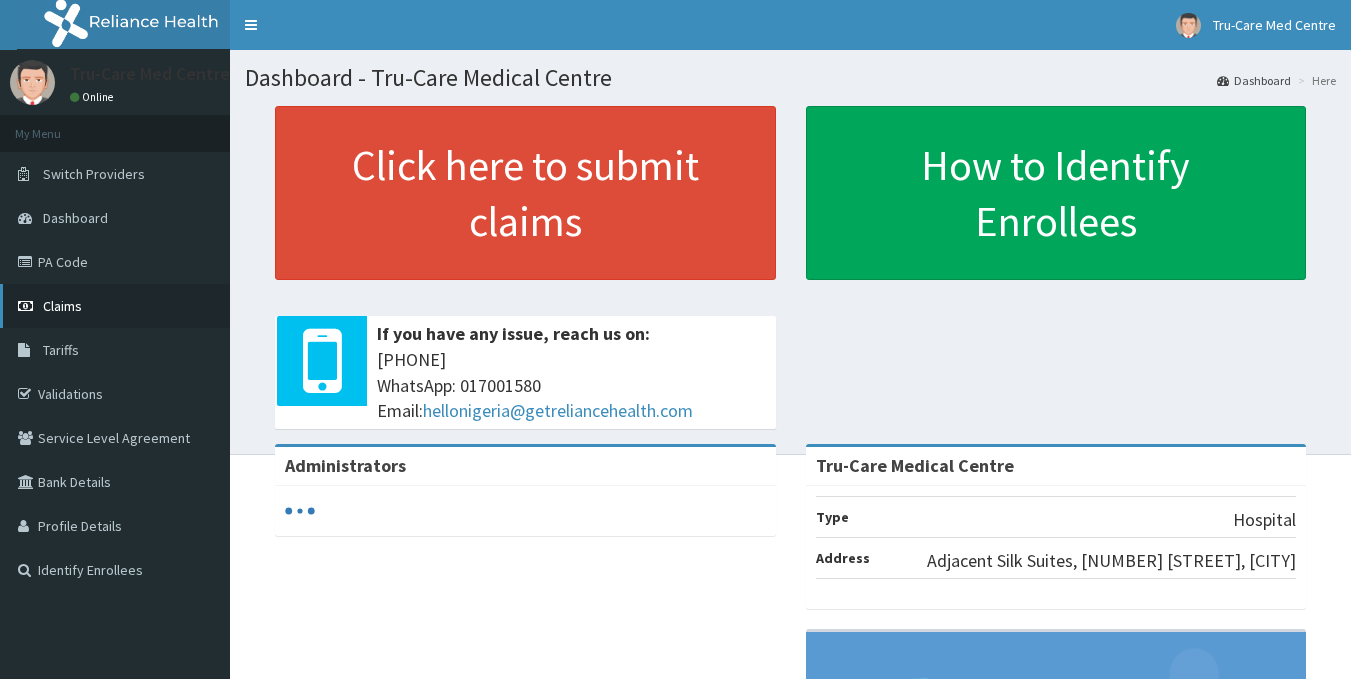 scroll, scrollTop: 0, scrollLeft: 0, axis: both 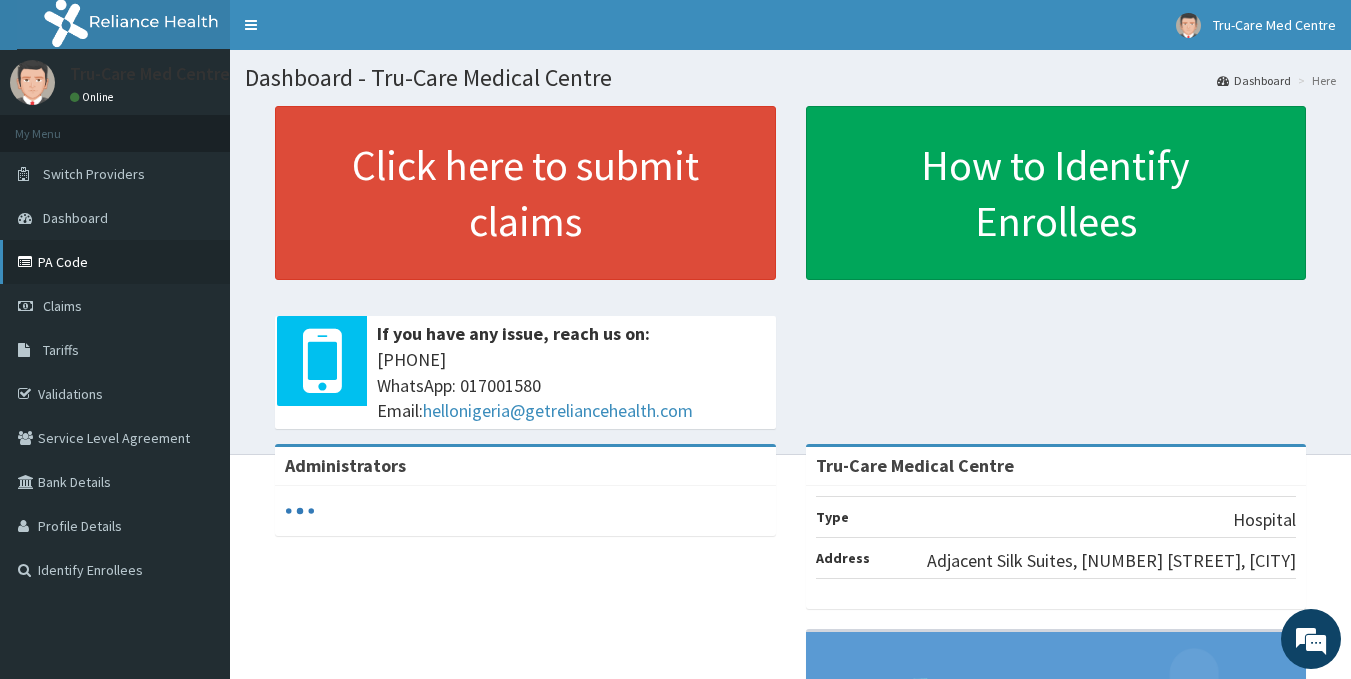 click on "PA Code" at bounding box center (115, 262) 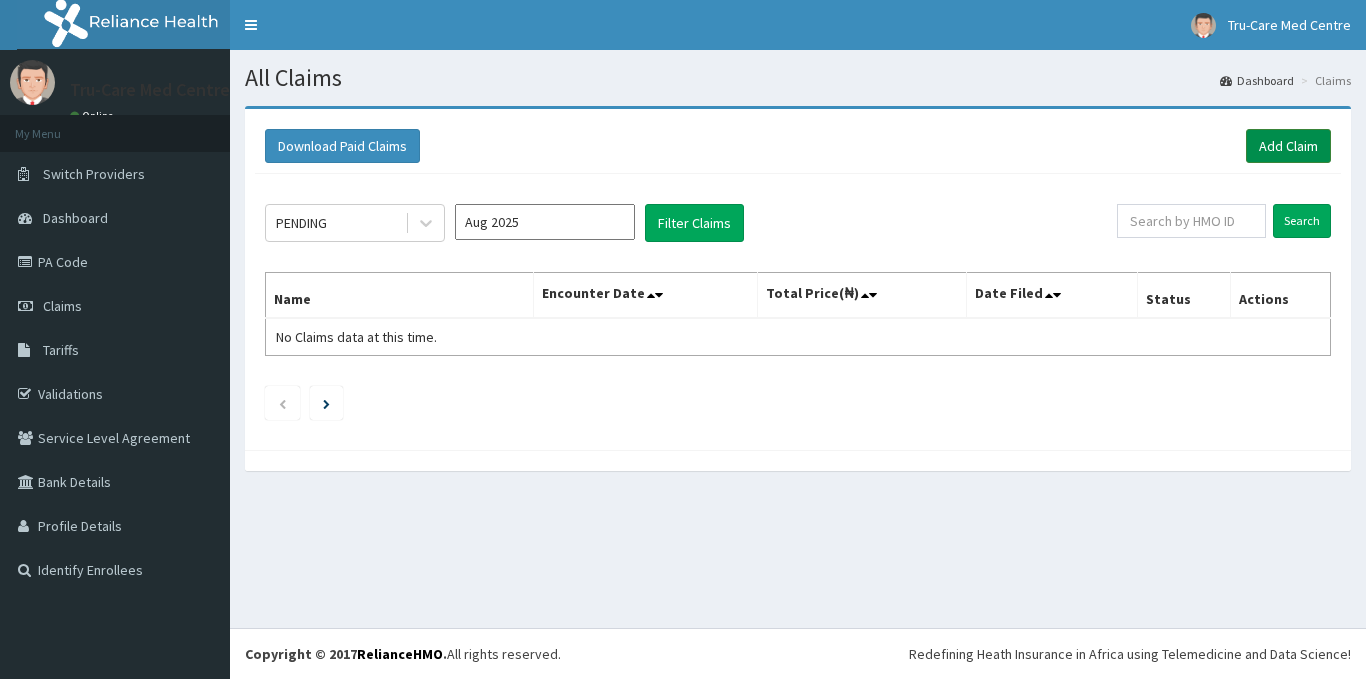 scroll, scrollTop: 0, scrollLeft: 0, axis: both 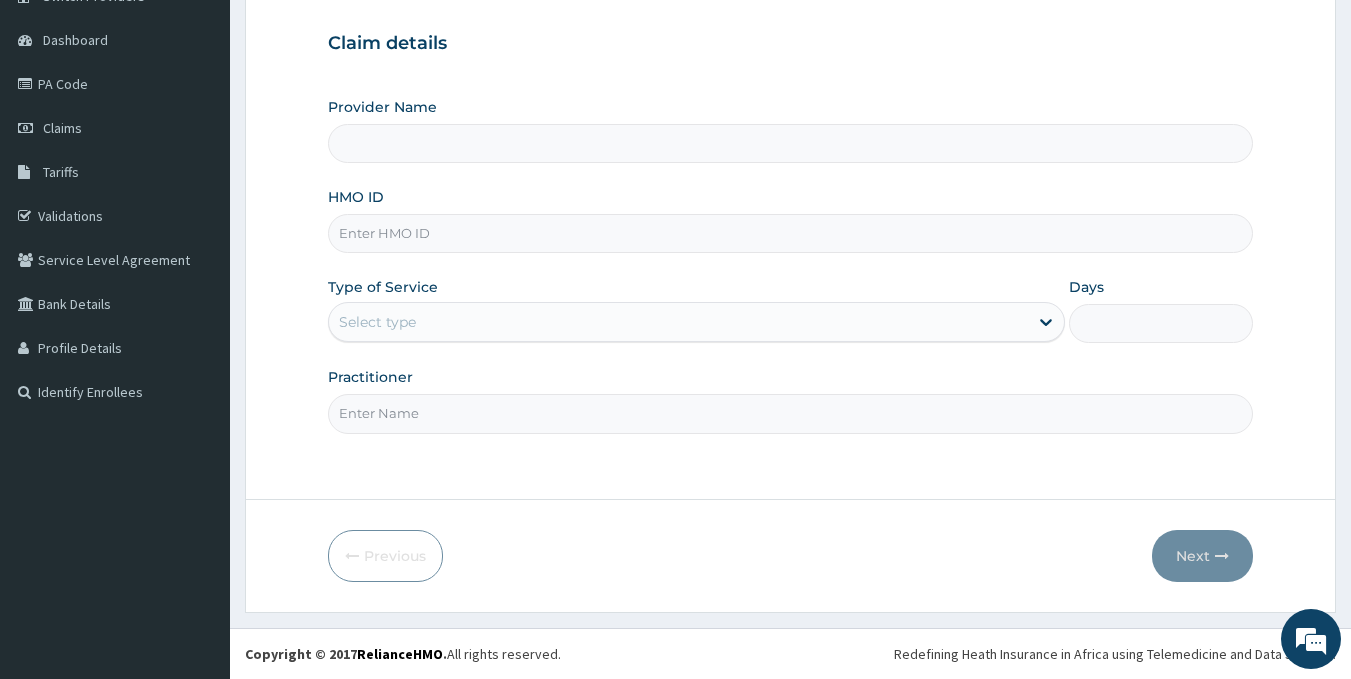 click on "HMO ID" at bounding box center [791, 233] 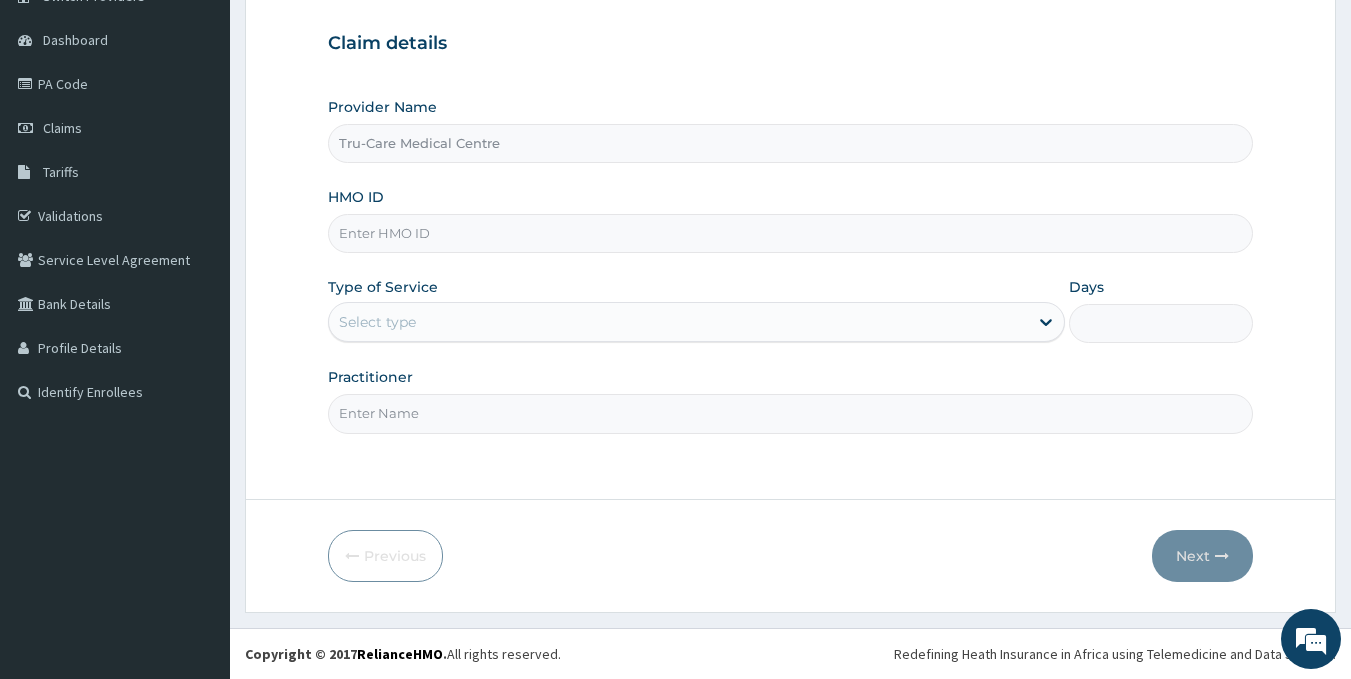 paste on "RPI/10053/B" 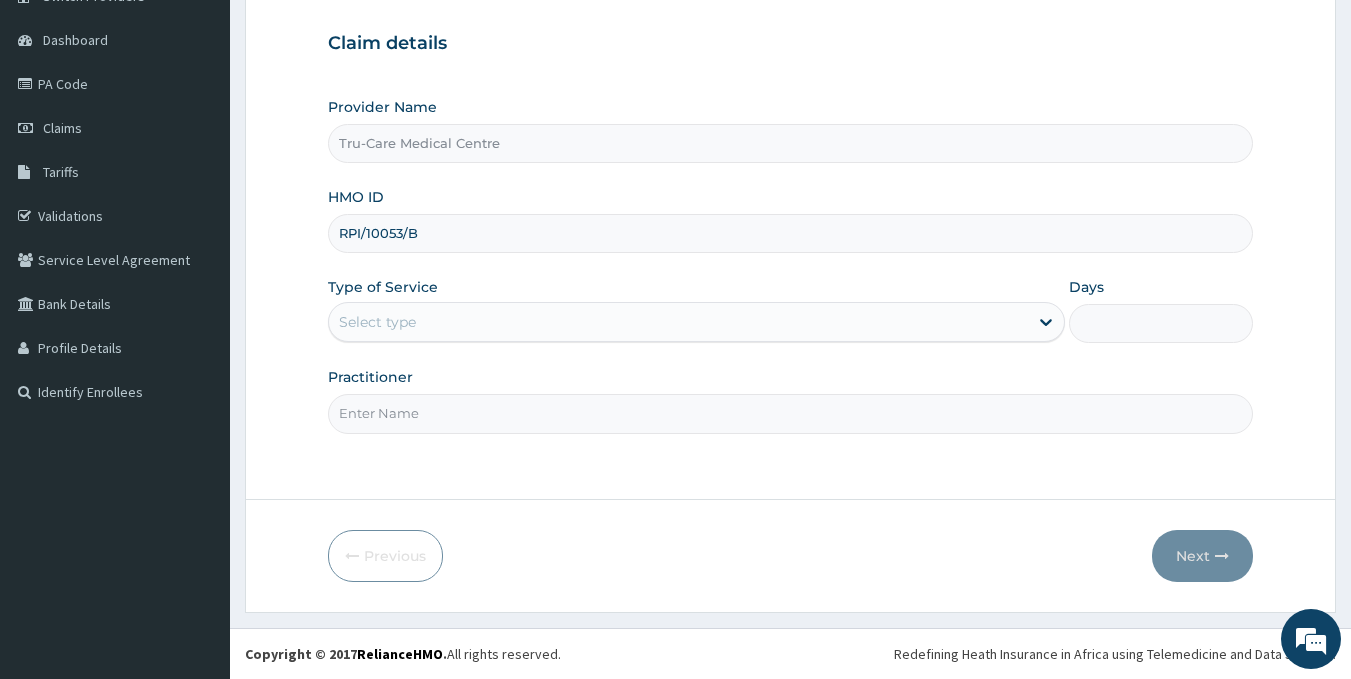 type on "RPI/10053/B" 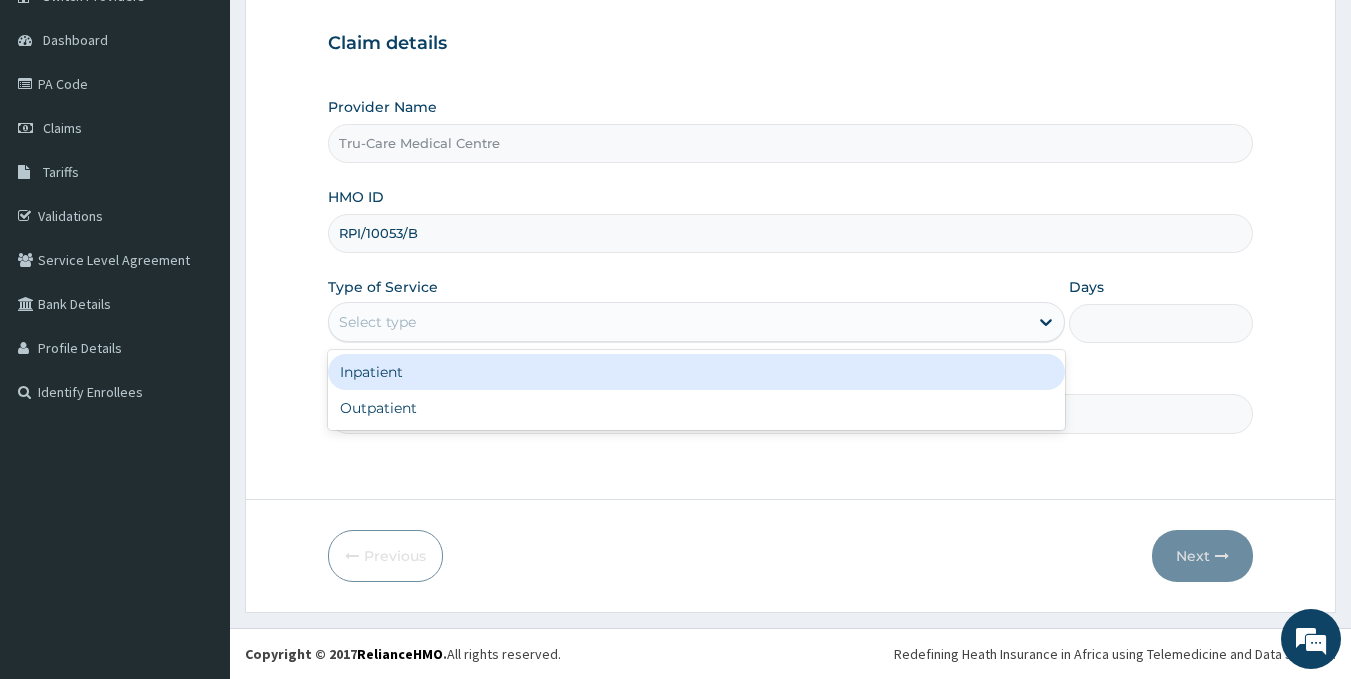 click on "Select type" at bounding box center [678, 322] 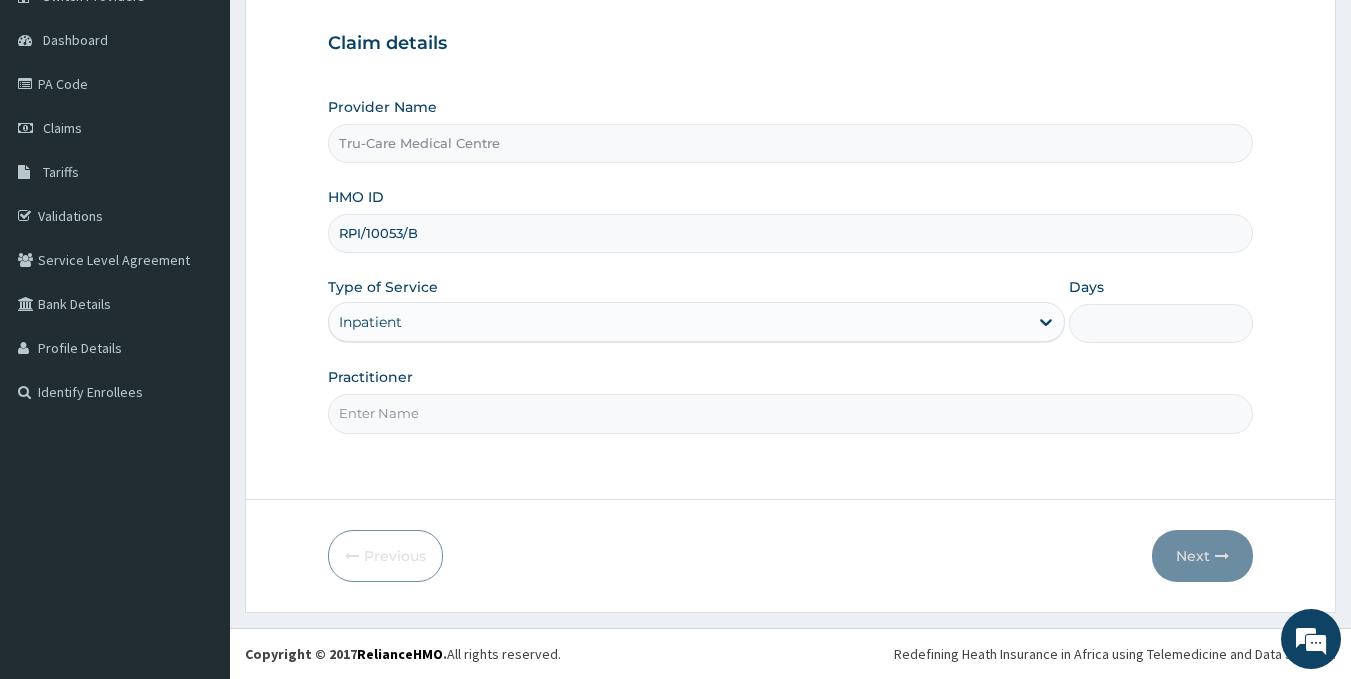 click on "Days" at bounding box center [1161, 323] 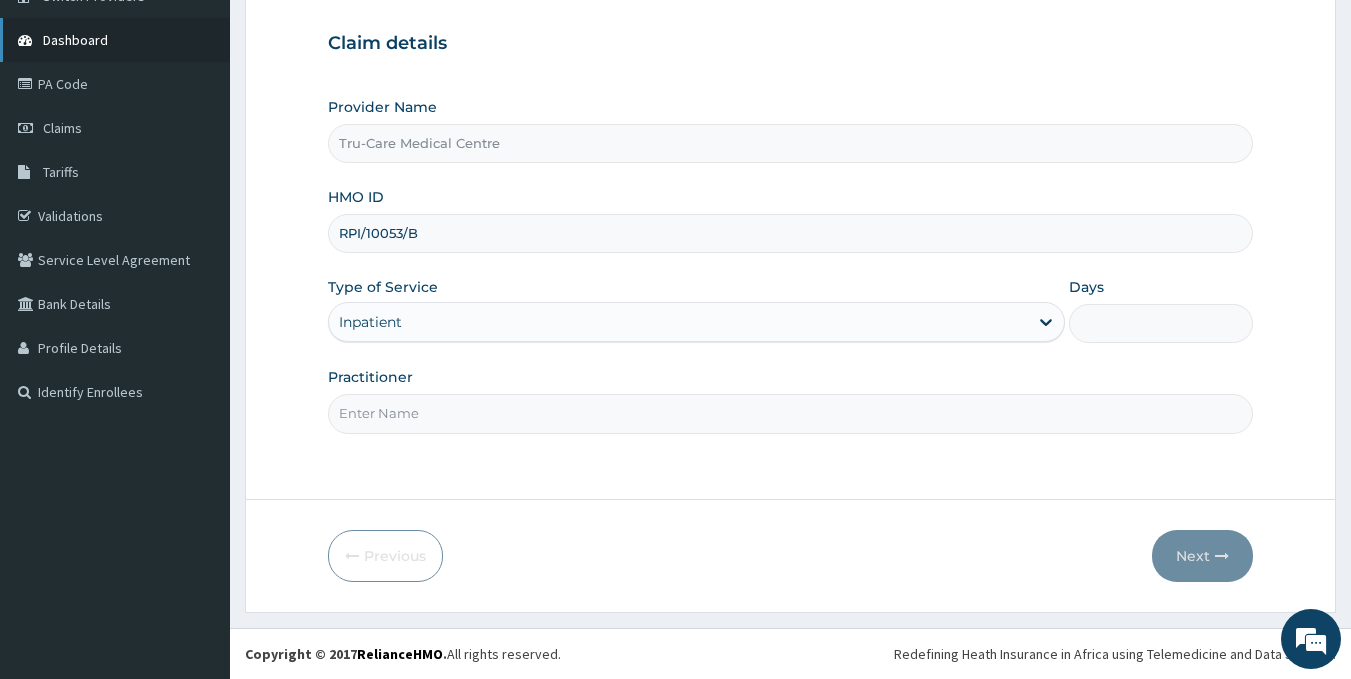 scroll, scrollTop: 0, scrollLeft: 0, axis: both 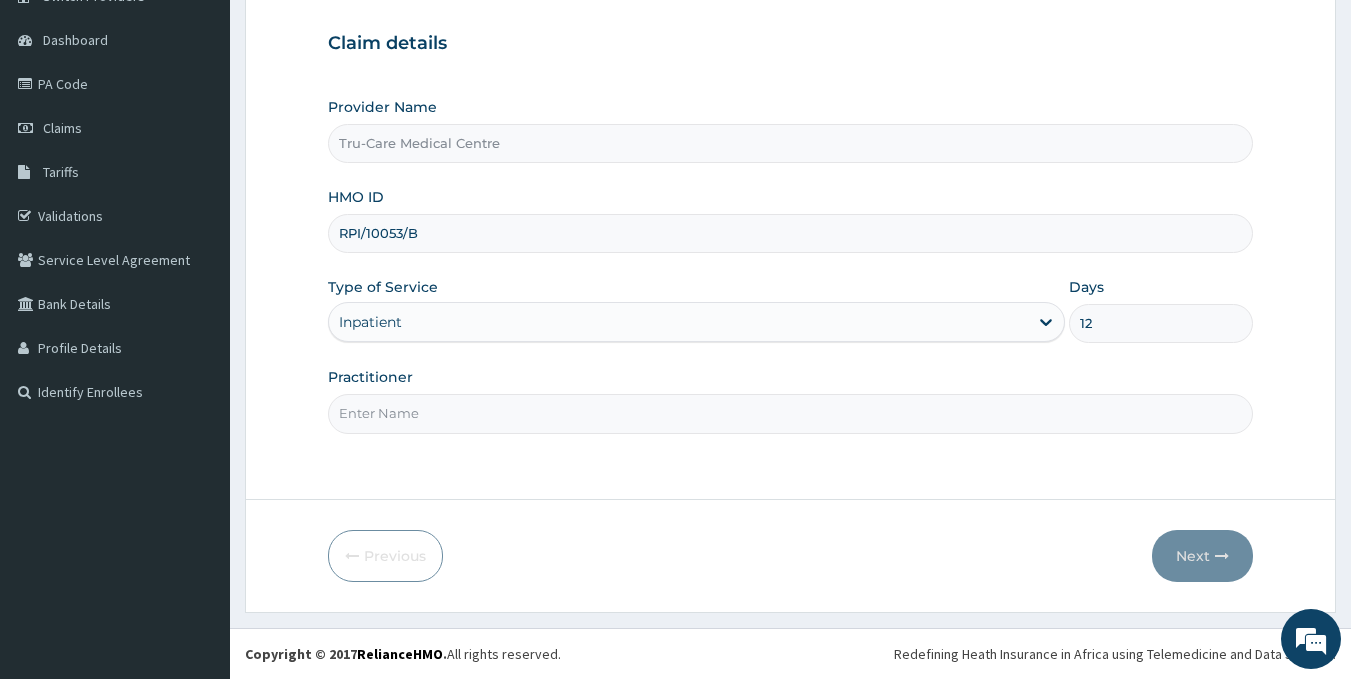 type on "12" 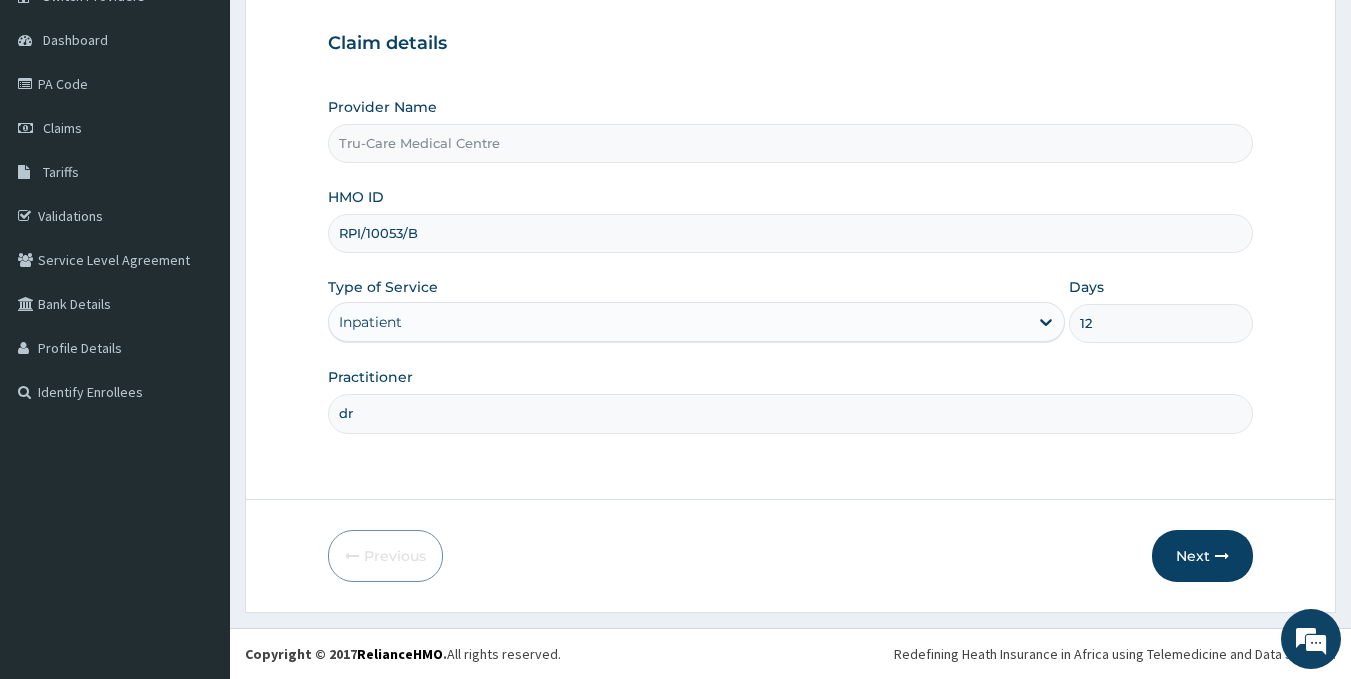 type on "d" 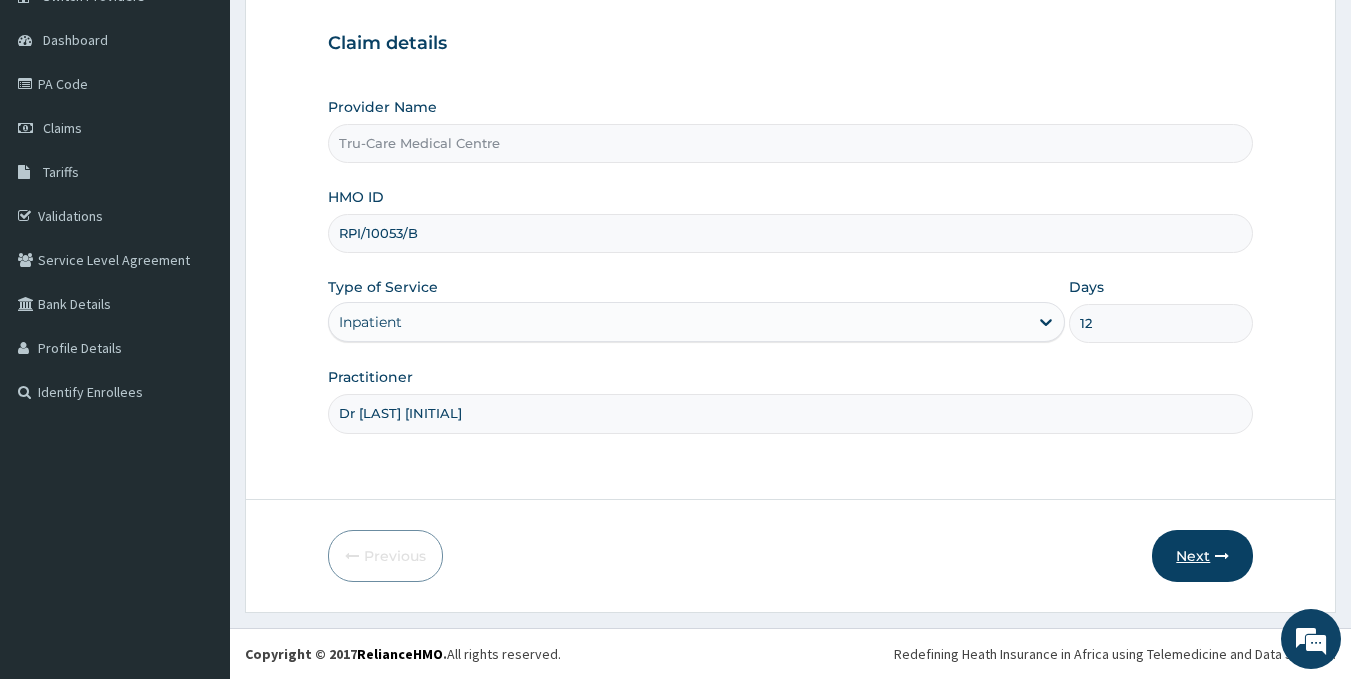 type on "Dr Hinjari A." 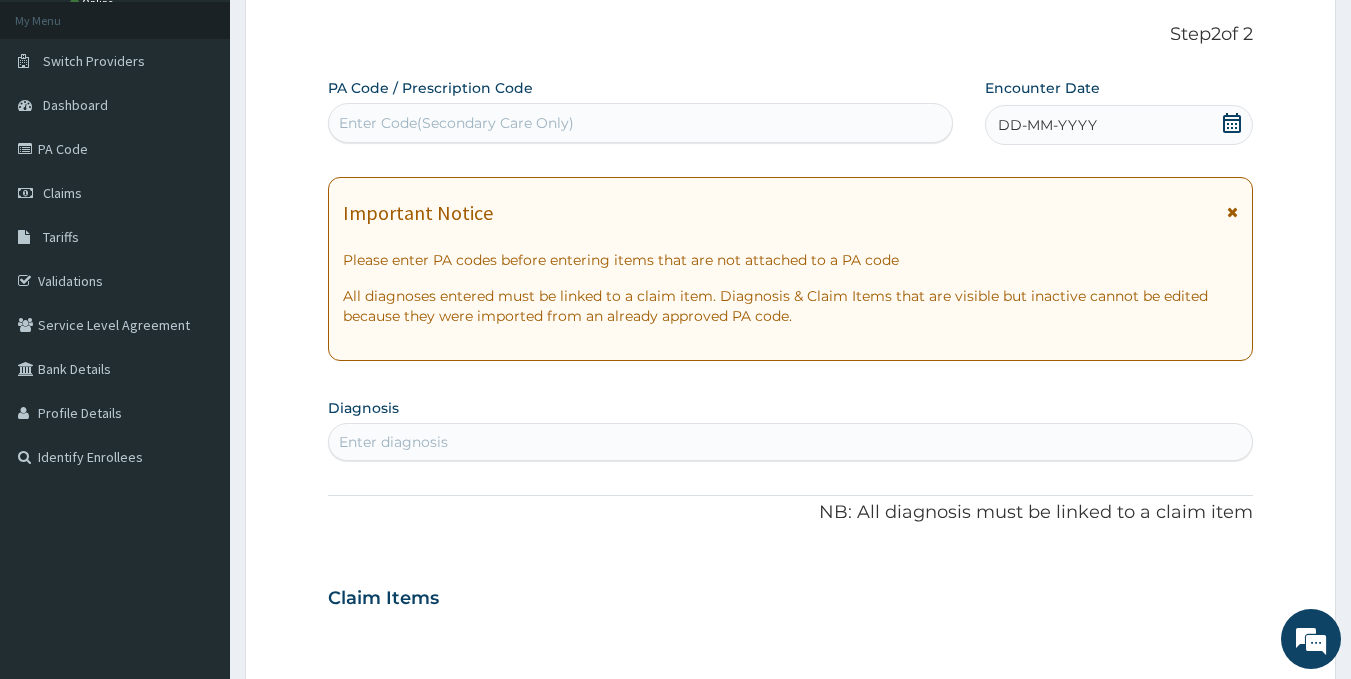 scroll, scrollTop: 78, scrollLeft: 0, axis: vertical 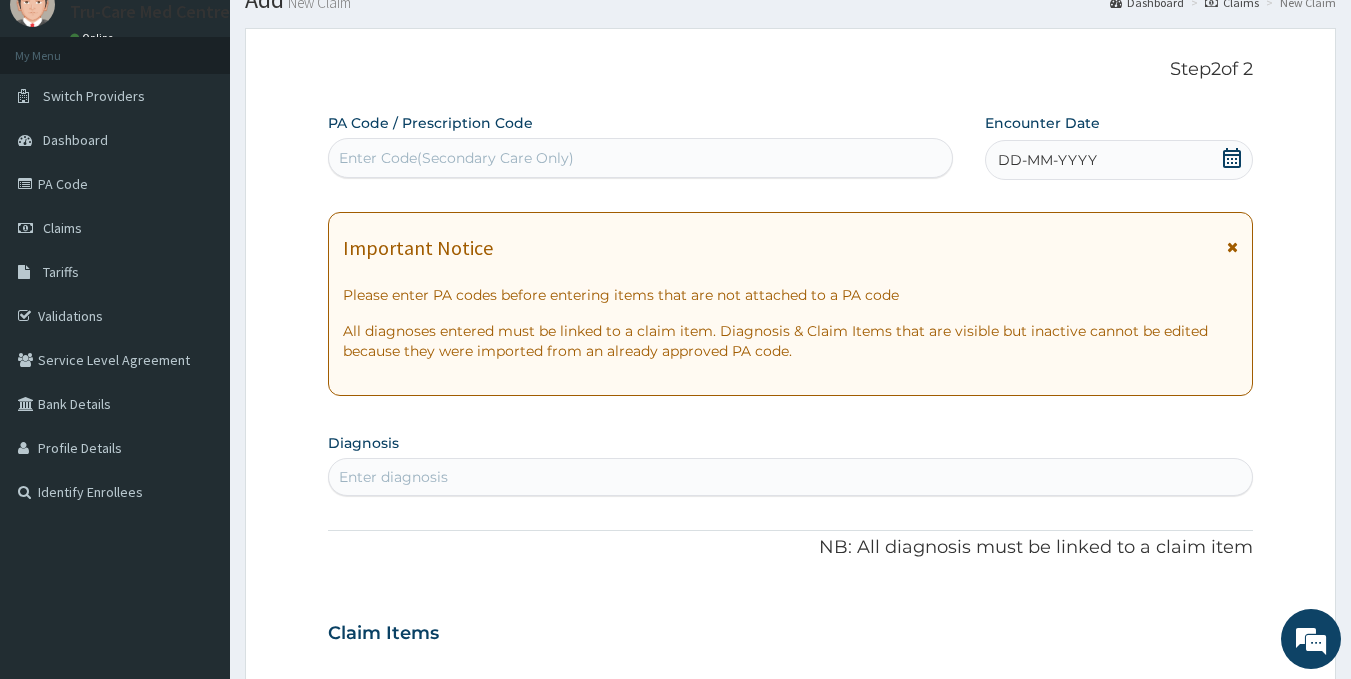 click on "Enter Code(Secondary Care Only)" at bounding box center [641, 158] 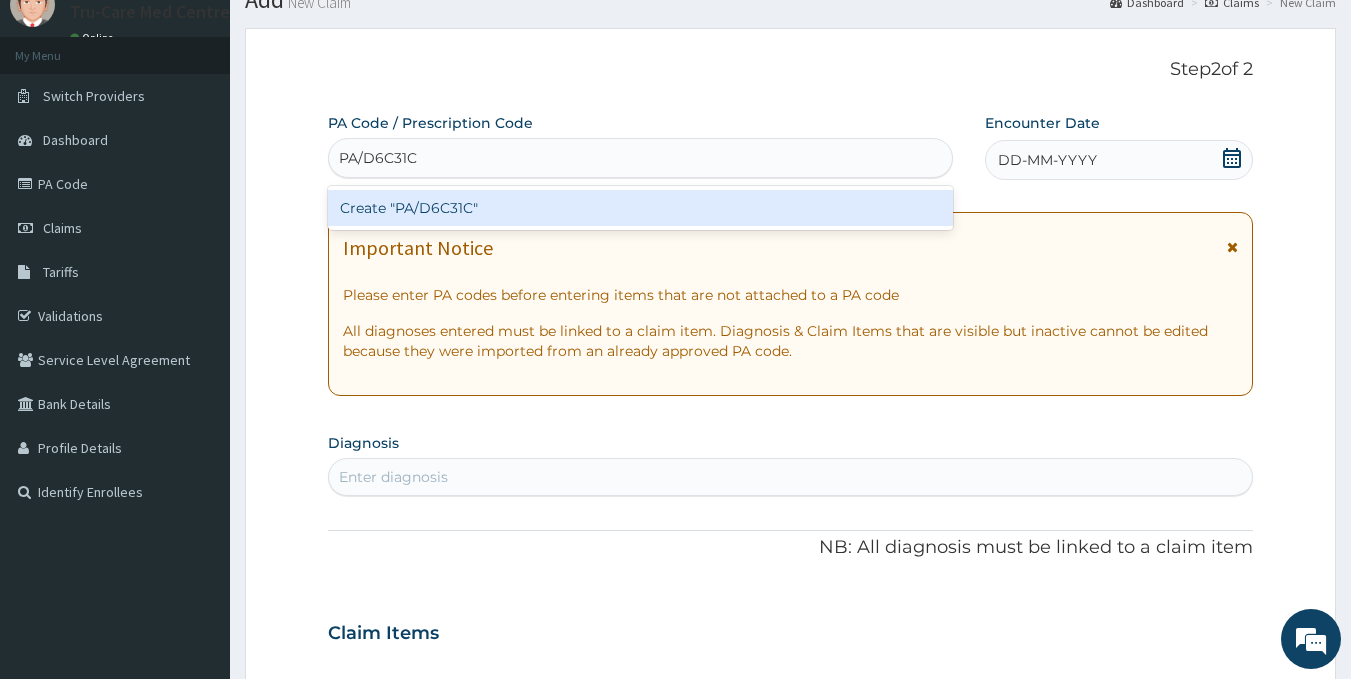 click on "Create "PA/D6C31C"" at bounding box center (641, 208) 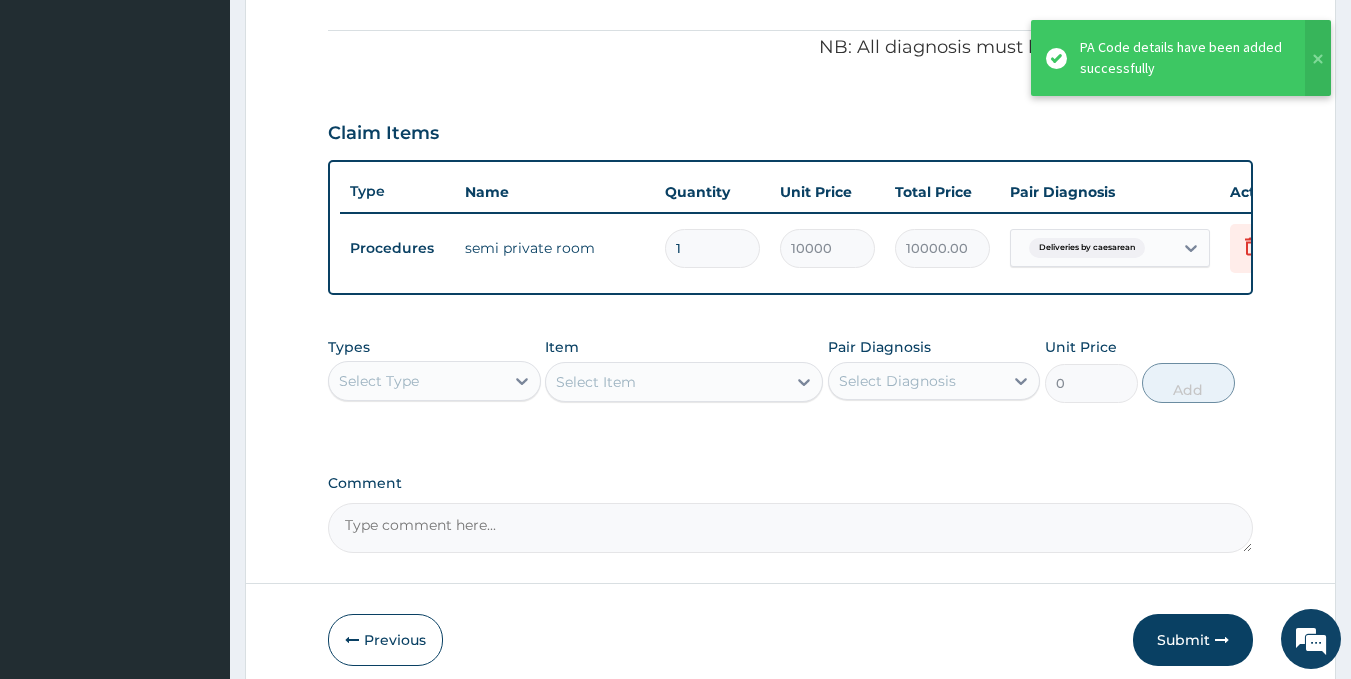 scroll, scrollTop: 683, scrollLeft: 0, axis: vertical 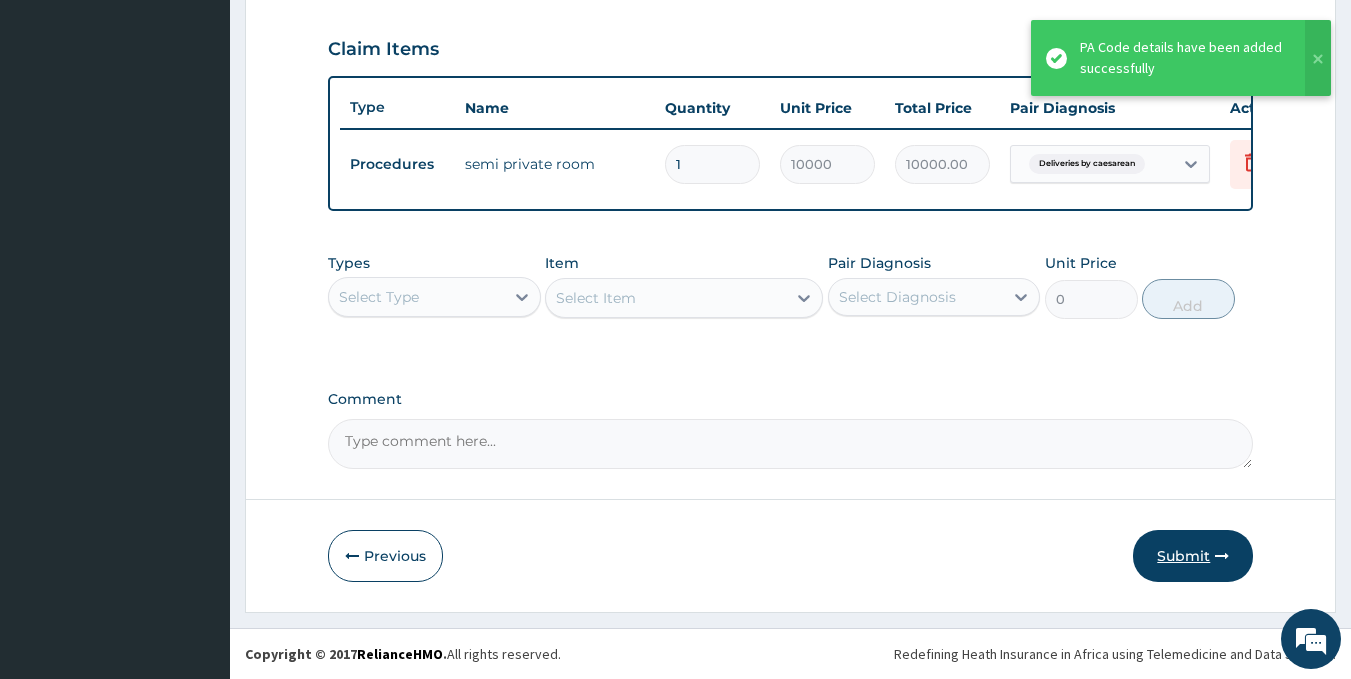 click on "Submit" at bounding box center [1193, 556] 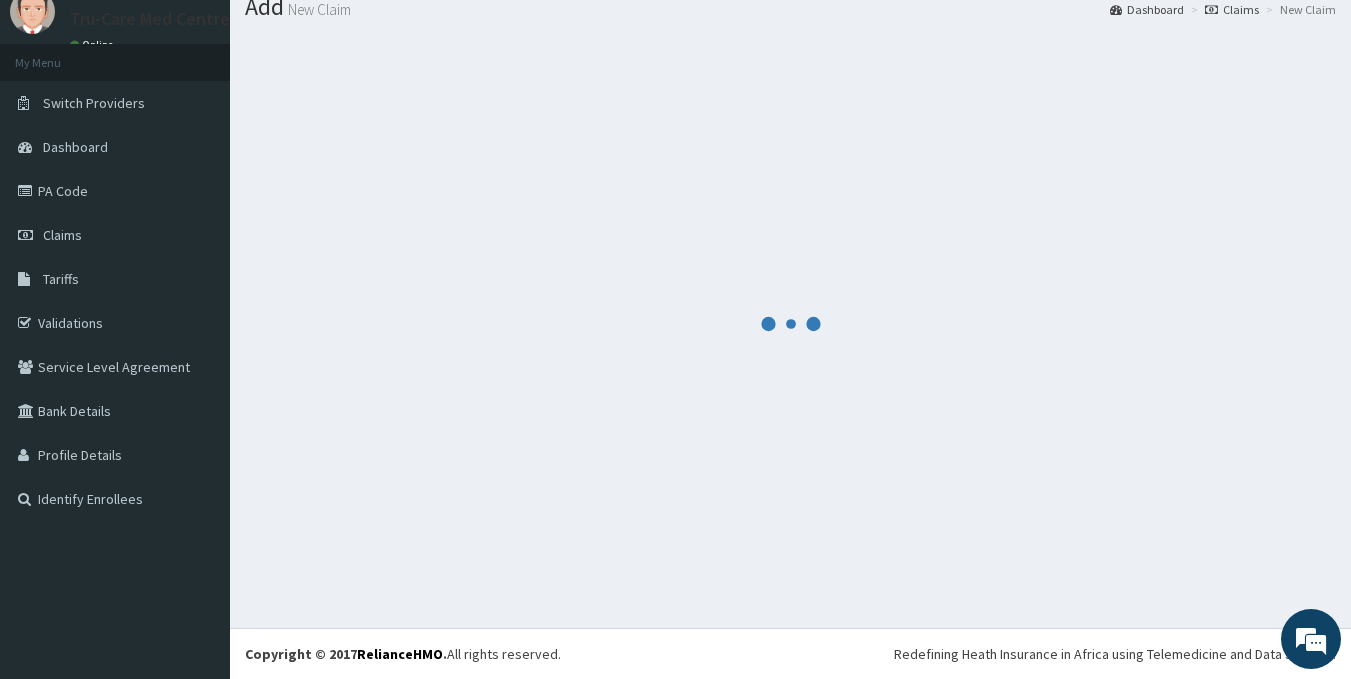 scroll, scrollTop: 683, scrollLeft: 0, axis: vertical 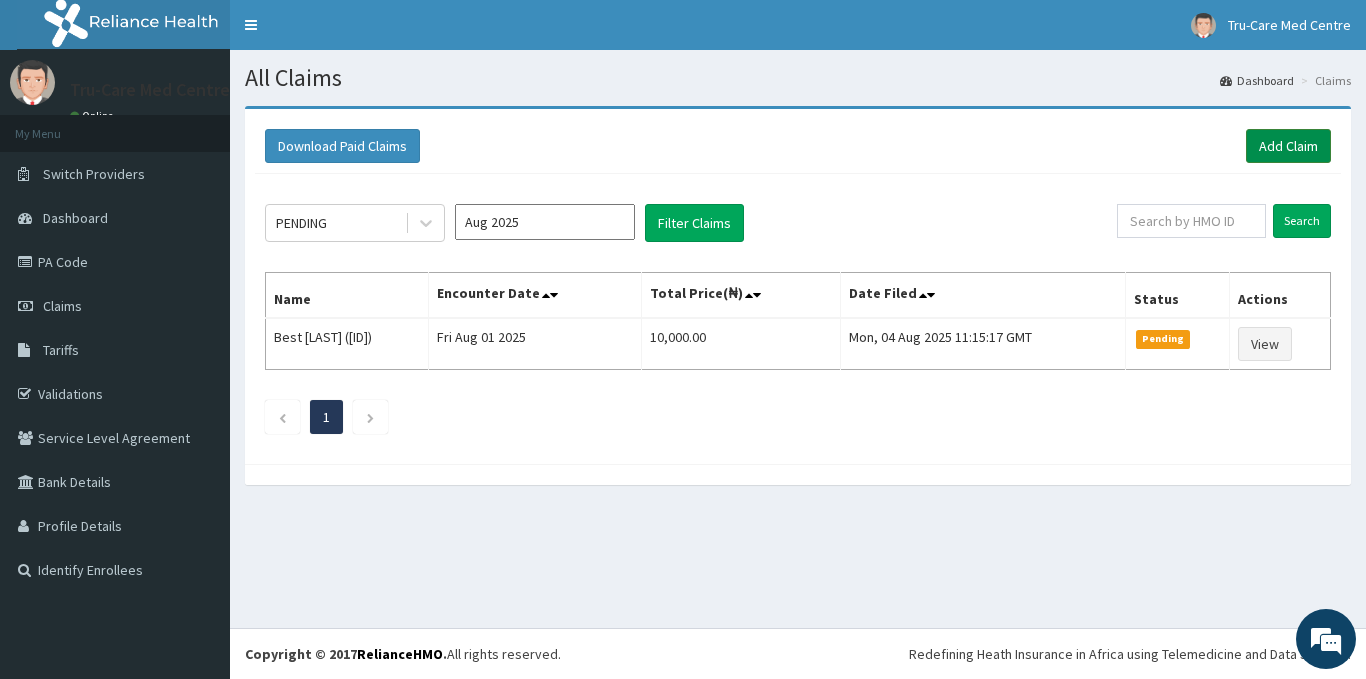 click on "Add Claim" at bounding box center [1288, 146] 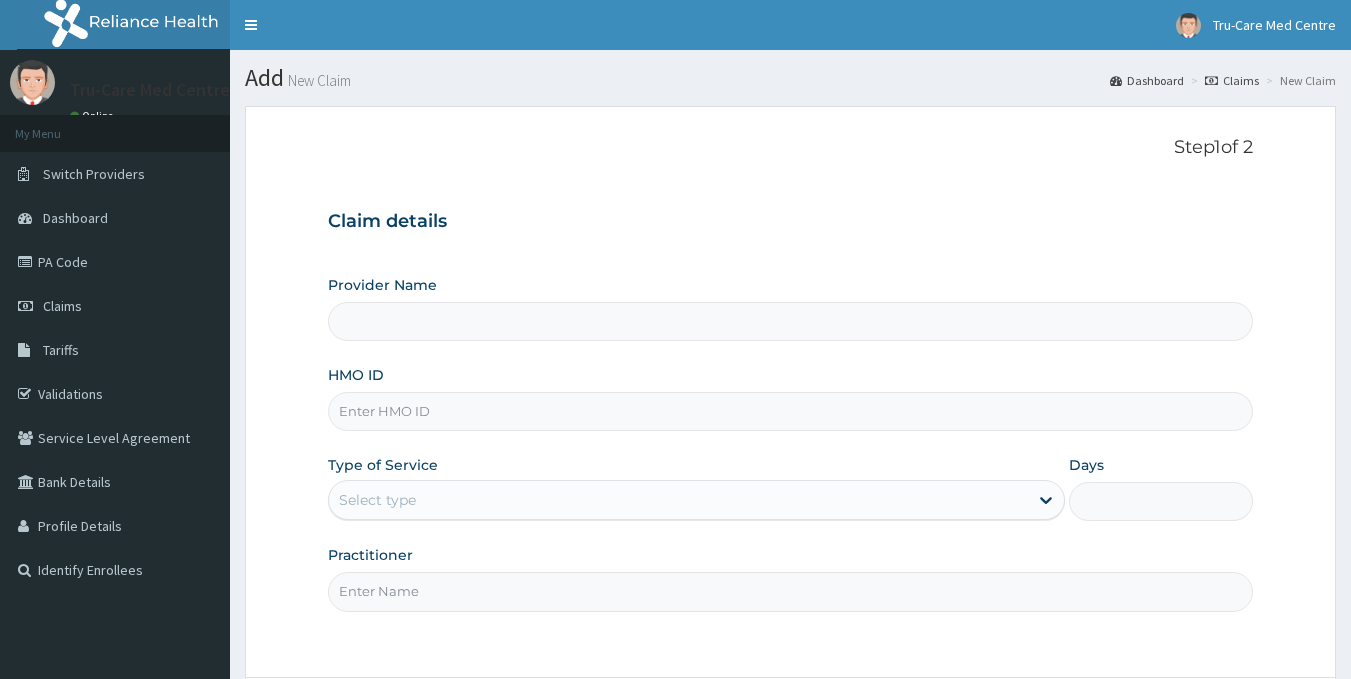 scroll, scrollTop: 0, scrollLeft: 0, axis: both 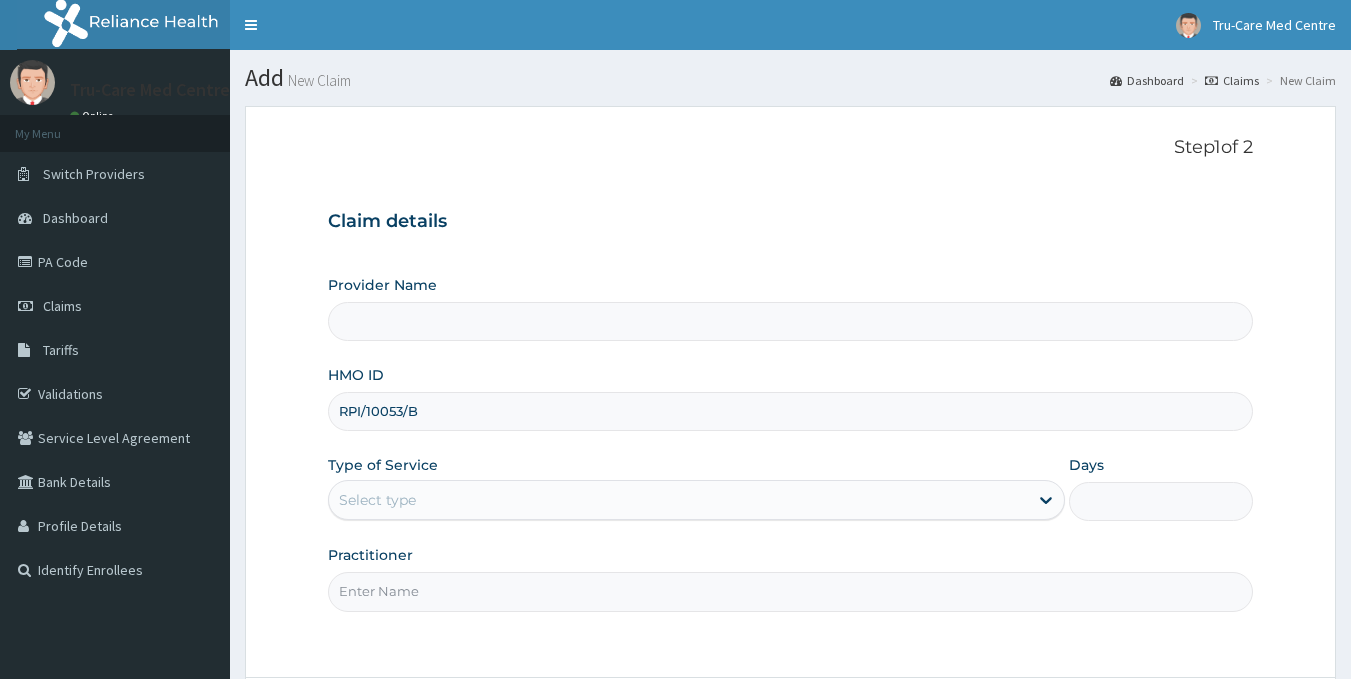 type on "Tru-Care Medical Centre" 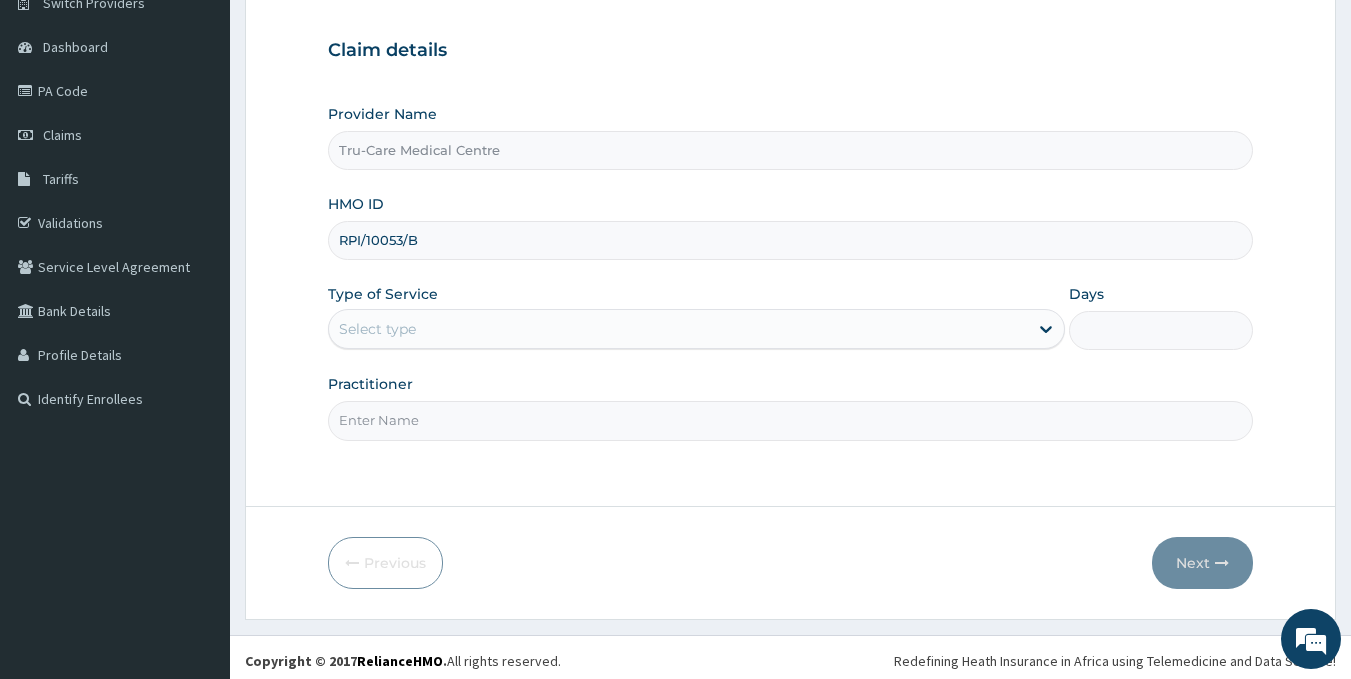 scroll, scrollTop: 178, scrollLeft: 0, axis: vertical 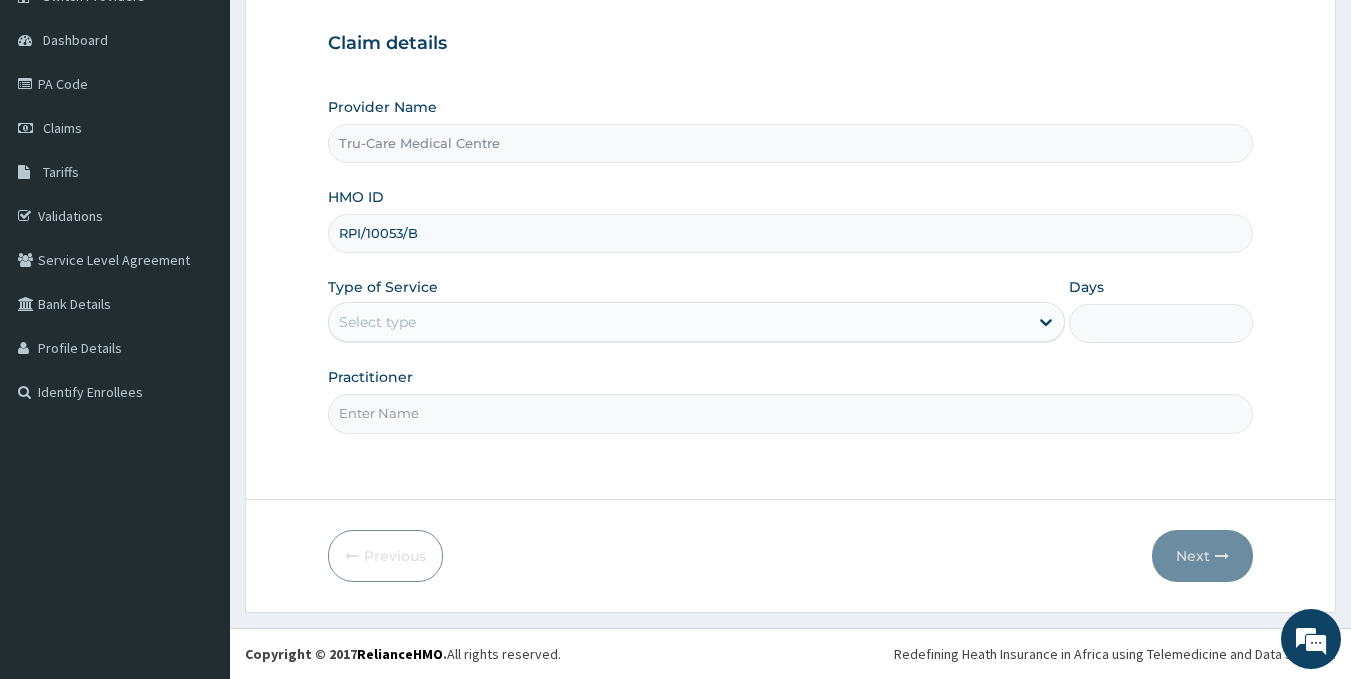 type on "RPI/10053/B" 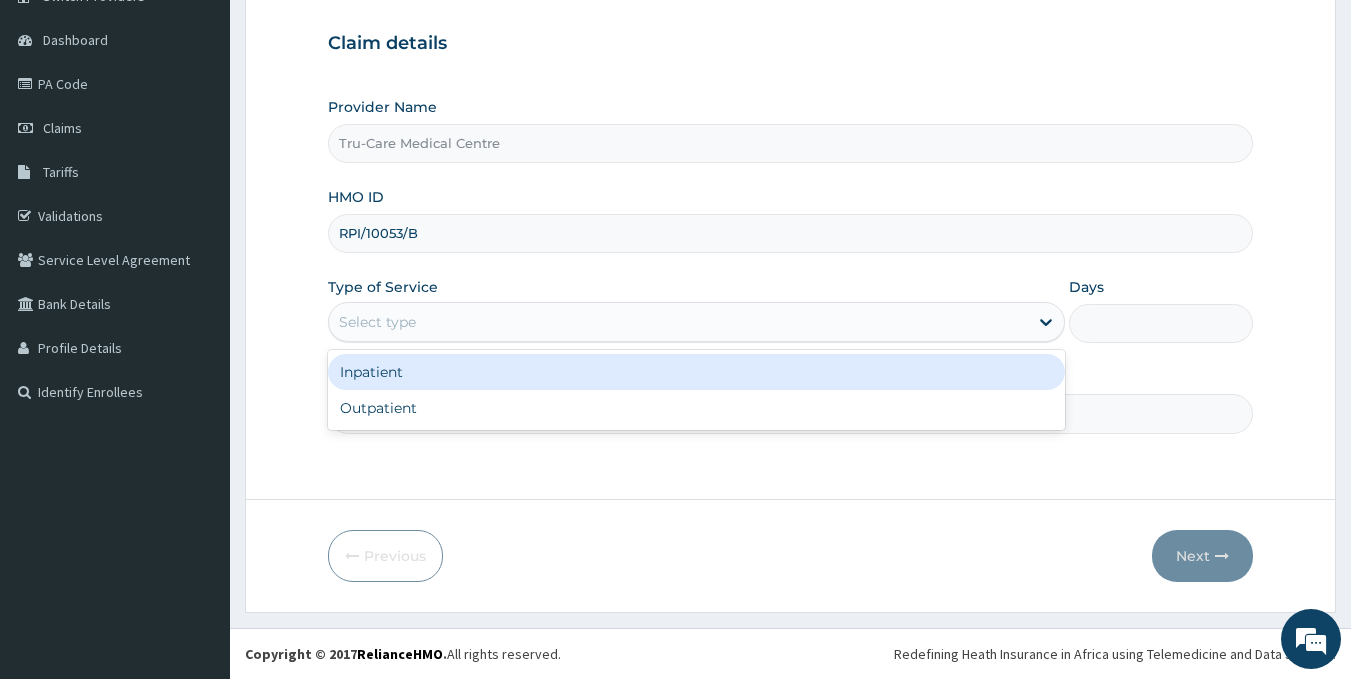 click on "Inpatient" at bounding box center [696, 372] 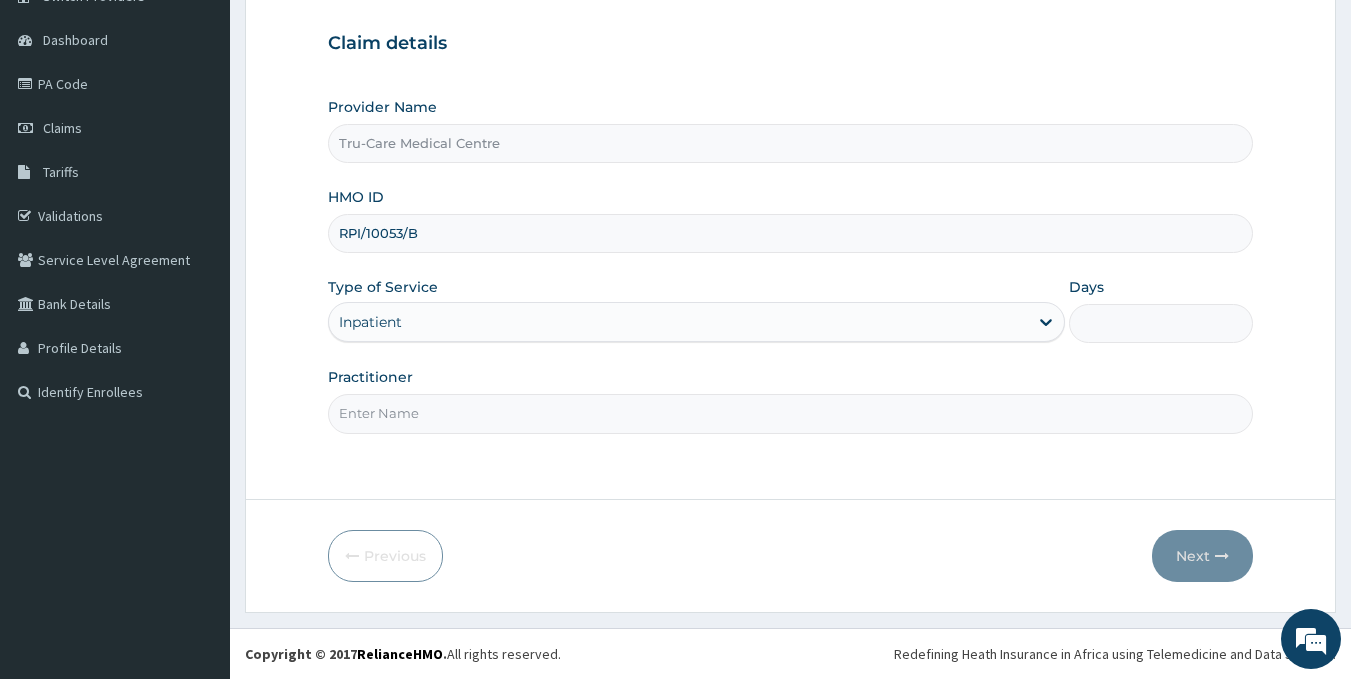 click on "Days" at bounding box center (1161, 323) 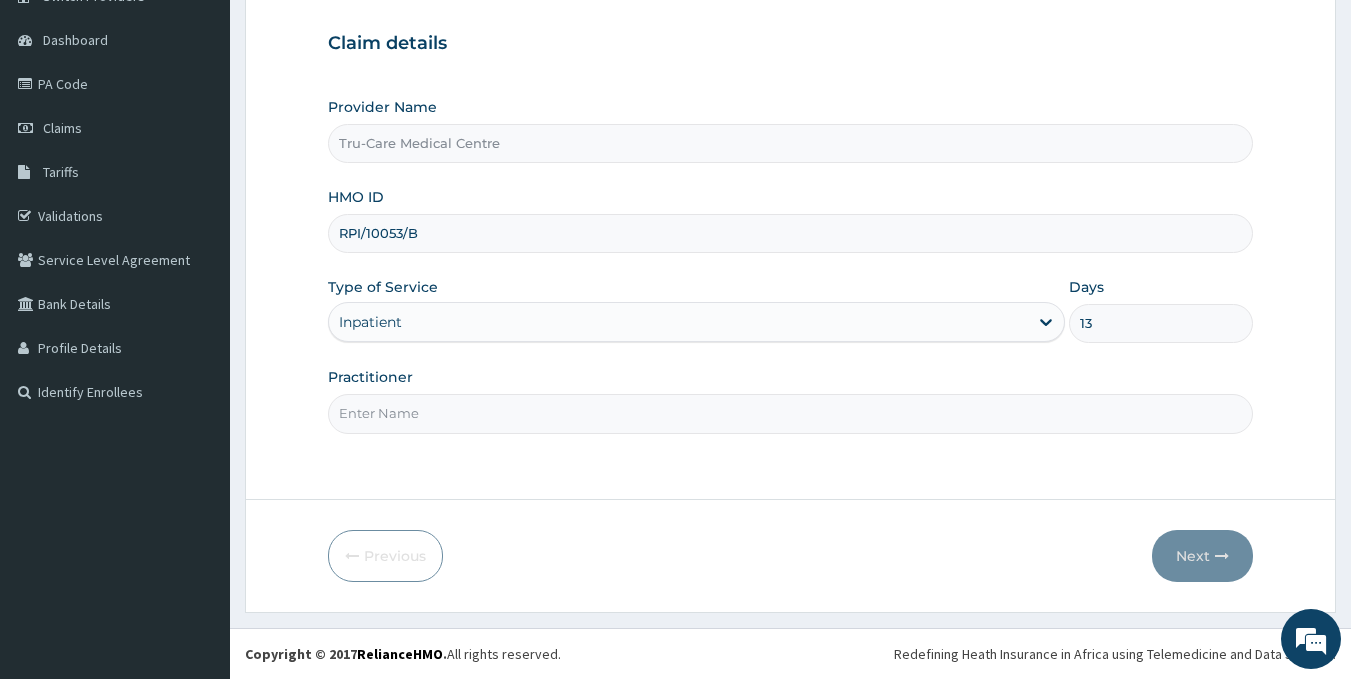 type on "13" 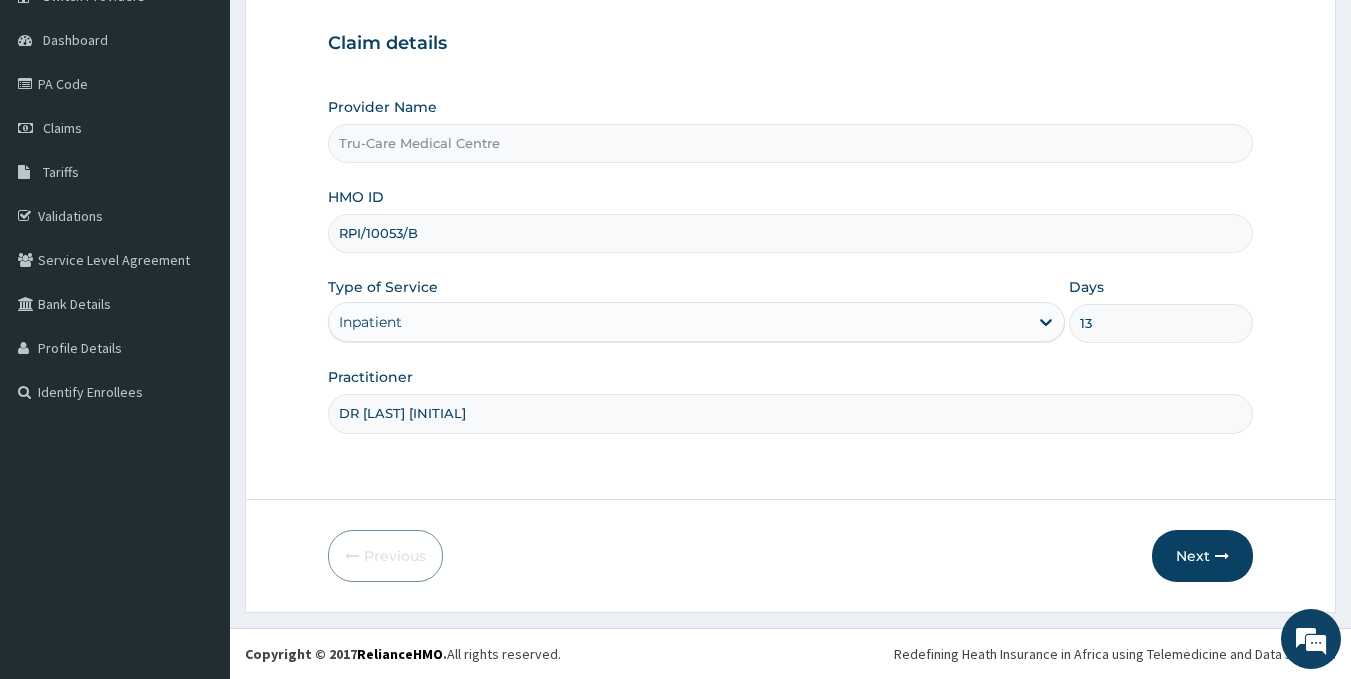 scroll, scrollTop: 0, scrollLeft: 0, axis: both 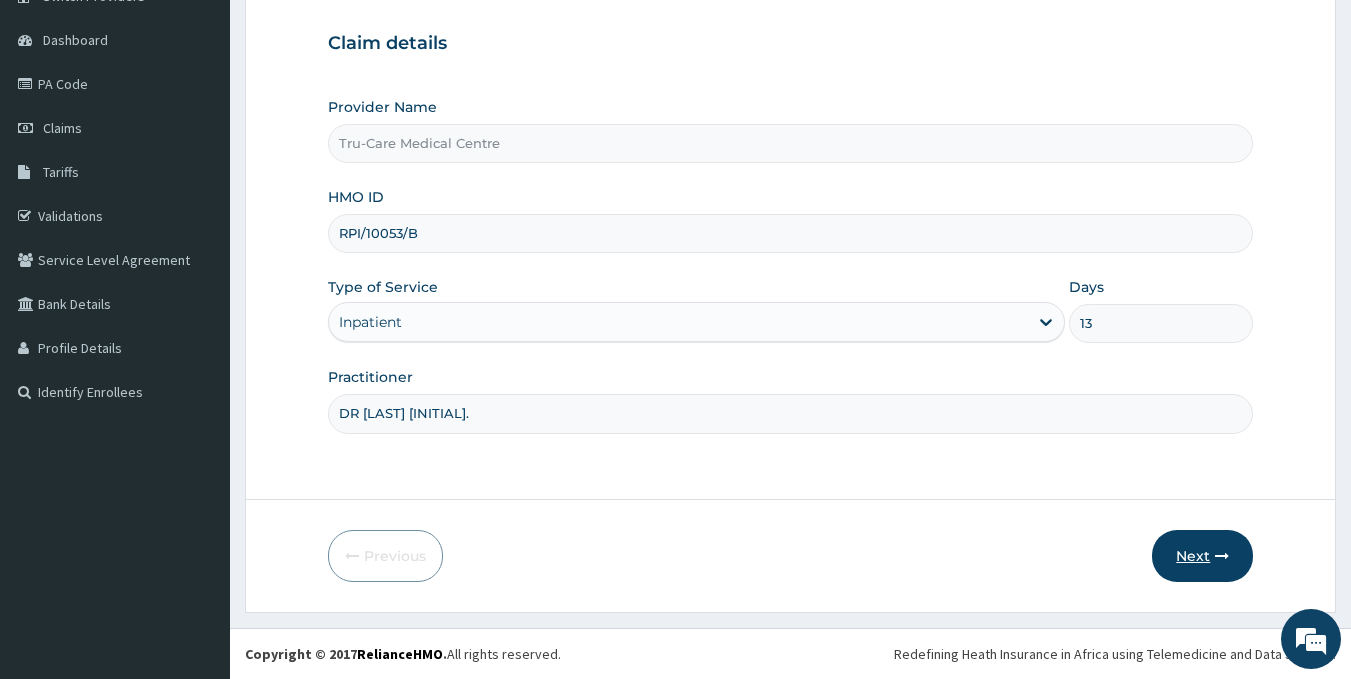 type on "DR [LAST] [INITIAL]." 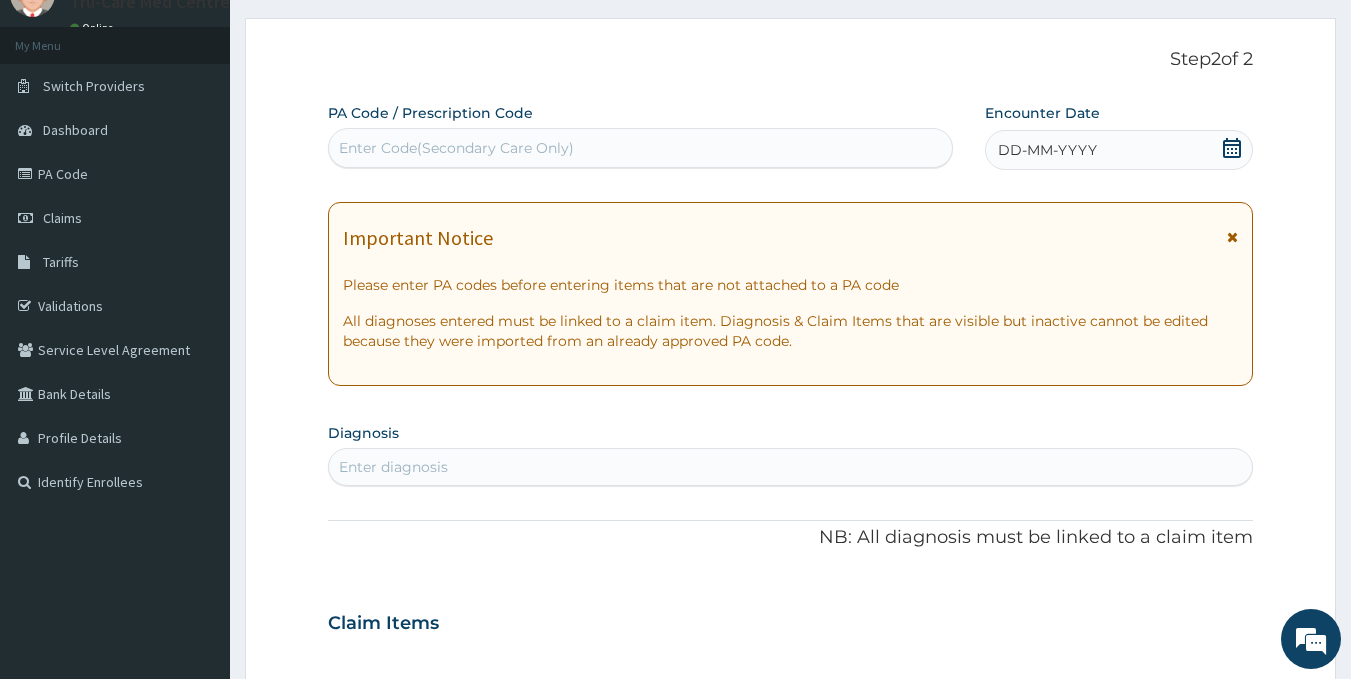 scroll, scrollTop: 0, scrollLeft: 0, axis: both 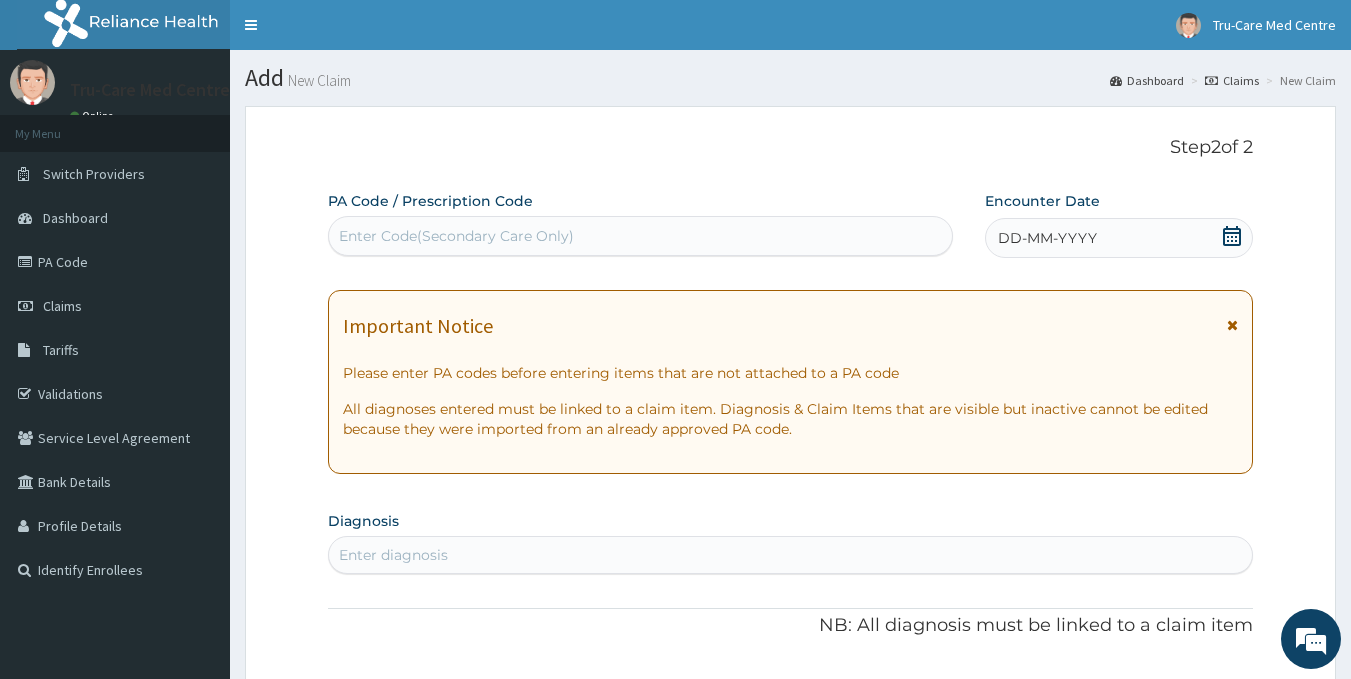 click on "Enter Code(Secondary Care Only)" at bounding box center (456, 236) 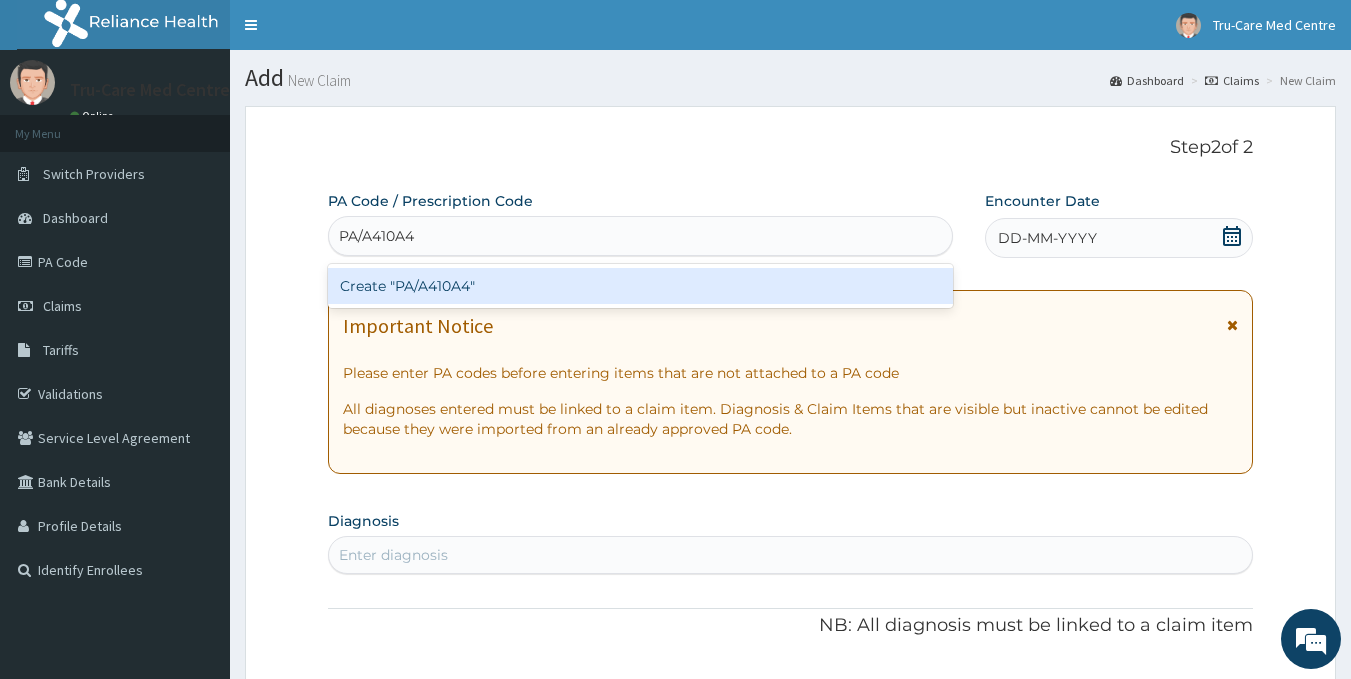 click on "Create "PA/A410A4"" at bounding box center [641, 286] 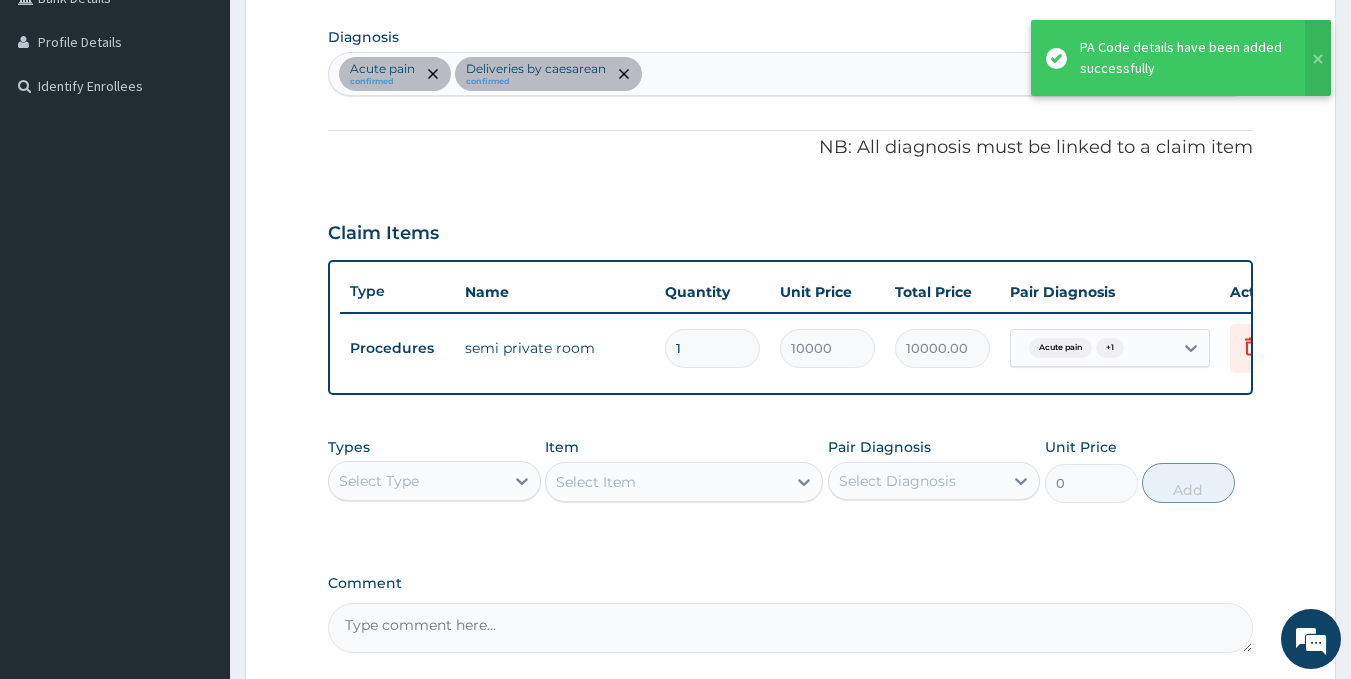 scroll, scrollTop: 683, scrollLeft: 0, axis: vertical 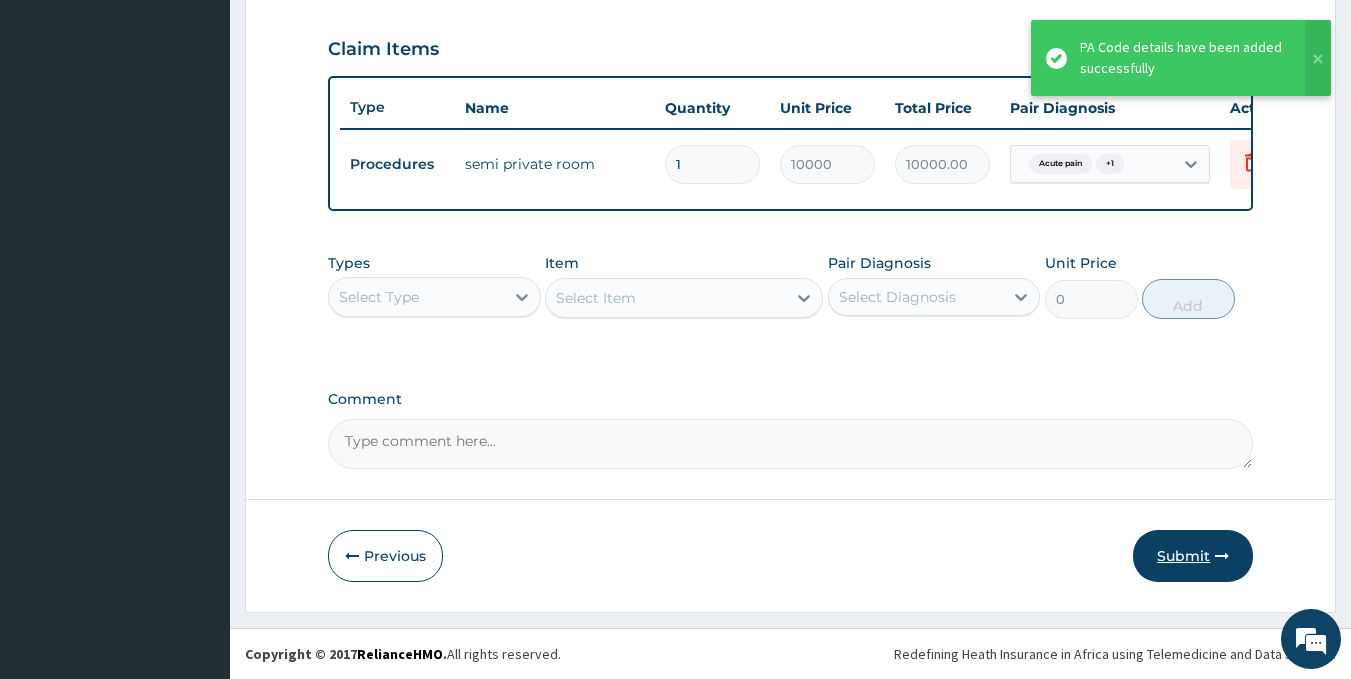 click on "Submit" at bounding box center [1193, 556] 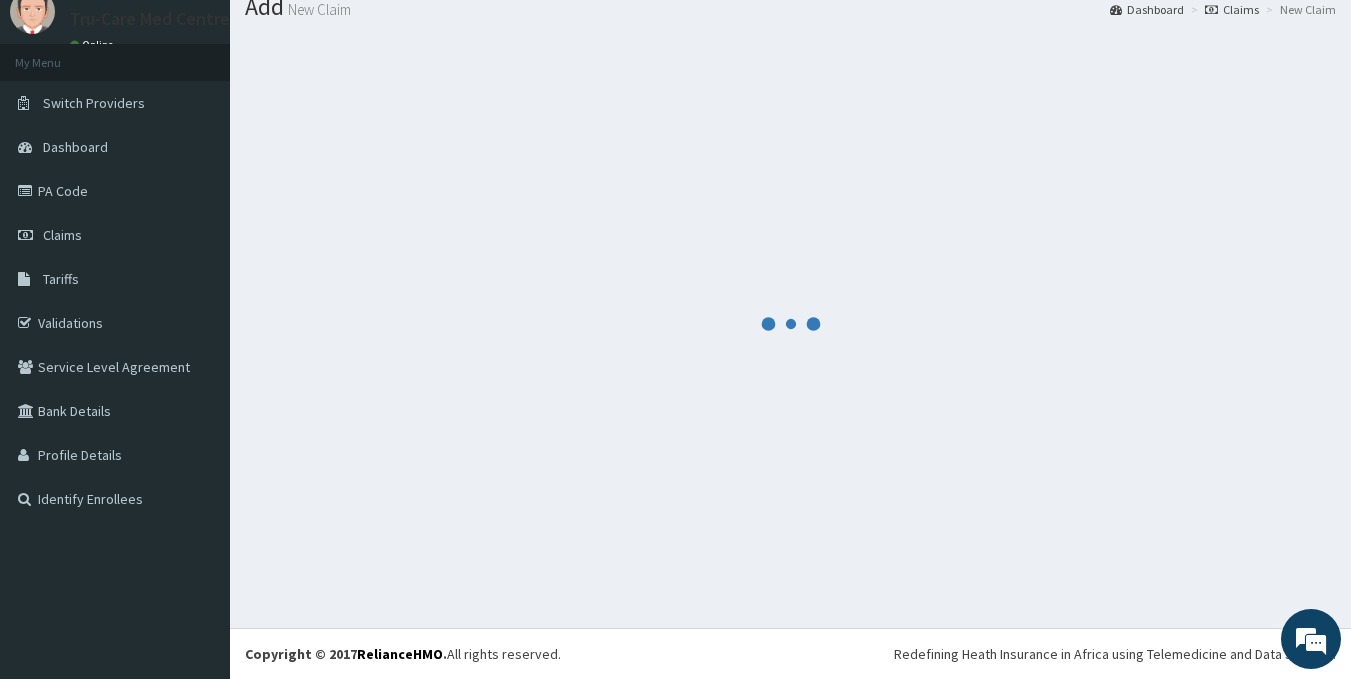 scroll, scrollTop: 683, scrollLeft: 0, axis: vertical 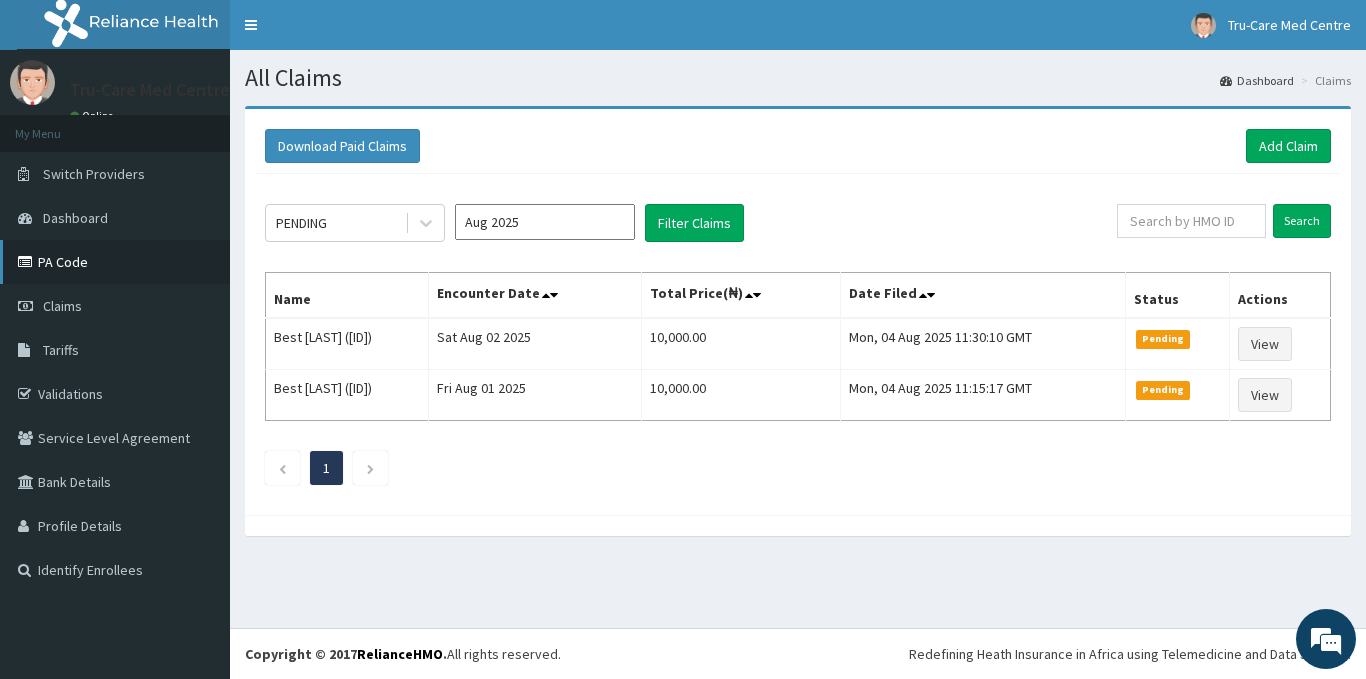 click on "PA Code" at bounding box center [115, 262] 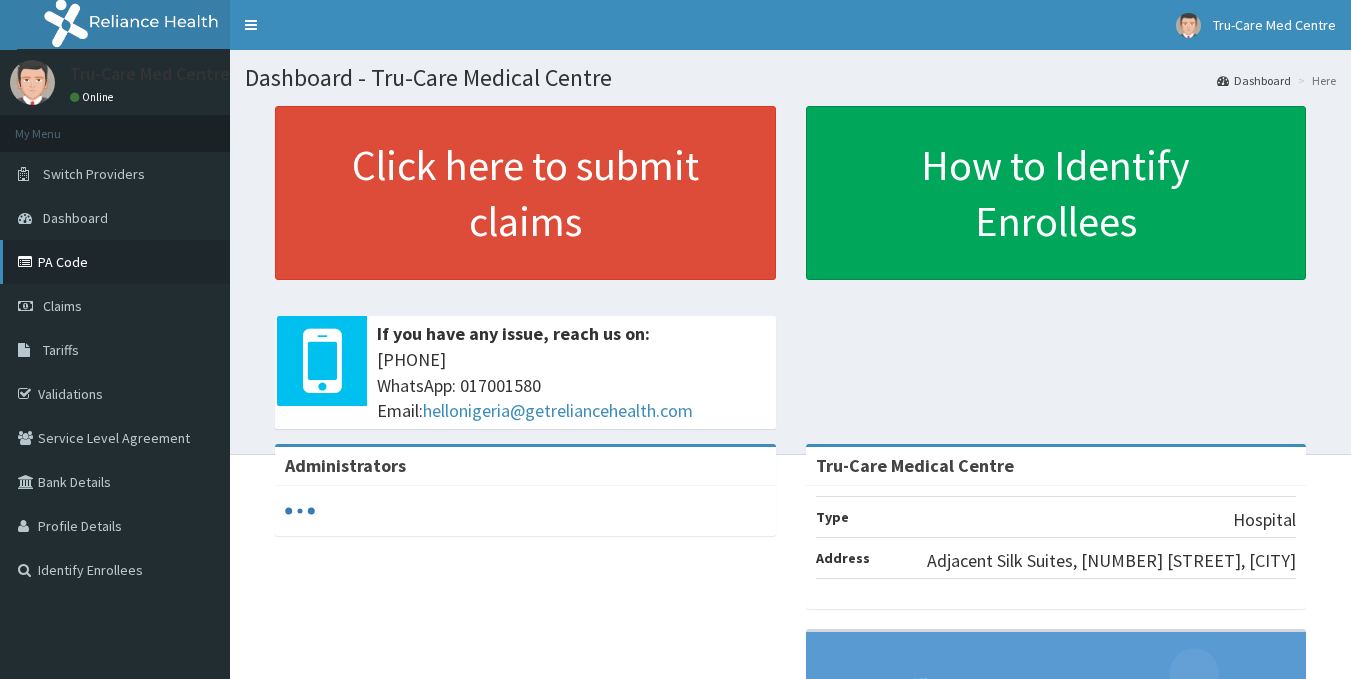 scroll, scrollTop: 0, scrollLeft: 0, axis: both 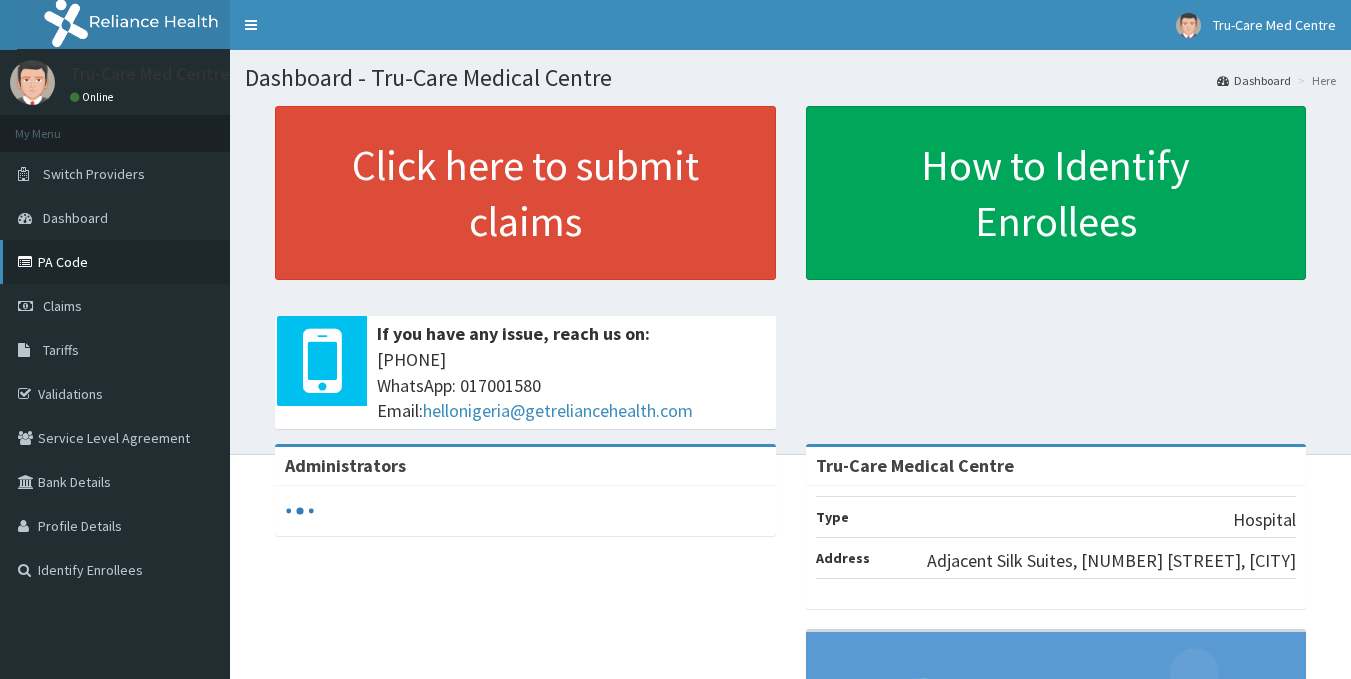click on "PA Code" at bounding box center (115, 262) 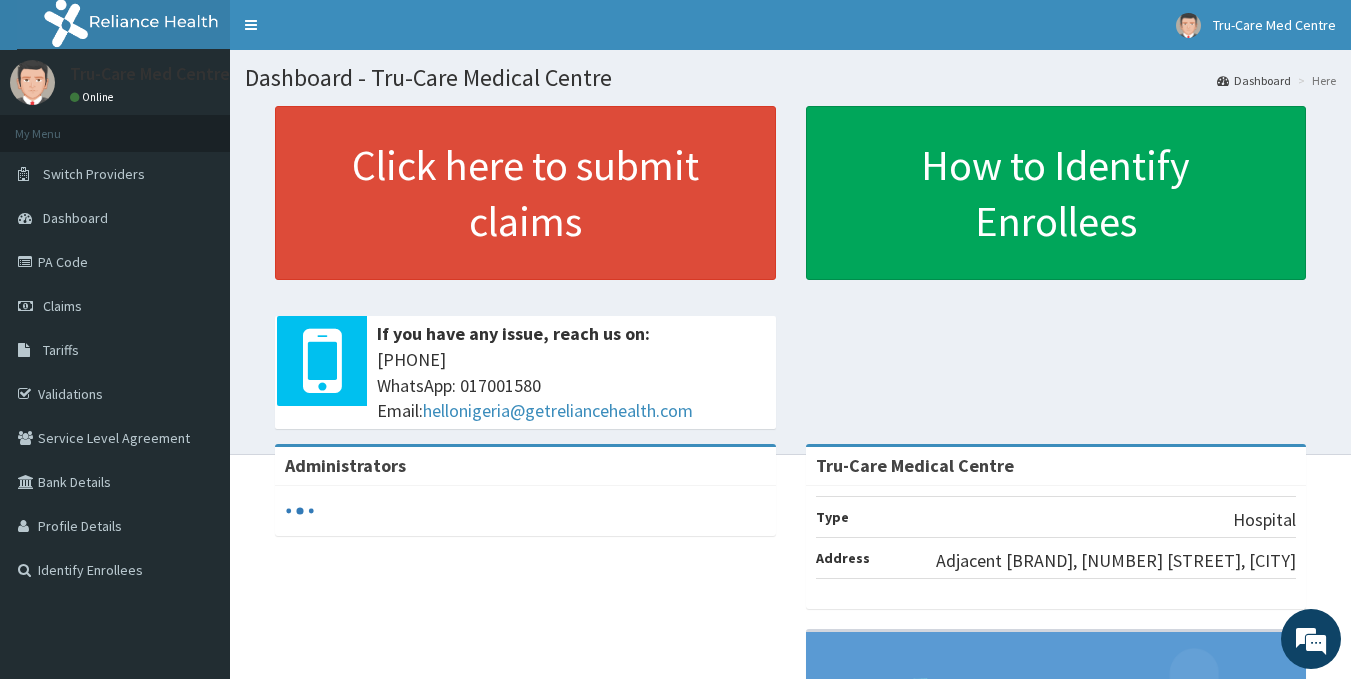 scroll, scrollTop: 0, scrollLeft: 0, axis: both 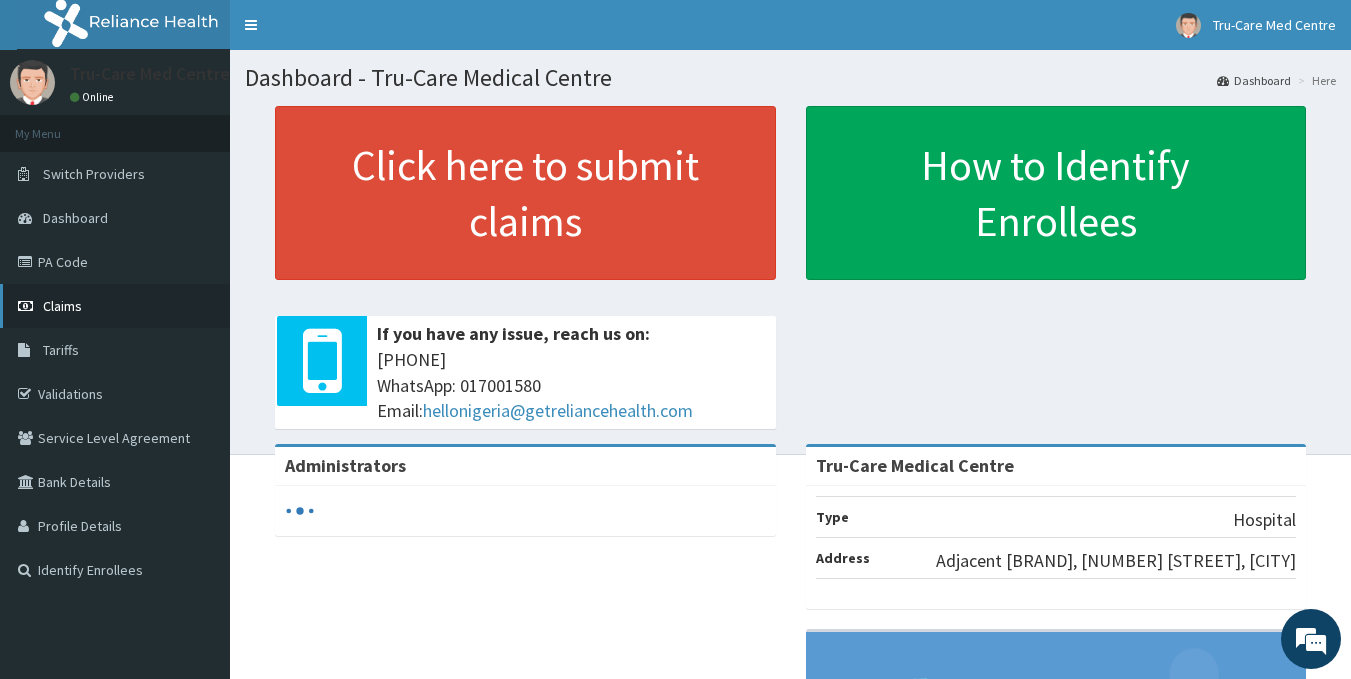 click on "Claims" at bounding box center (62, 306) 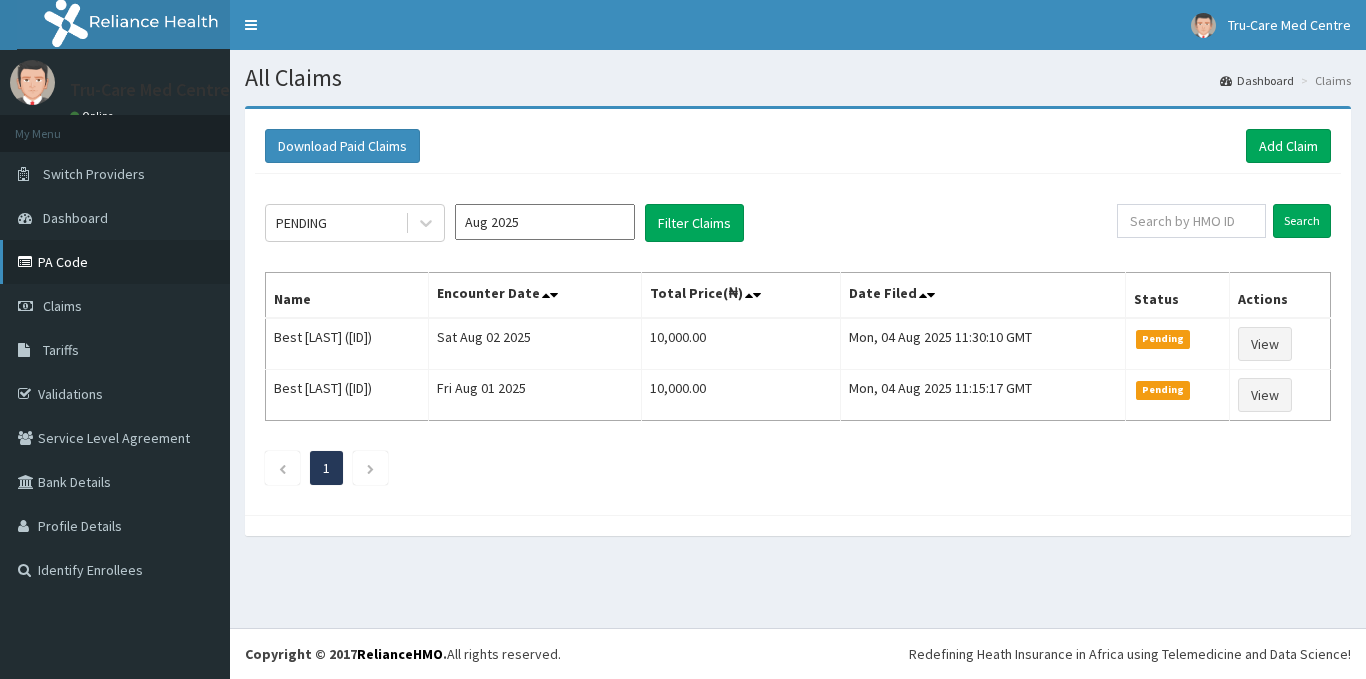 scroll, scrollTop: 0, scrollLeft: 0, axis: both 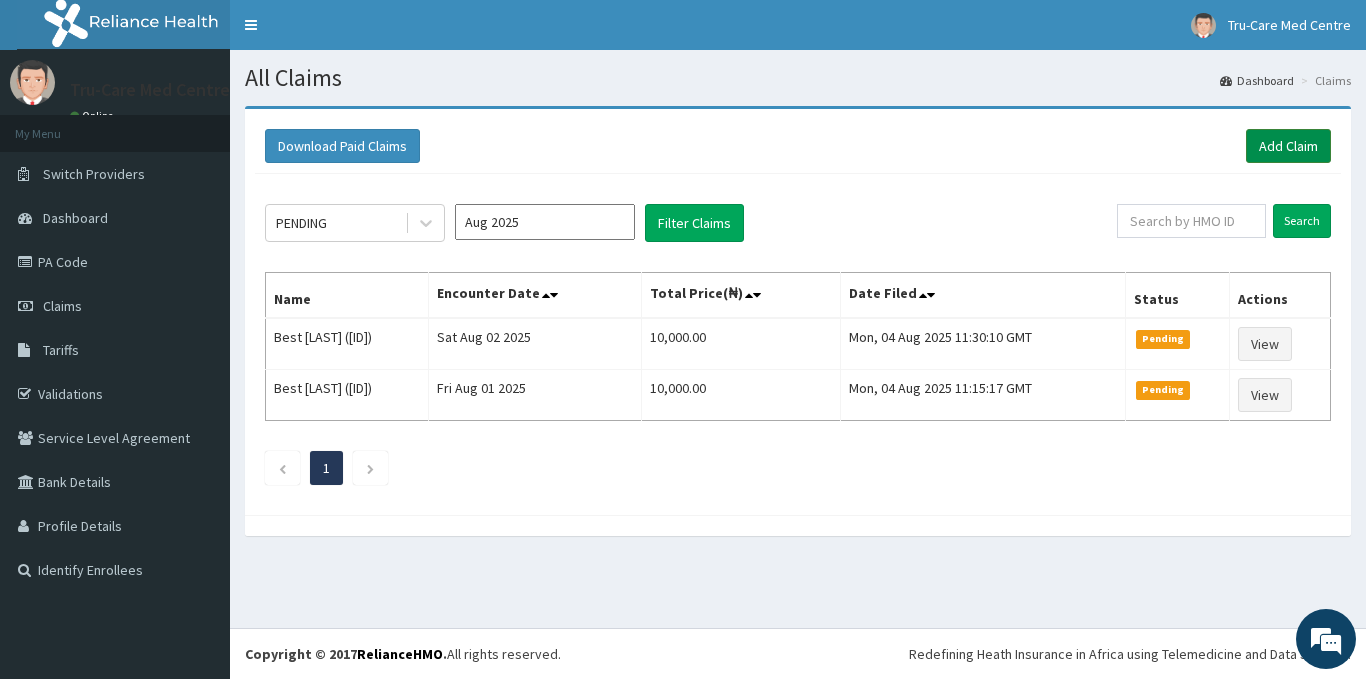 click on "Add Claim" at bounding box center [1288, 146] 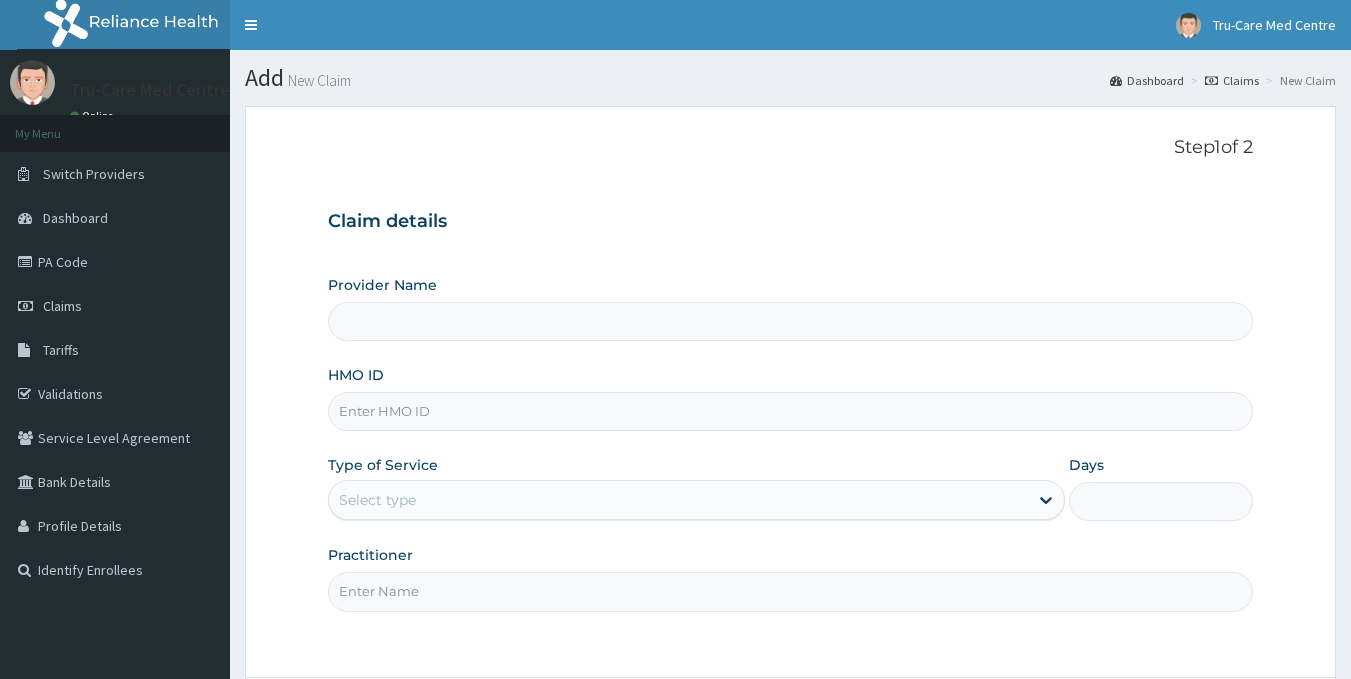 scroll, scrollTop: 0, scrollLeft: 0, axis: both 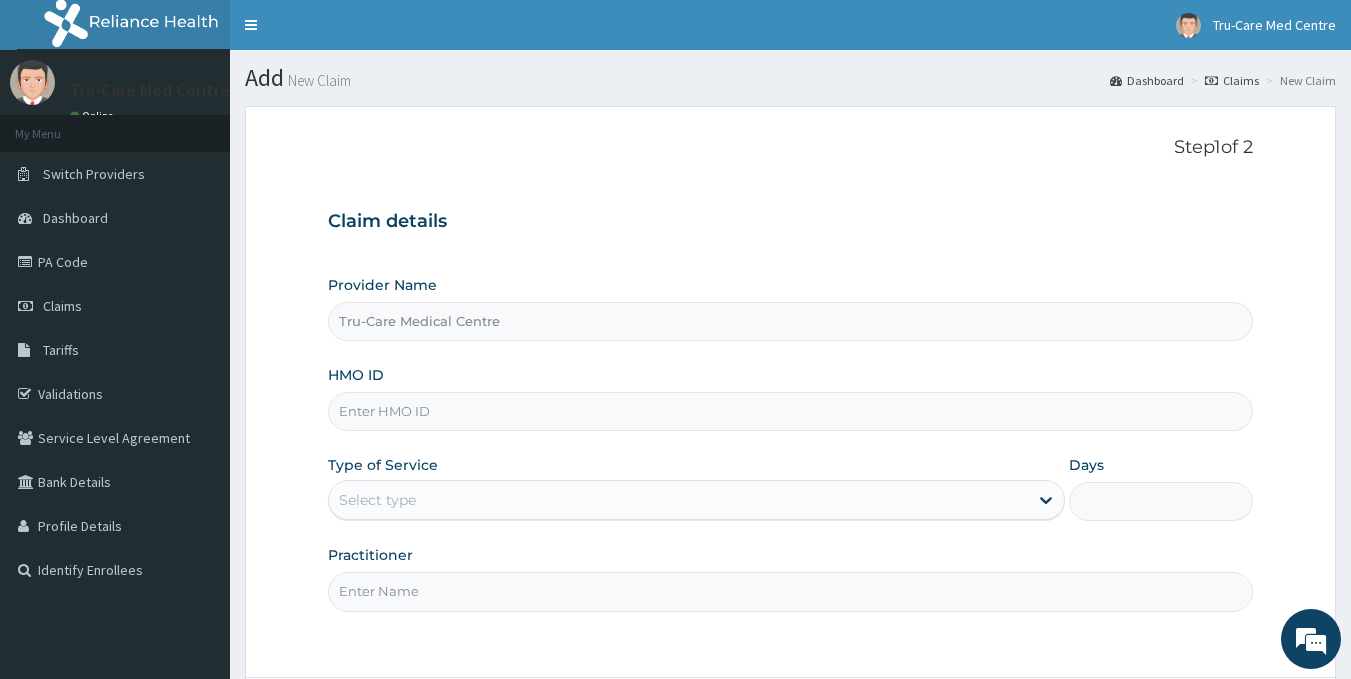 paste on "RPI/10053/B" 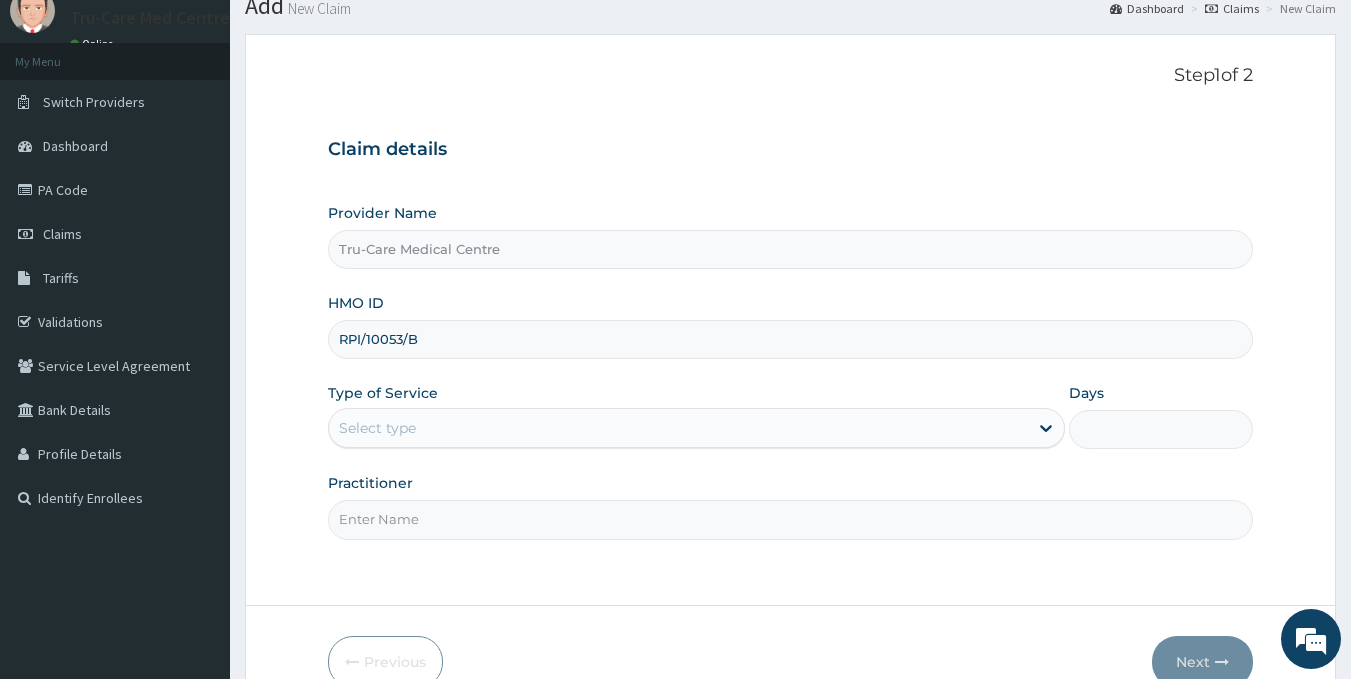 scroll, scrollTop: 178, scrollLeft: 0, axis: vertical 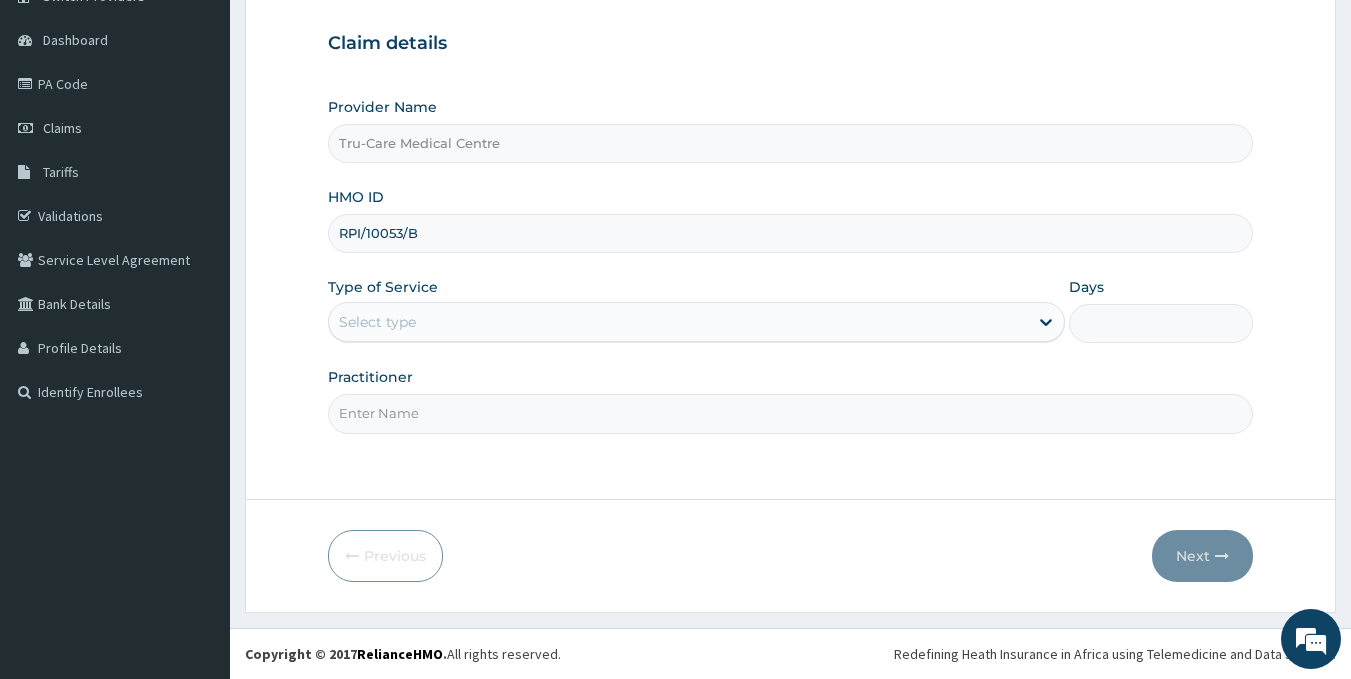 type on "RPI/10053/B" 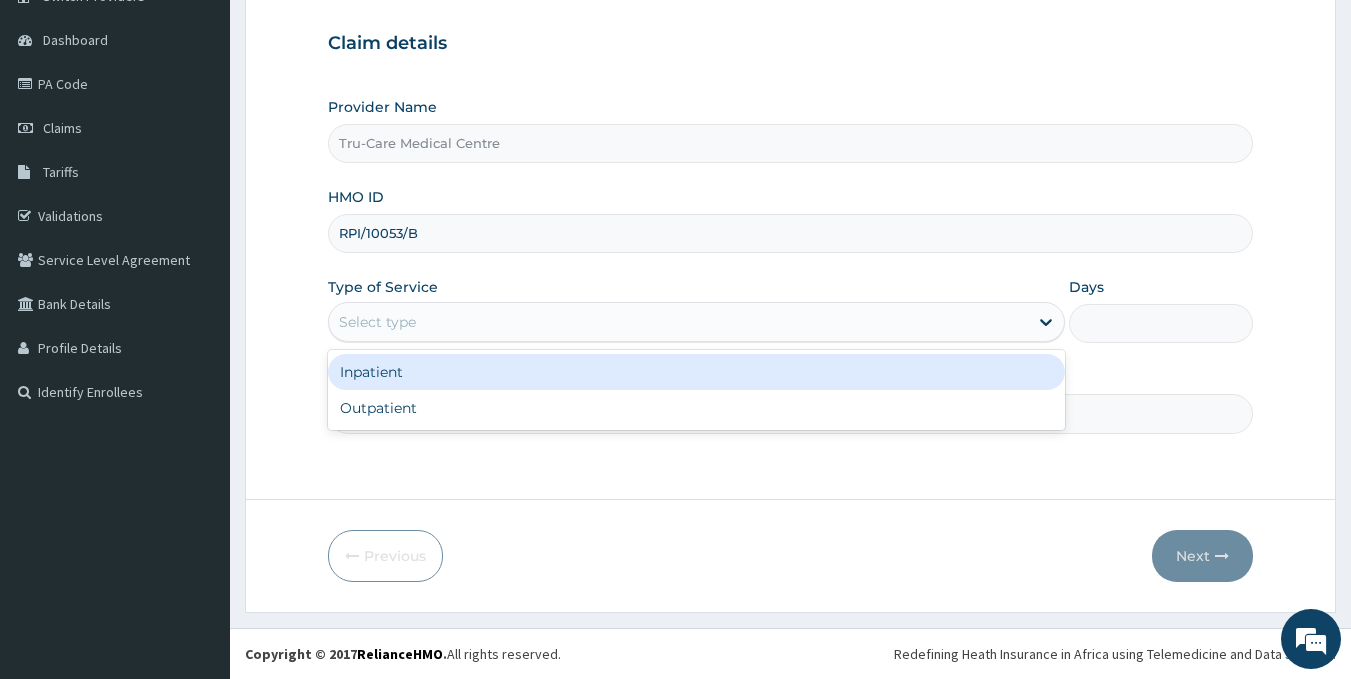 click on "Select type" at bounding box center [678, 322] 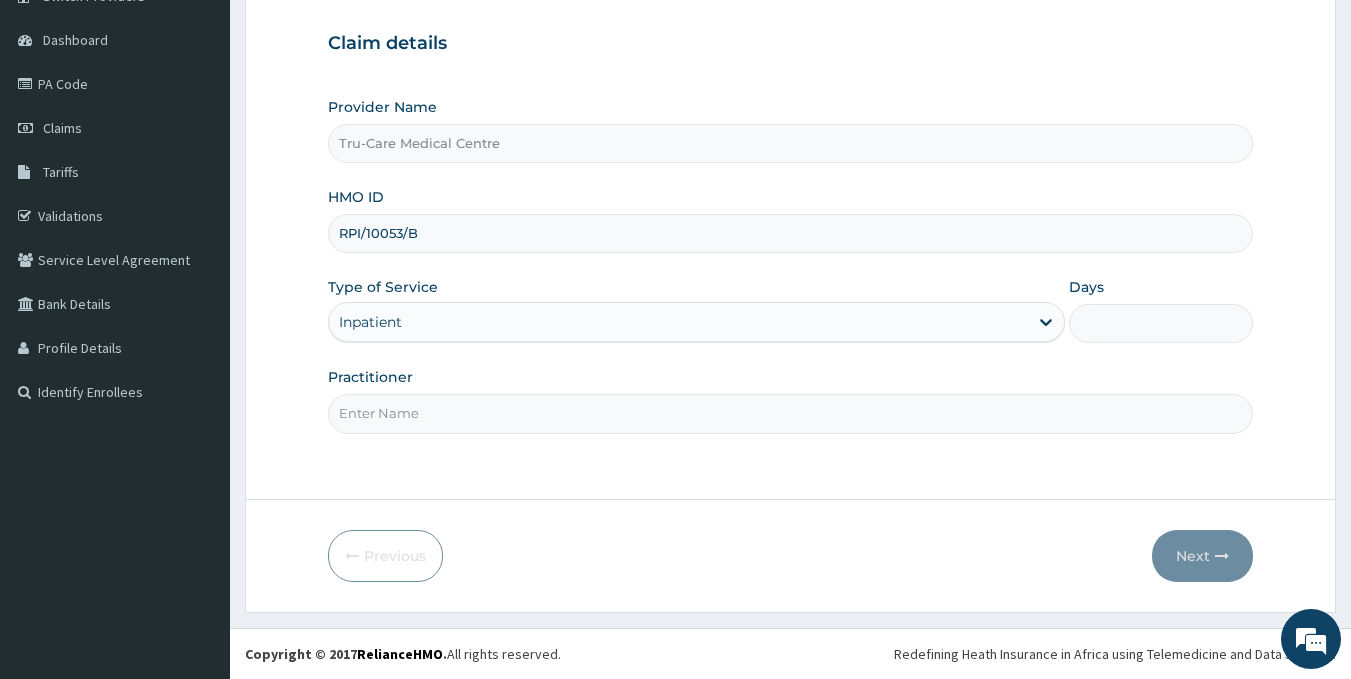 click on "Days" at bounding box center [1161, 323] 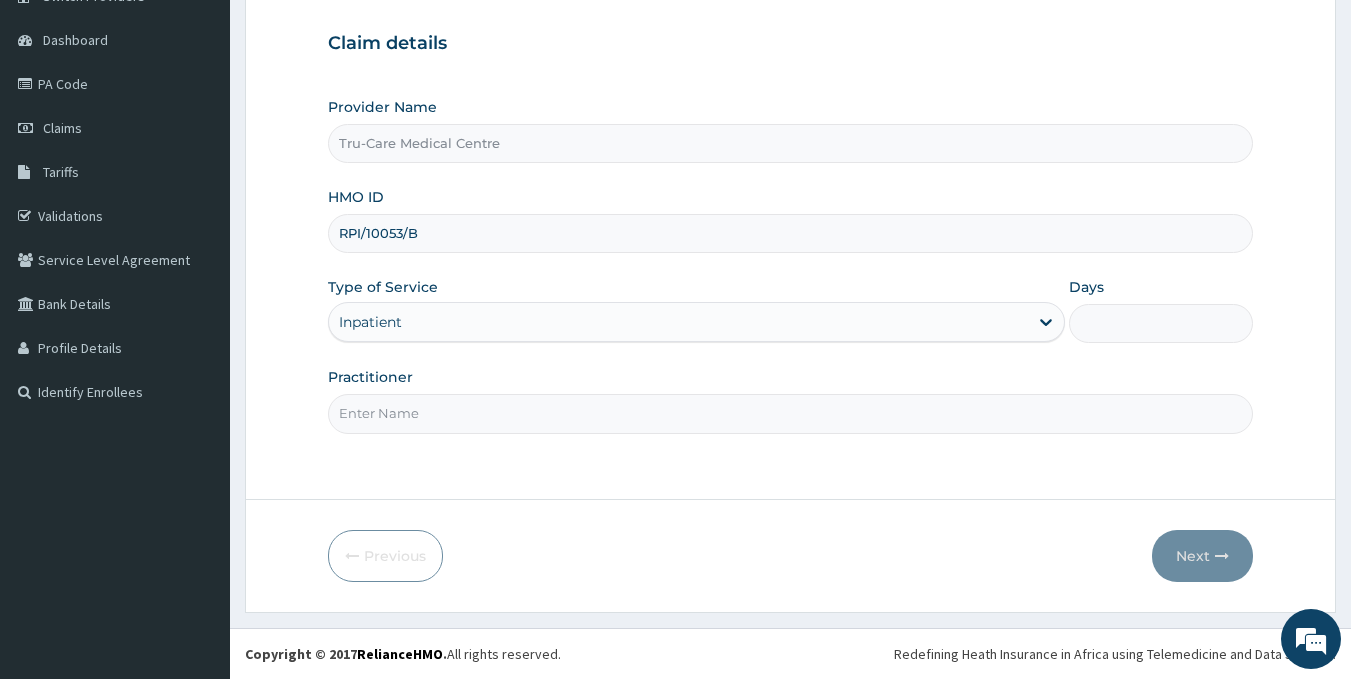 scroll, scrollTop: 0, scrollLeft: 0, axis: both 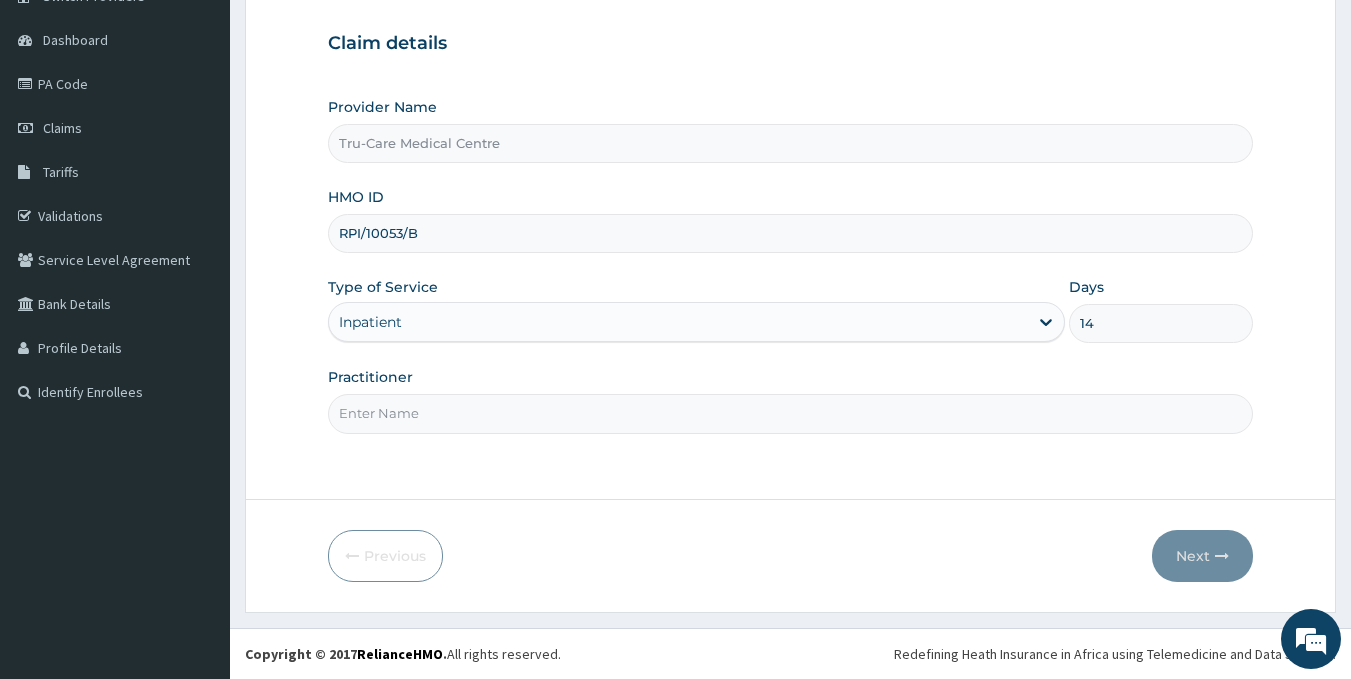 type on "14" 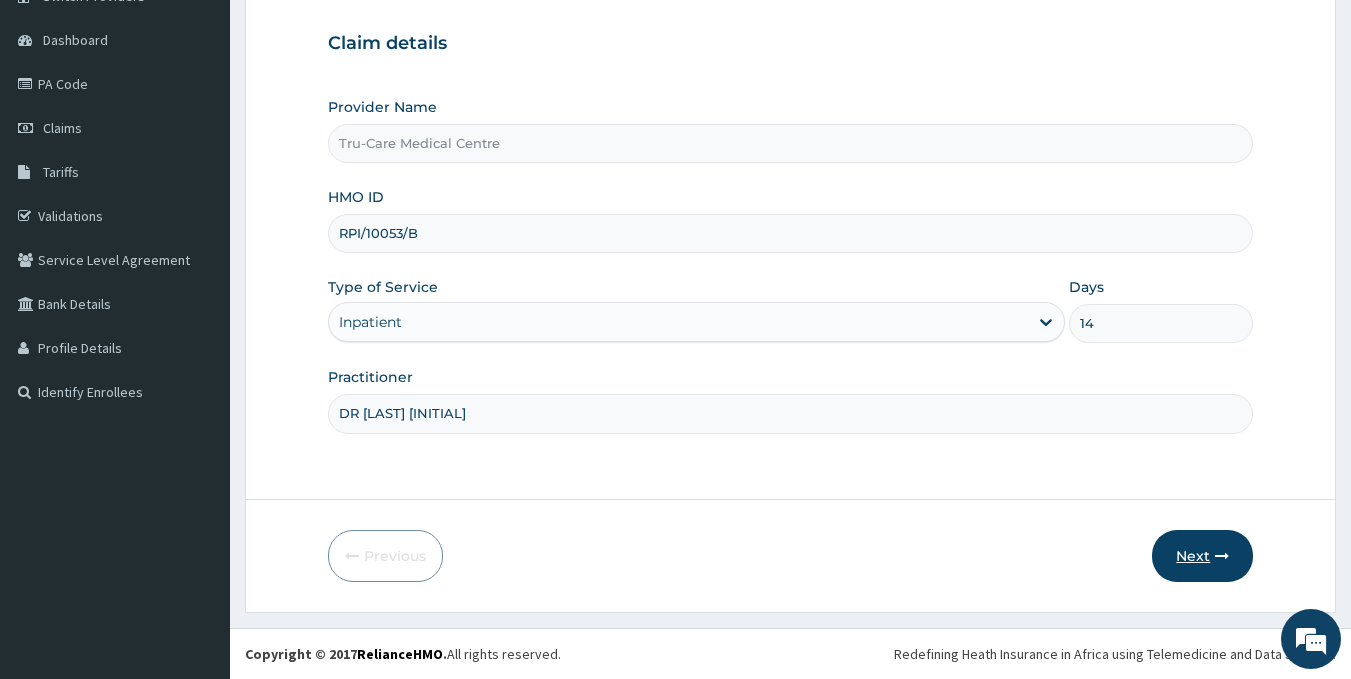 type on "DR HINJARI A." 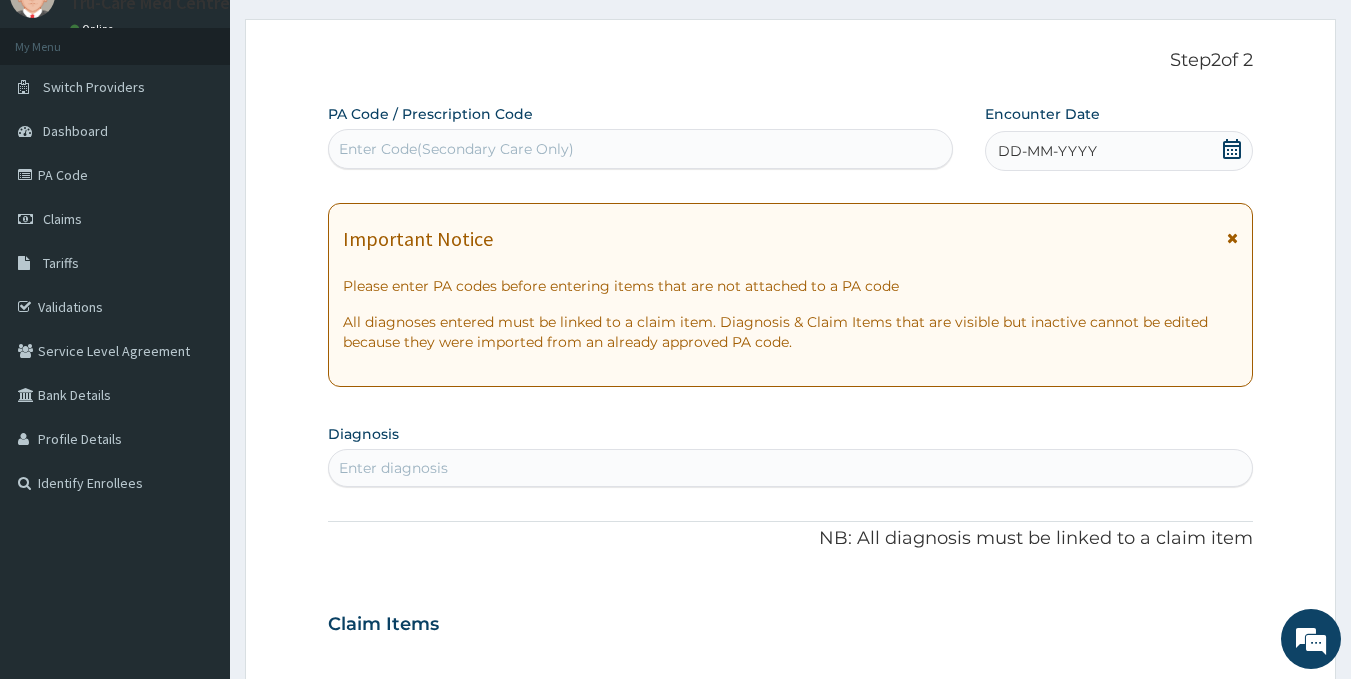 scroll, scrollTop: 0, scrollLeft: 0, axis: both 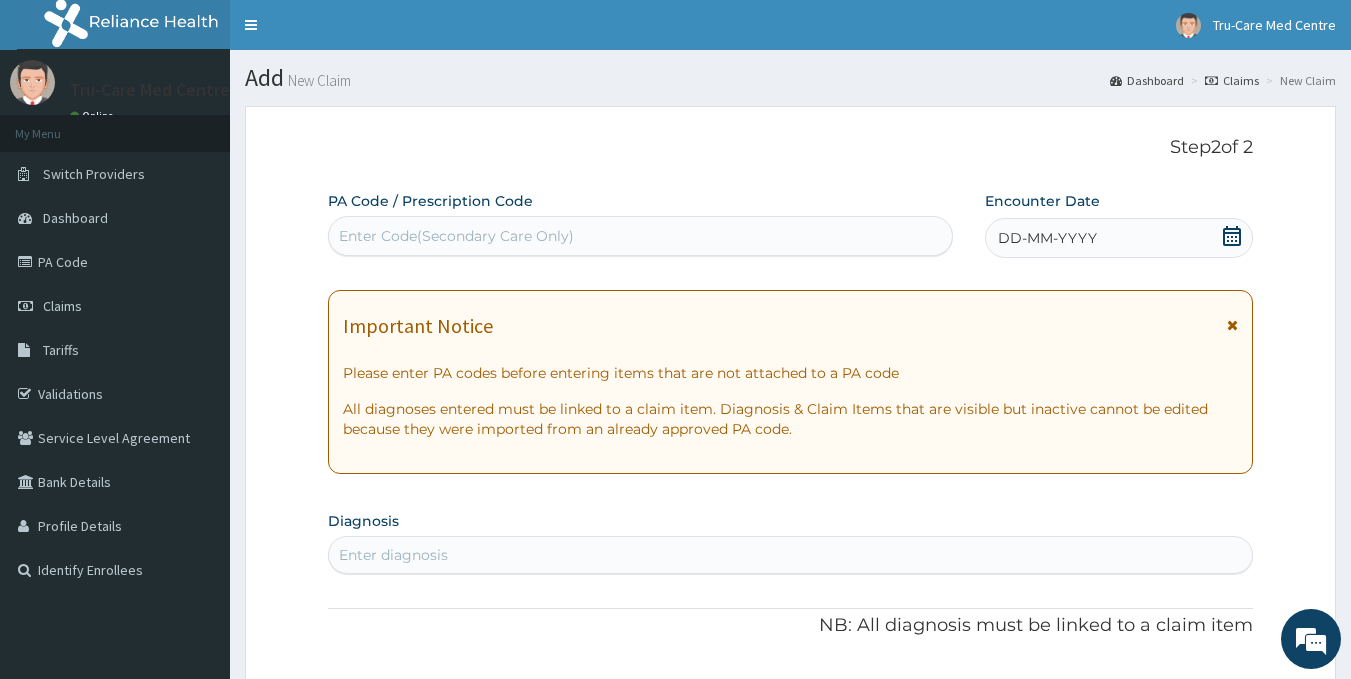 click on "Enter Code(Secondary Care Only)" at bounding box center (456, 236) 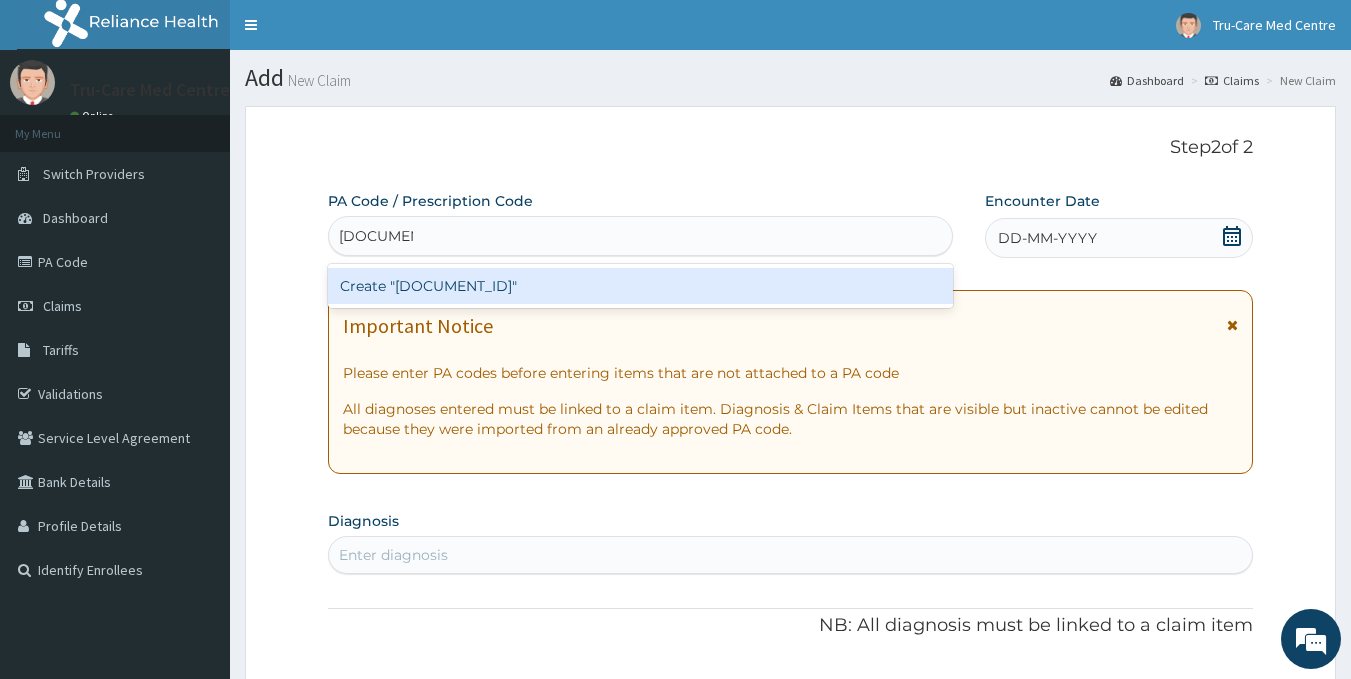 click on "Create "PA/683189"" at bounding box center [641, 286] 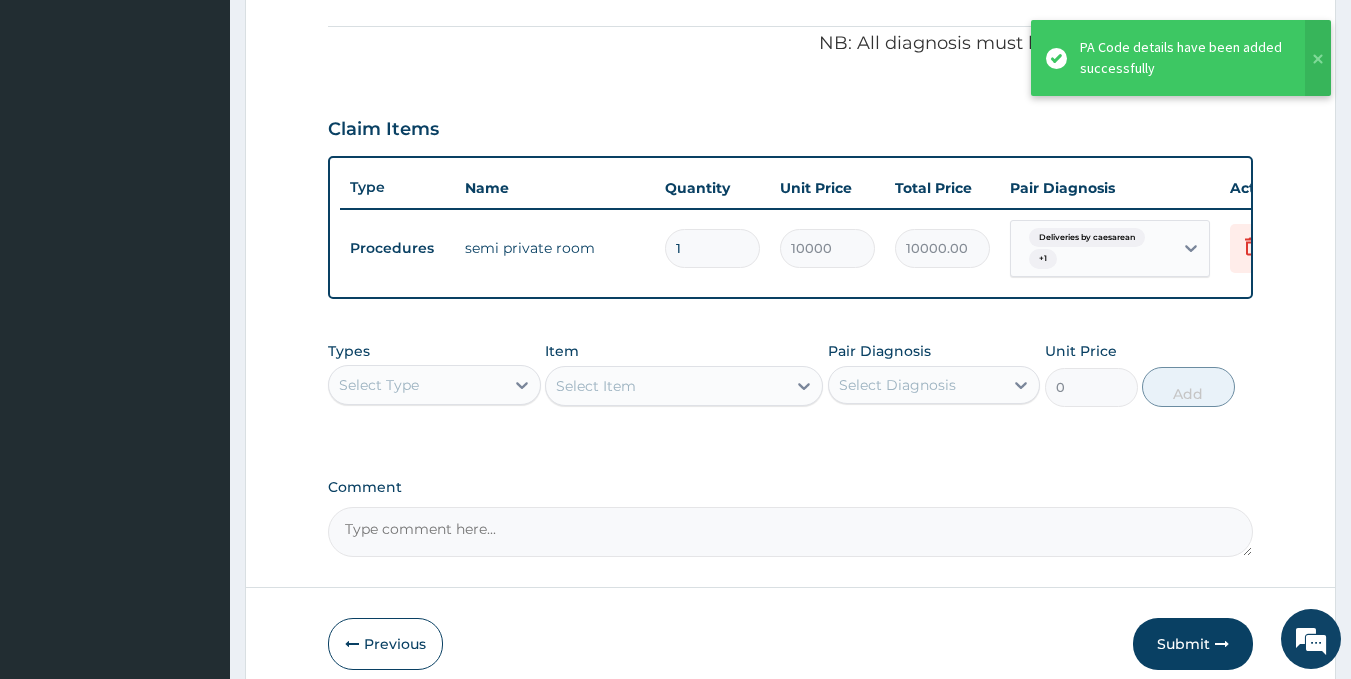 scroll, scrollTop: 691, scrollLeft: 0, axis: vertical 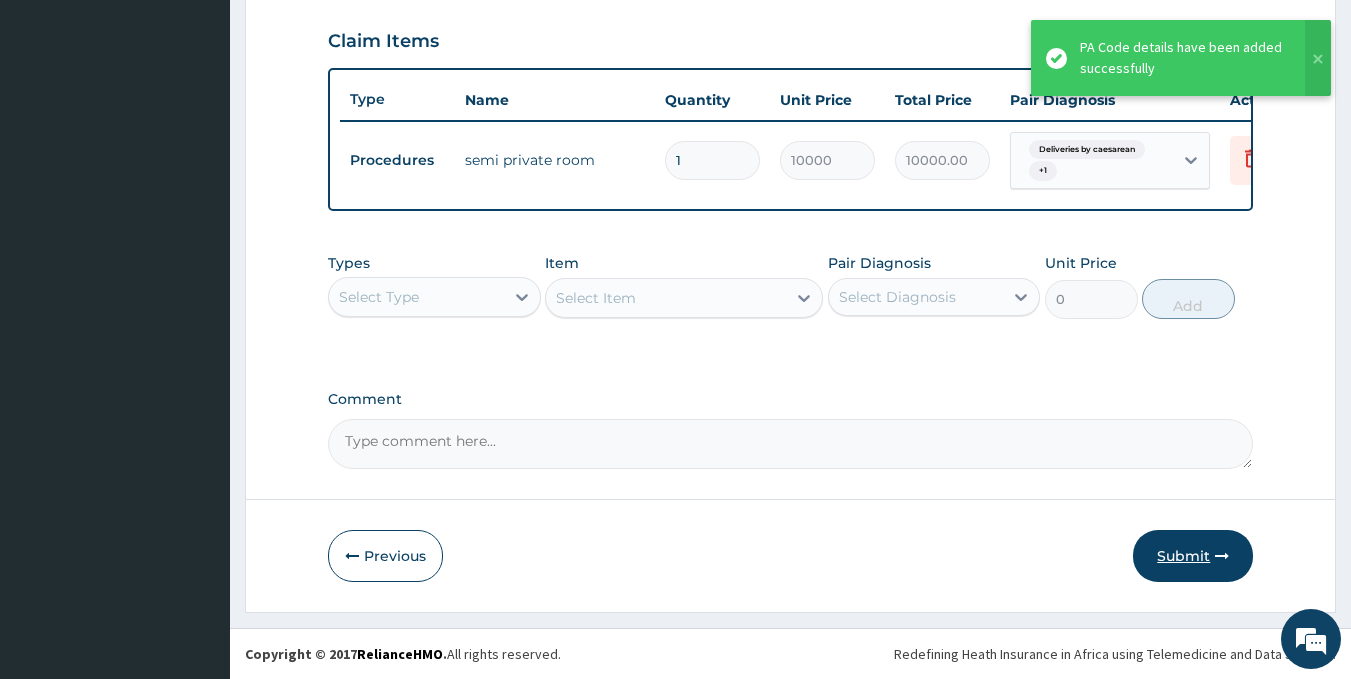 click on "Submit" at bounding box center [1193, 556] 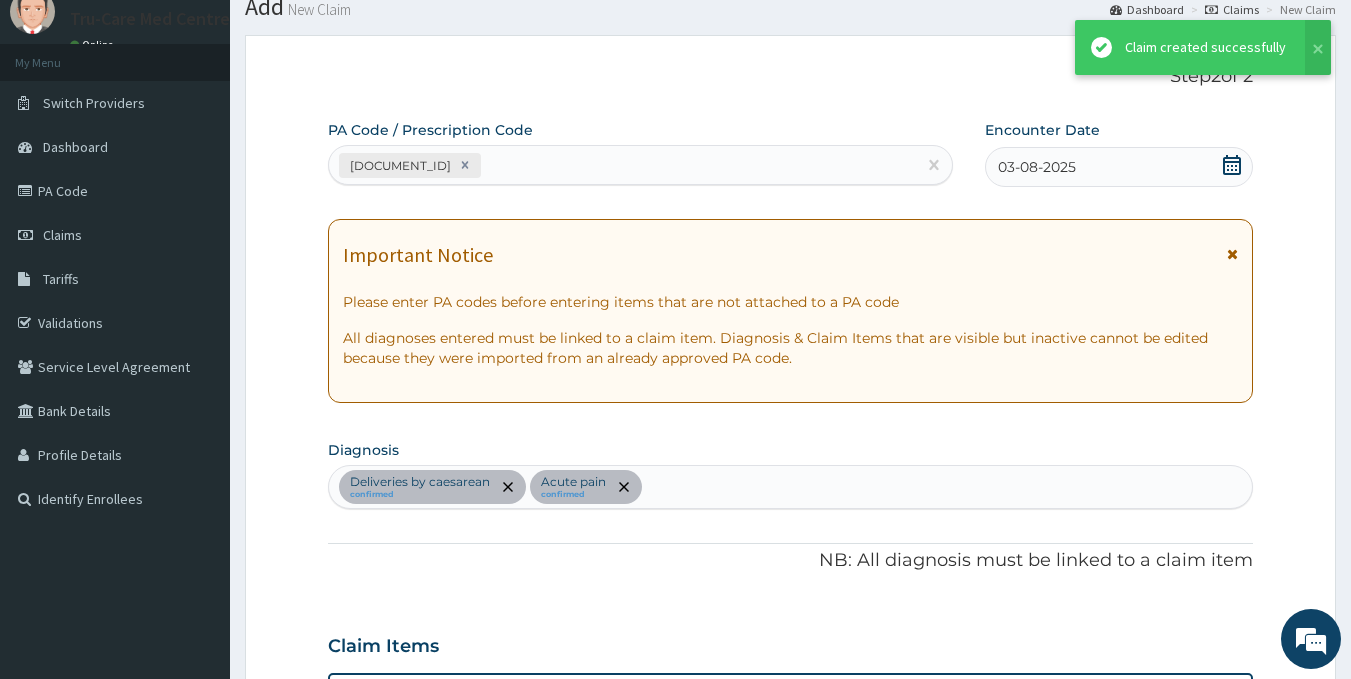 scroll, scrollTop: 691, scrollLeft: 0, axis: vertical 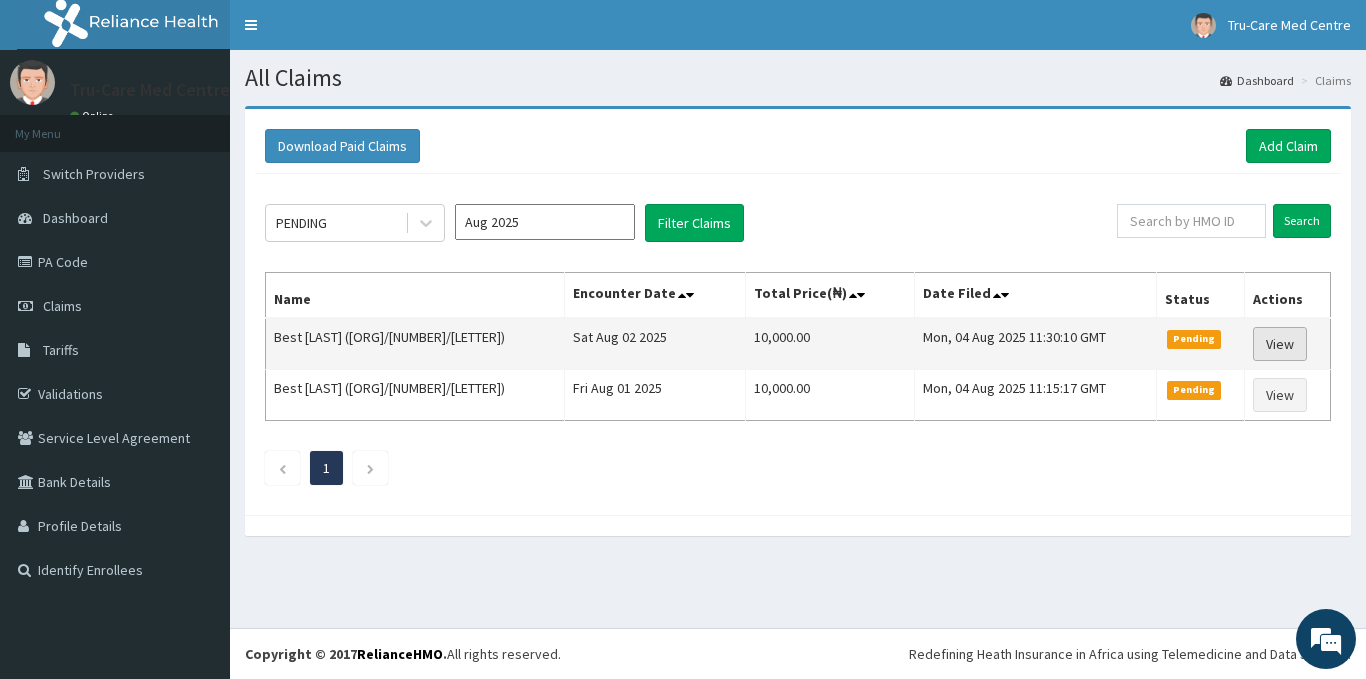 click on "View" at bounding box center [1280, 344] 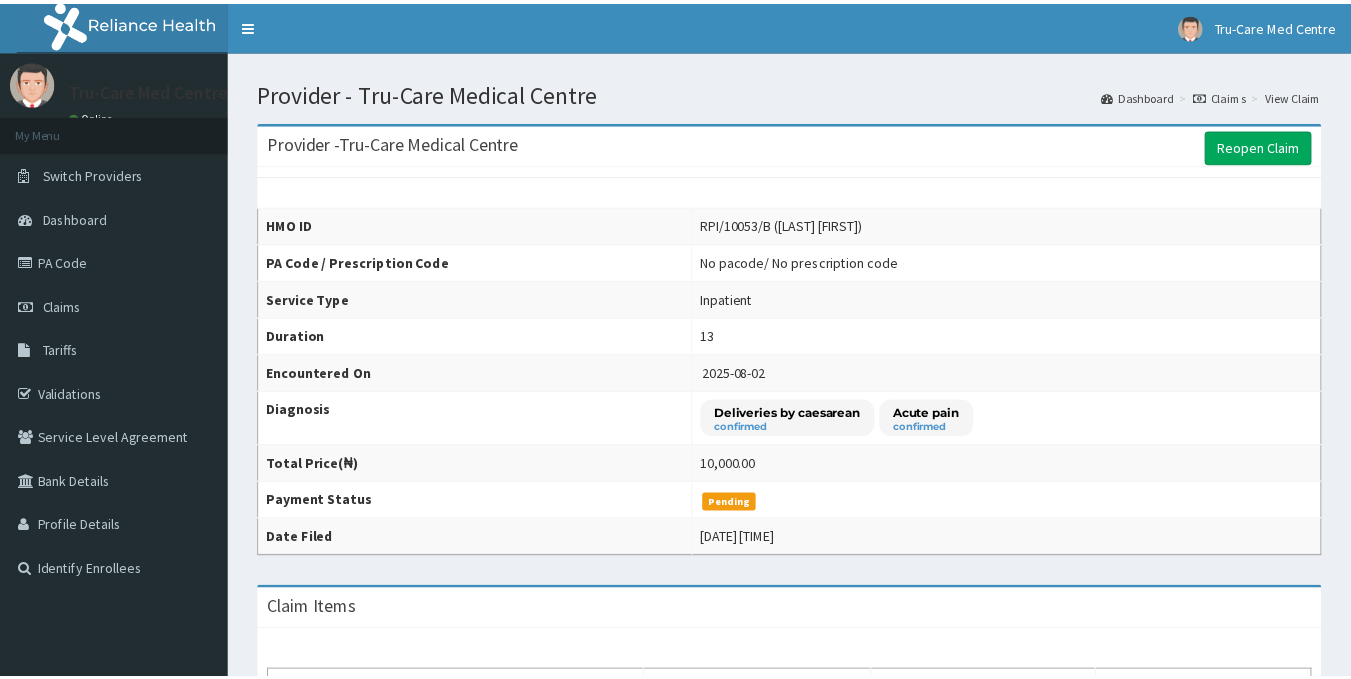 scroll, scrollTop: 0, scrollLeft: 0, axis: both 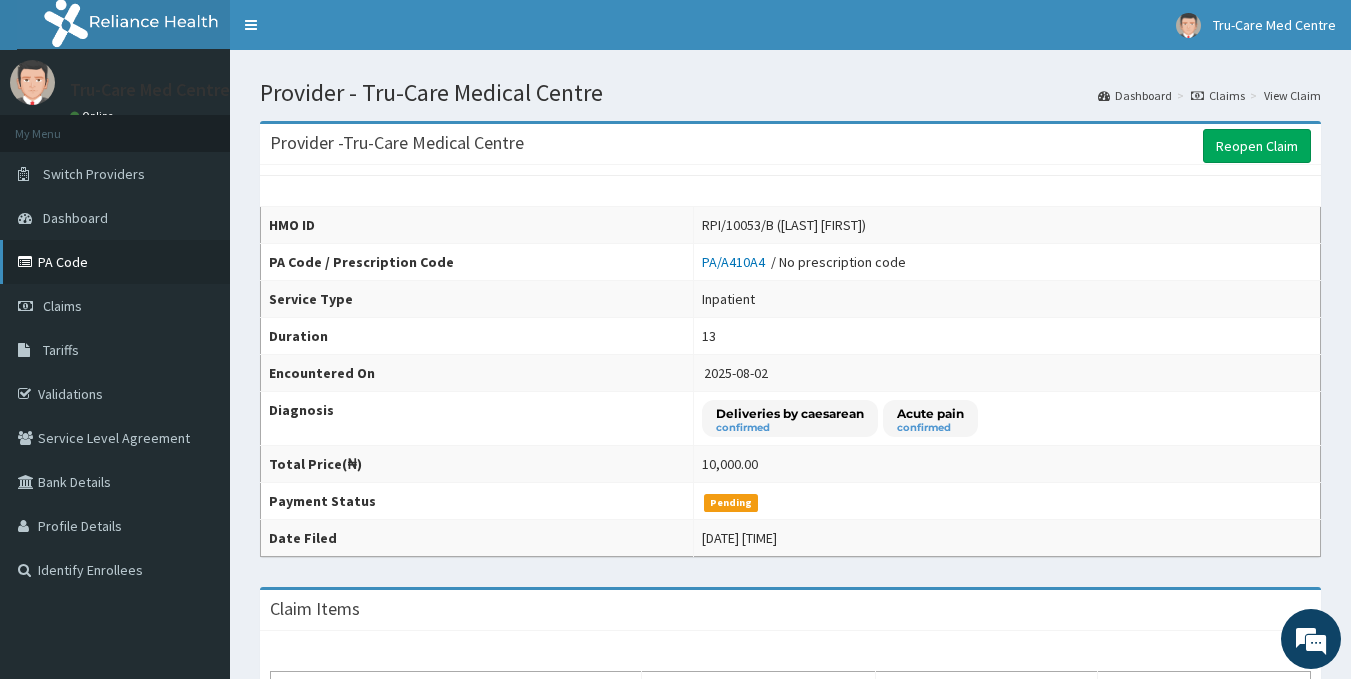 click on "PA Code" at bounding box center [115, 262] 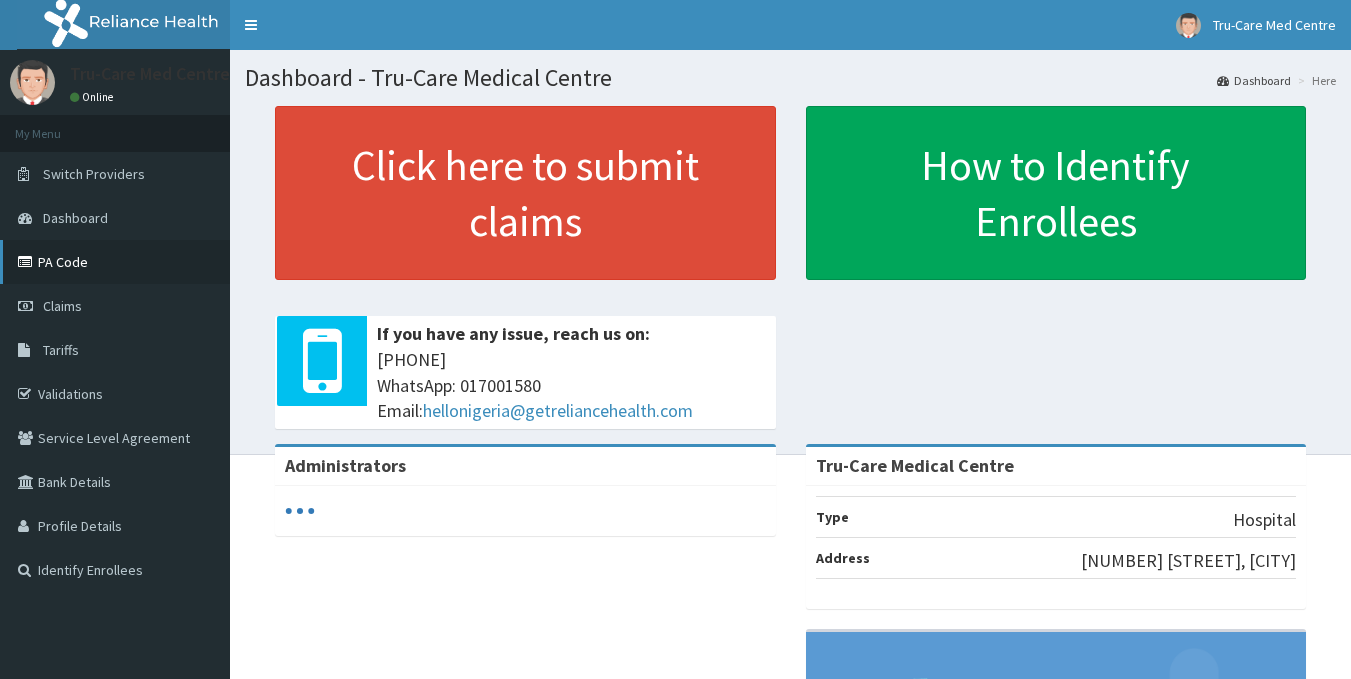 scroll, scrollTop: 0, scrollLeft: 0, axis: both 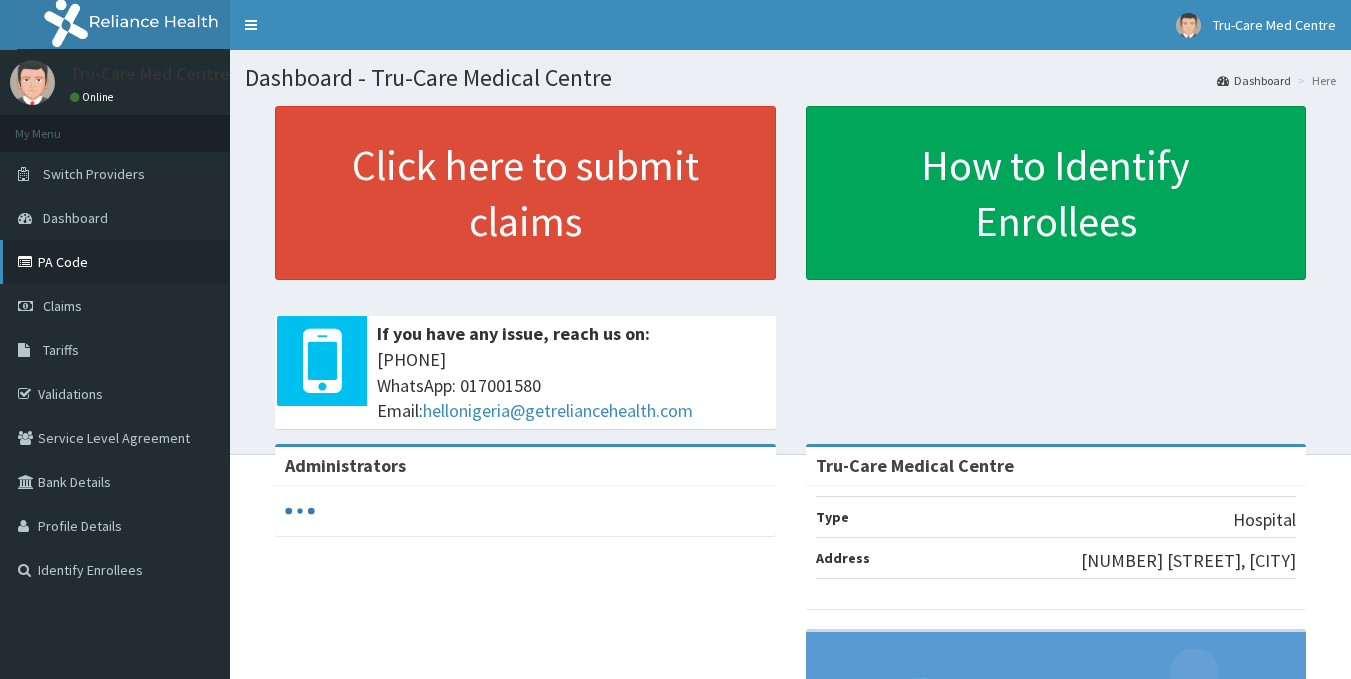 click on "PA Code" at bounding box center [115, 262] 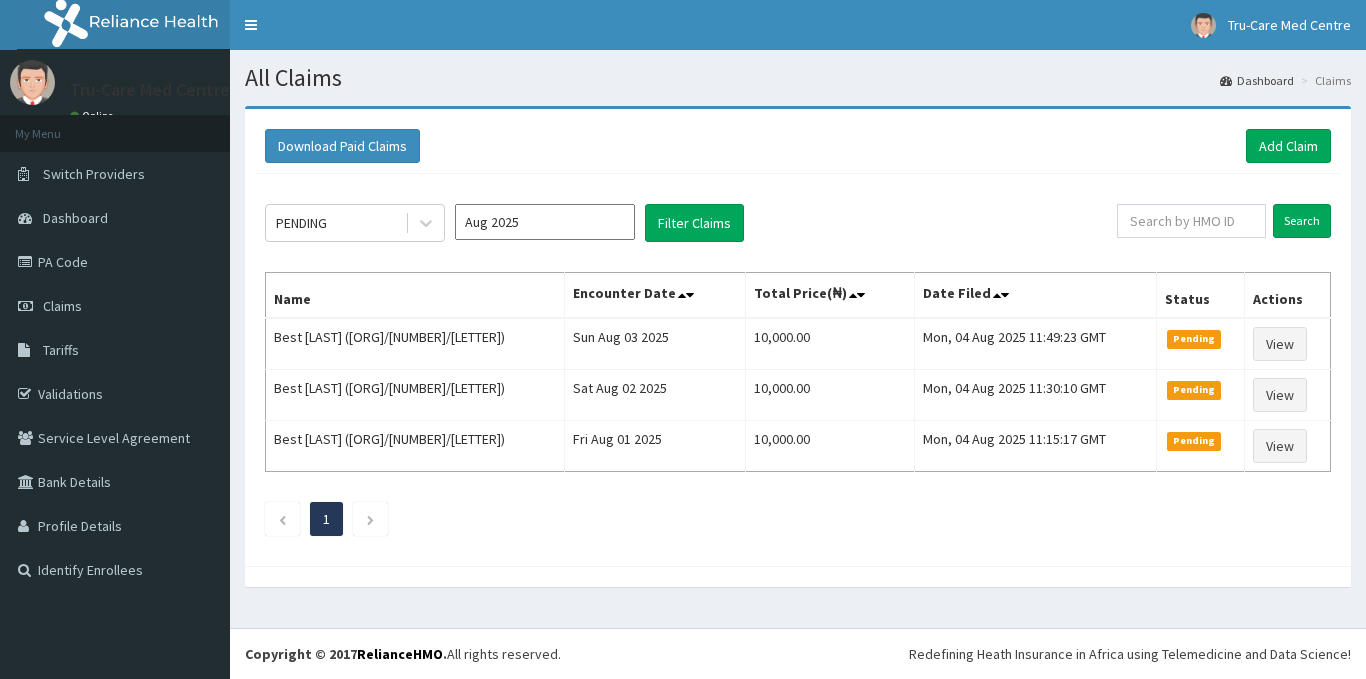 scroll, scrollTop: 0, scrollLeft: 0, axis: both 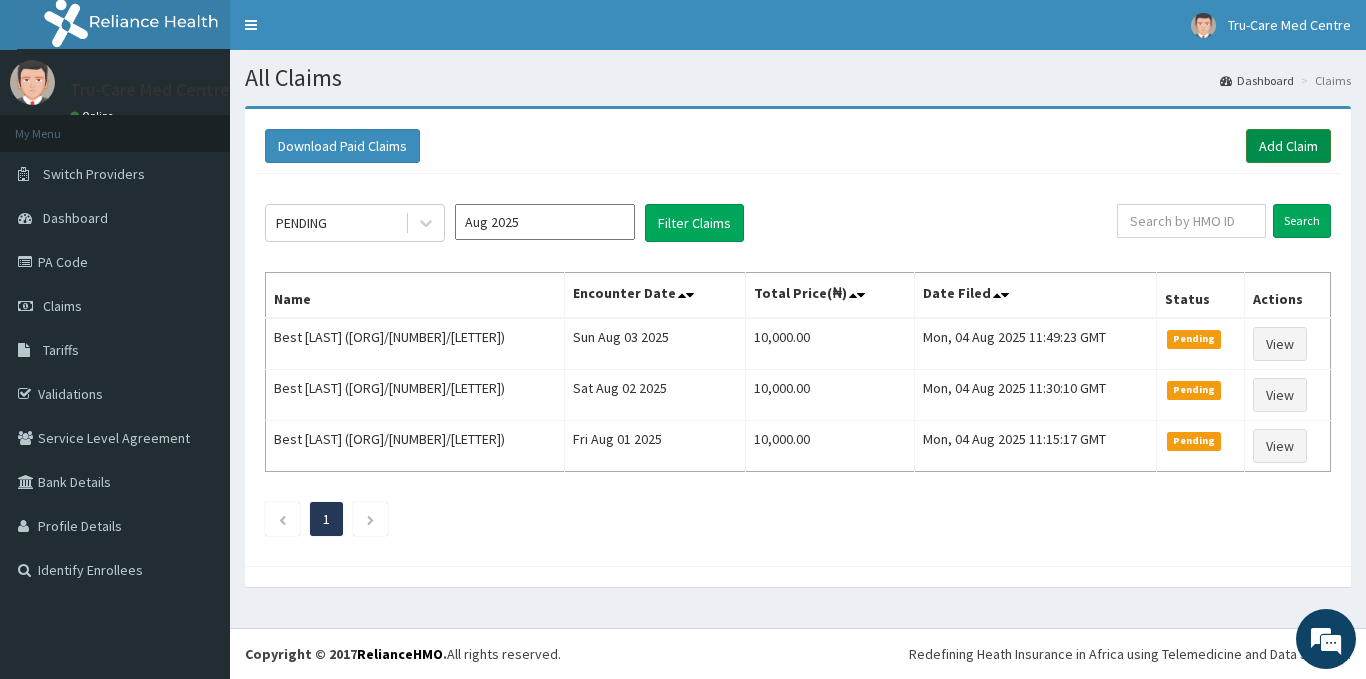 click on "Add Claim" at bounding box center (1288, 146) 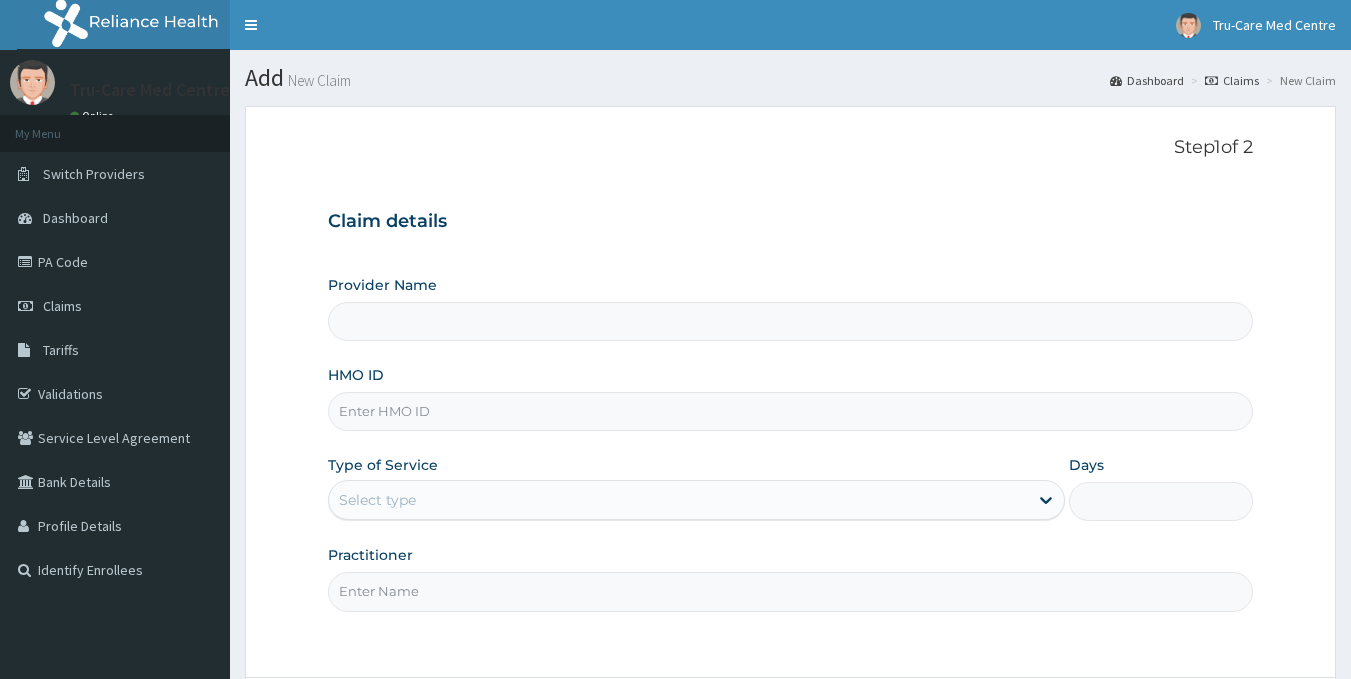 scroll, scrollTop: 0, scrollLeft: 0, axis: both 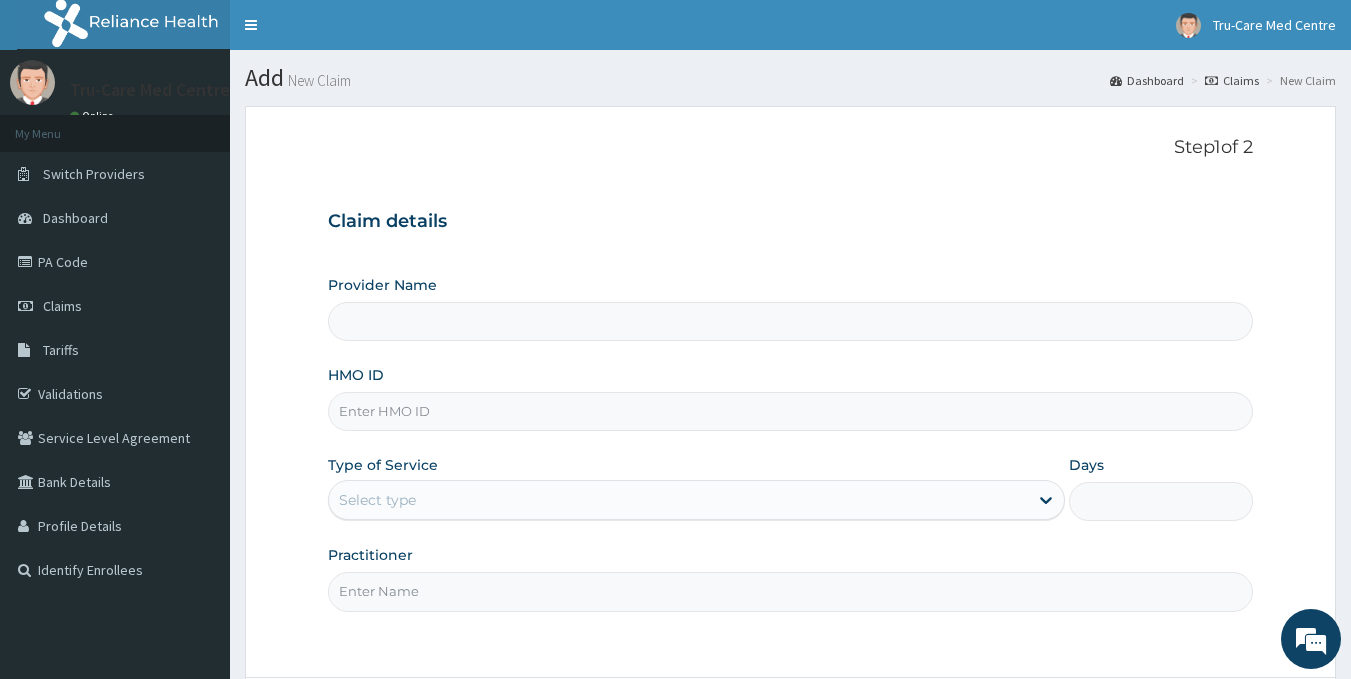 click on "HMO ID" at bounding box center (791, 411) 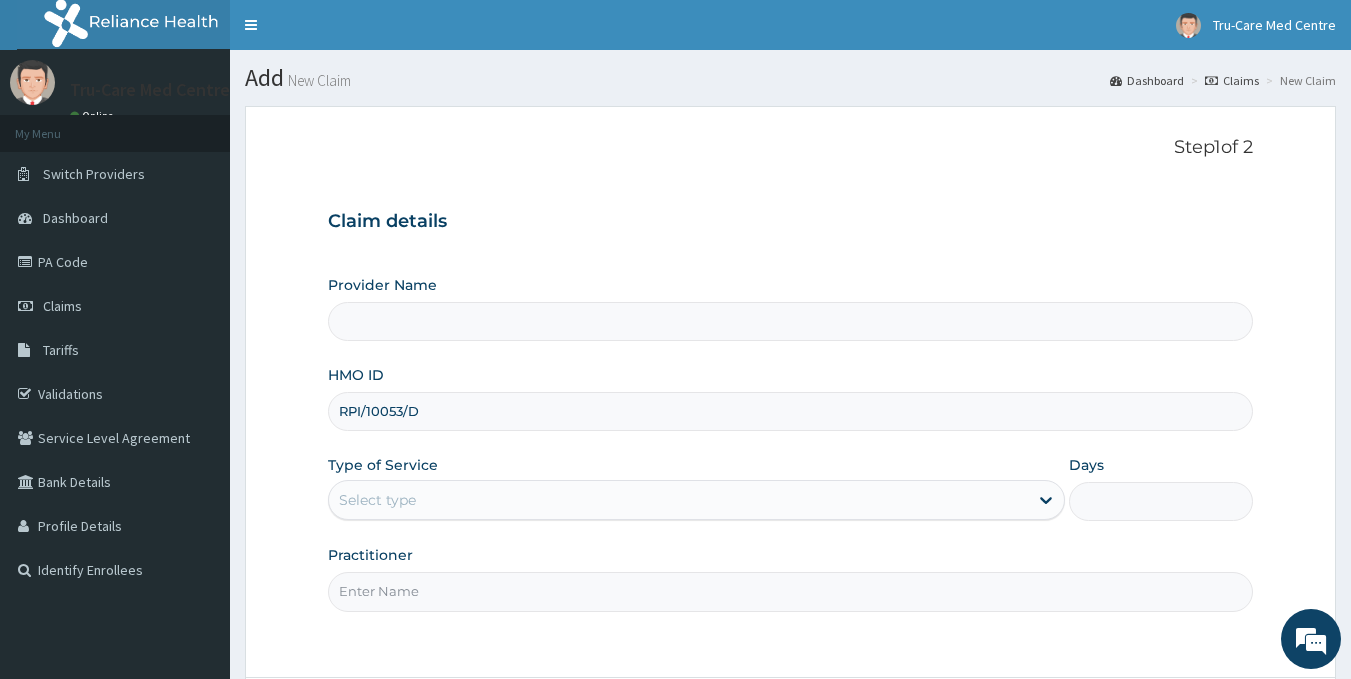 type on "Tru-Care Medical Centre" 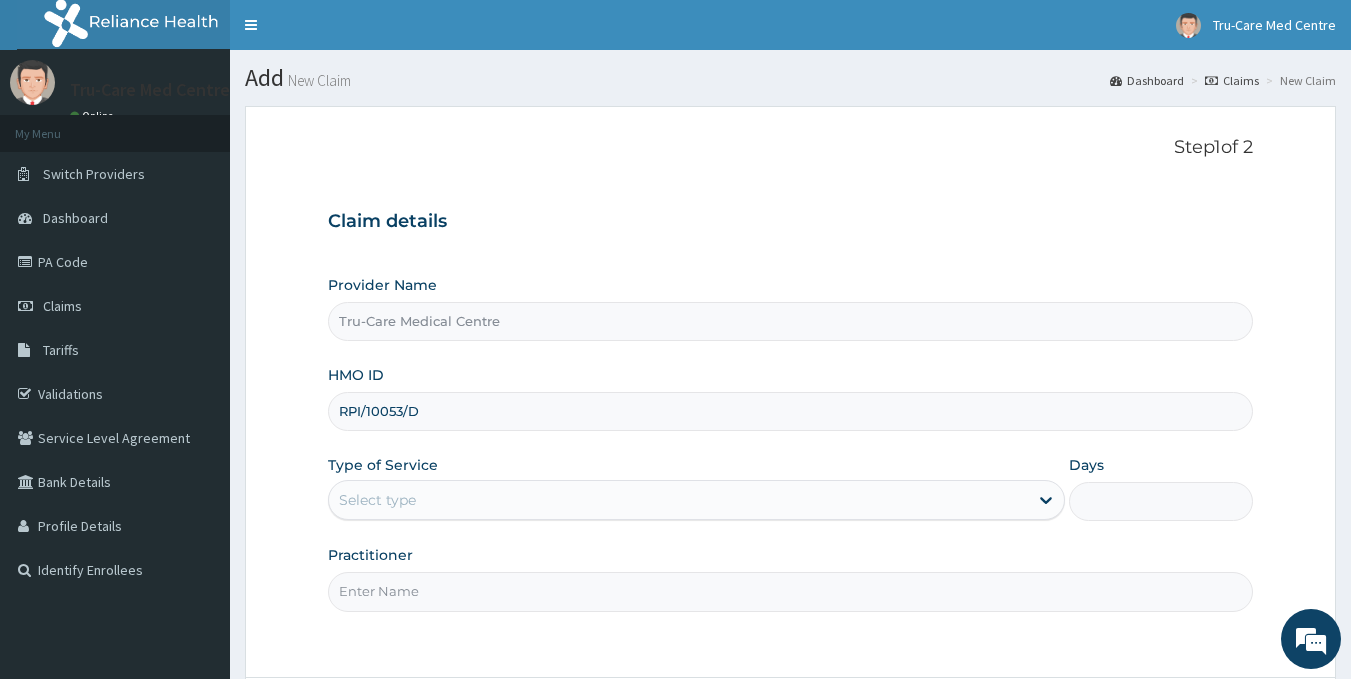 type on "RPI/10053/D" 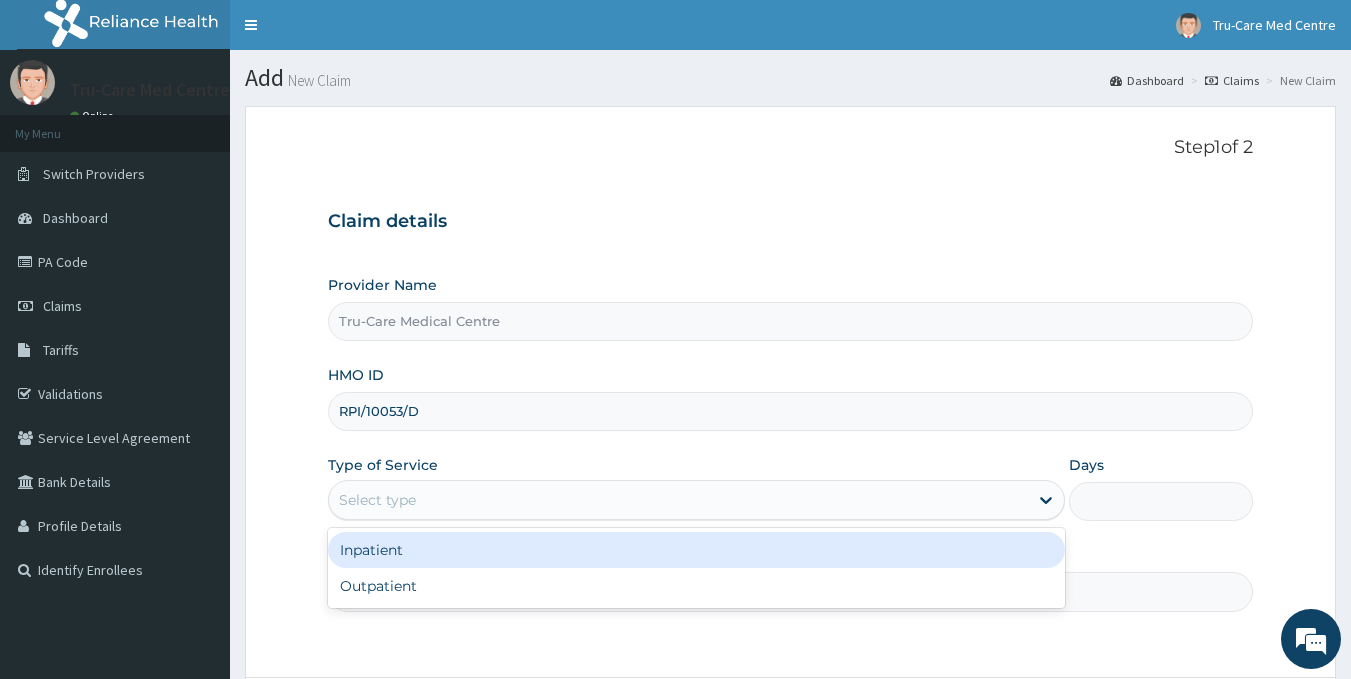 click on "Inpatient" at bounding box center (696, 550) 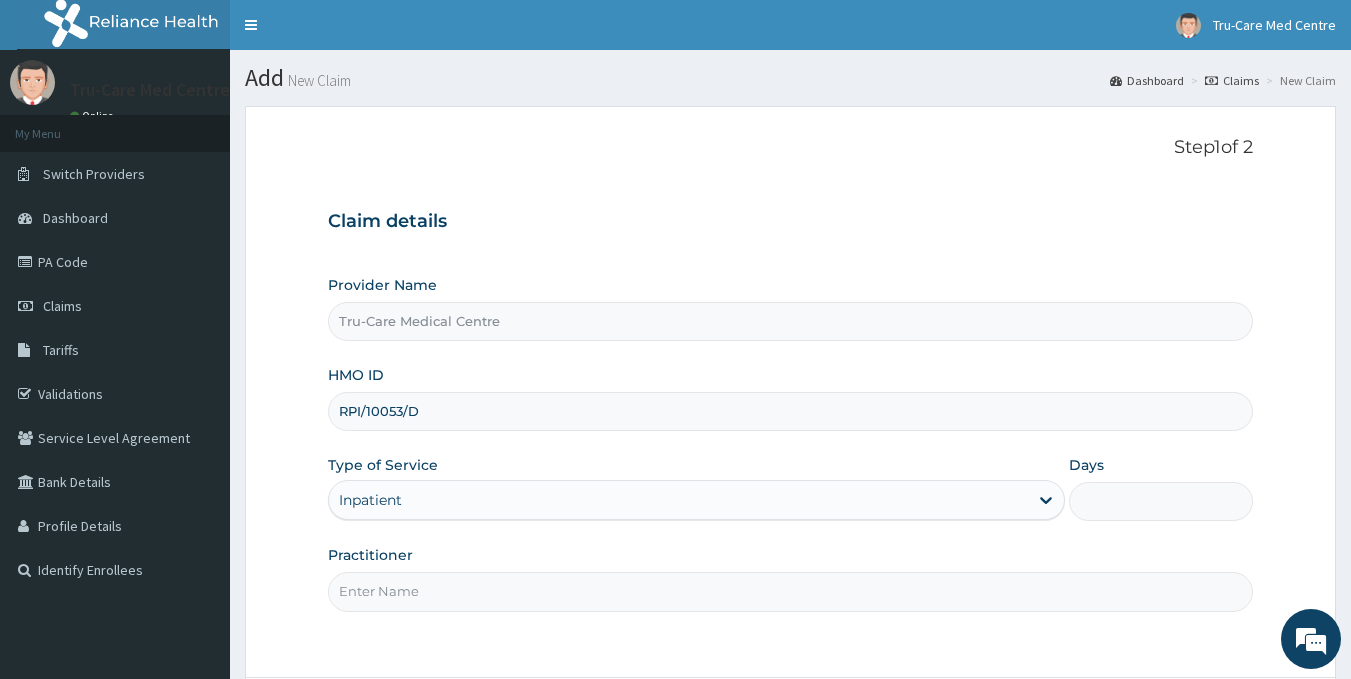 click on "Days" at bounding box center (1161, 501) 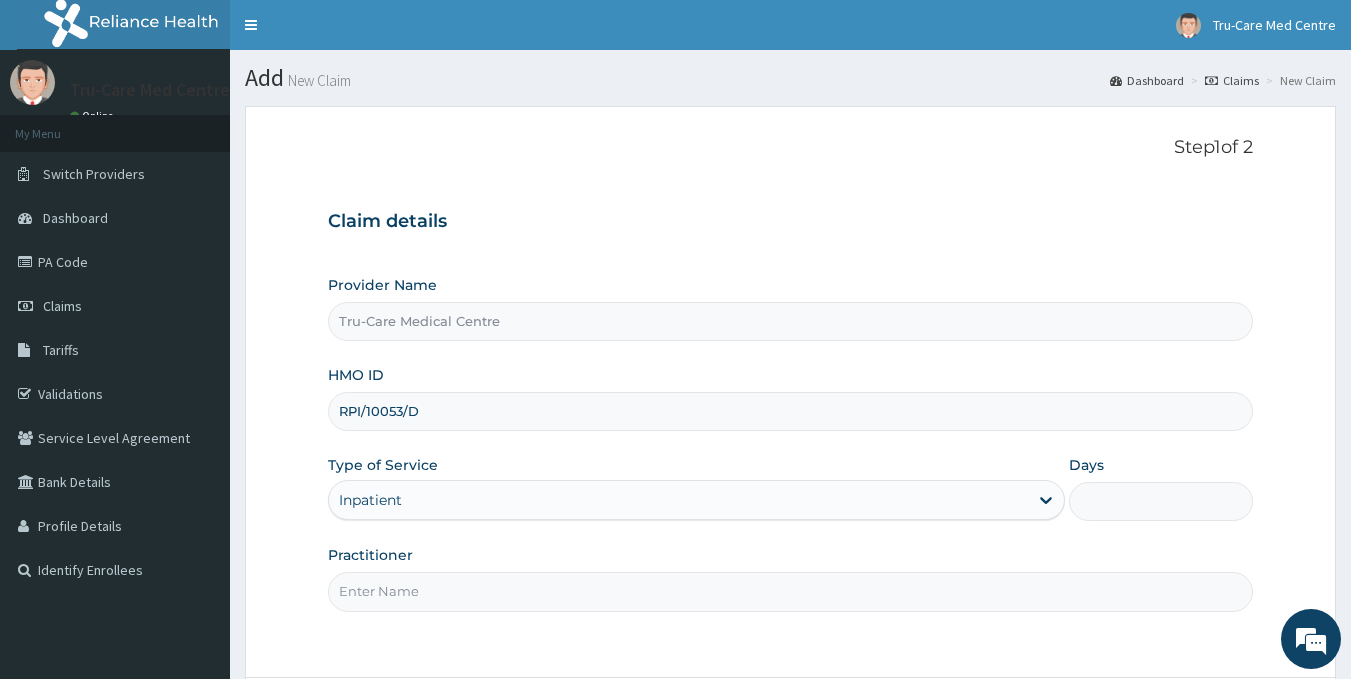 scroll, scrollTop: 0, scrollLeft: 0, axis: both 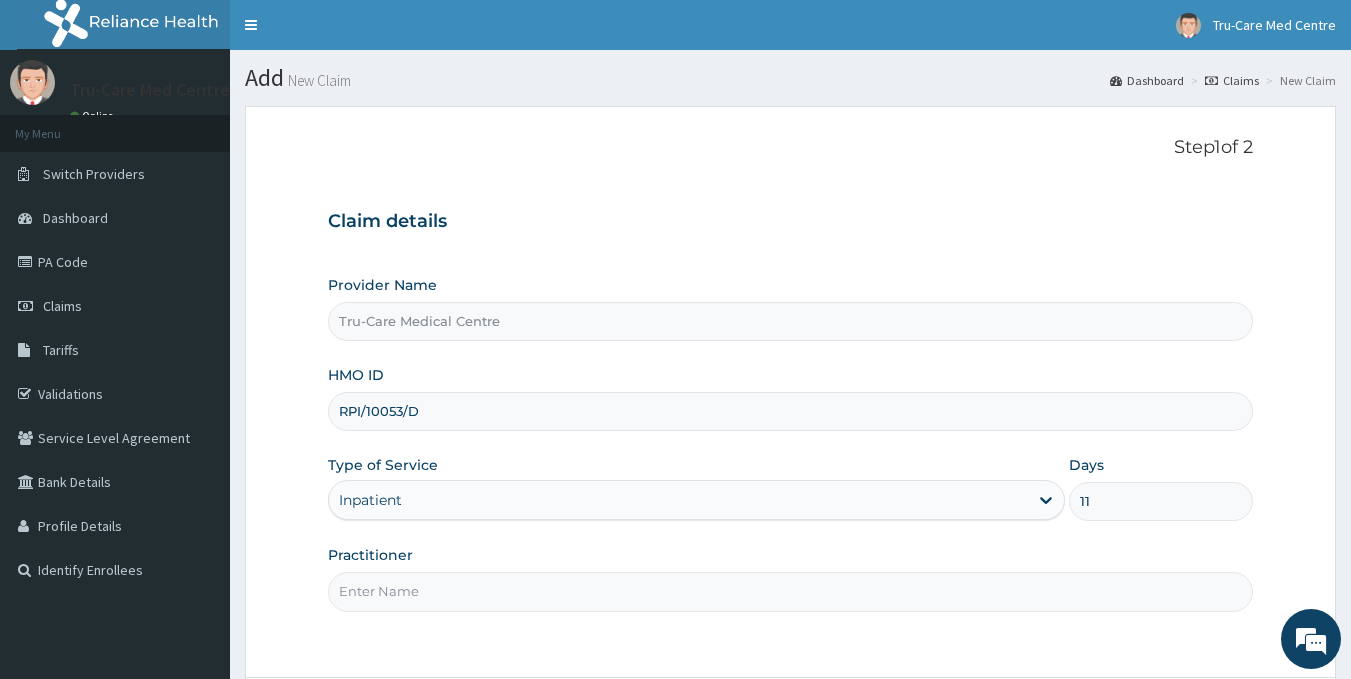 type on "11" 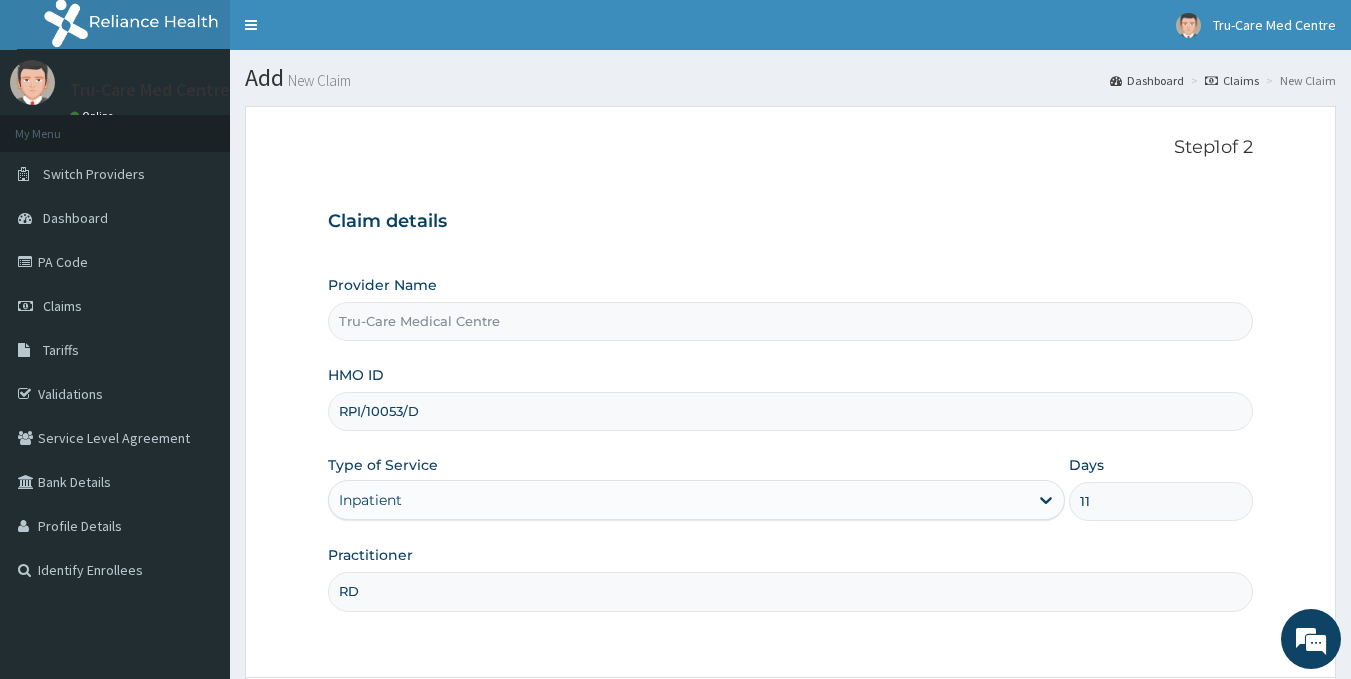 type on "R" 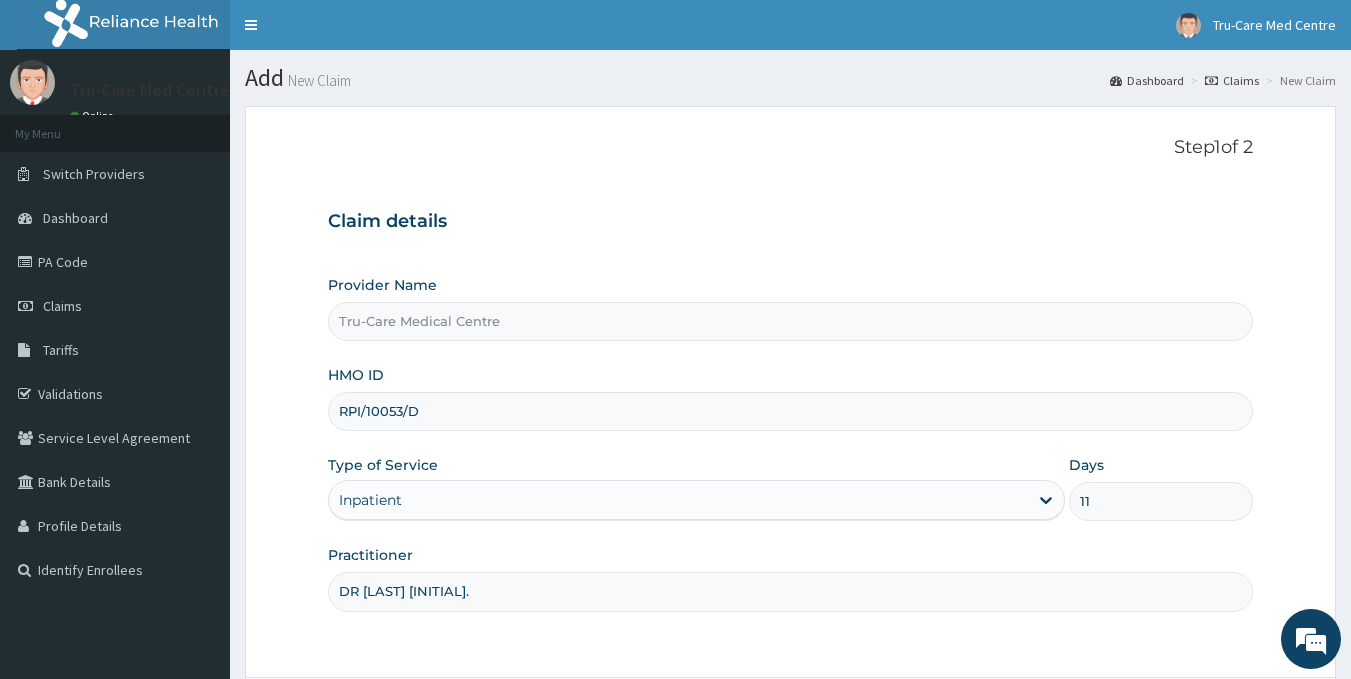 scroll, scrollTop: 178, scrollLeft: 0, axis: vertical 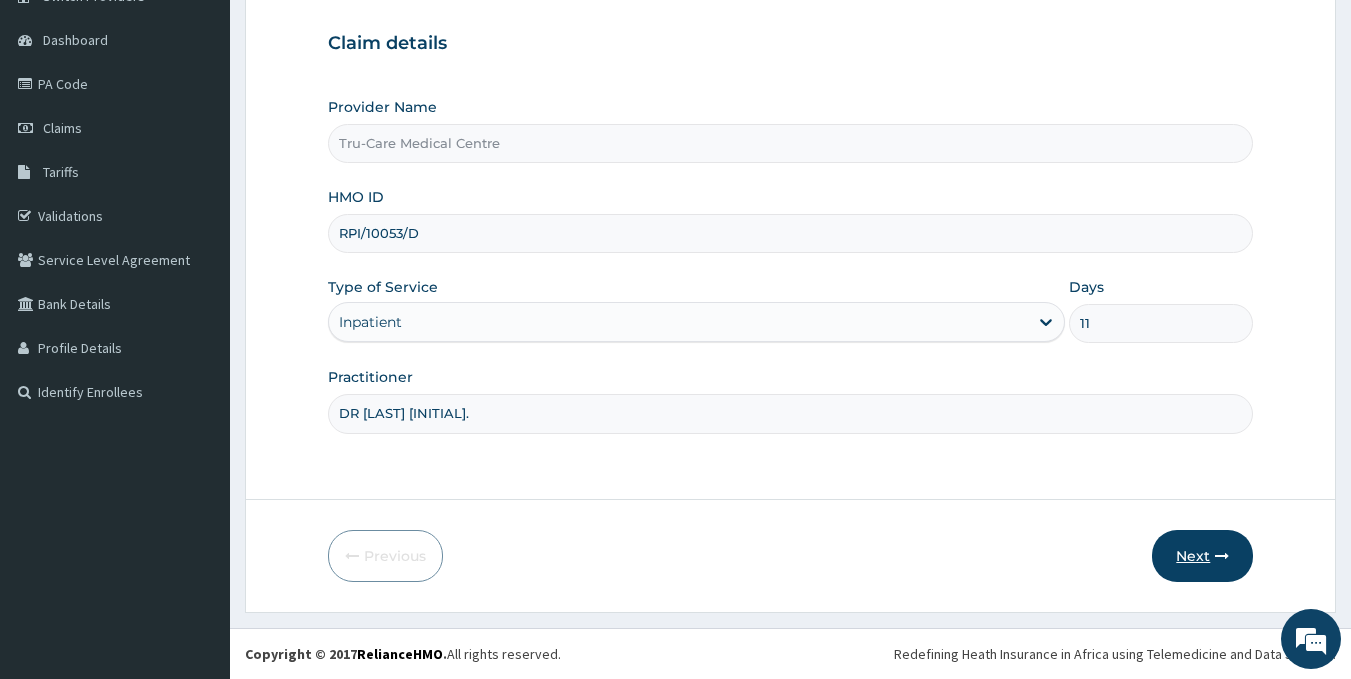 type on "DR OBIORA I." 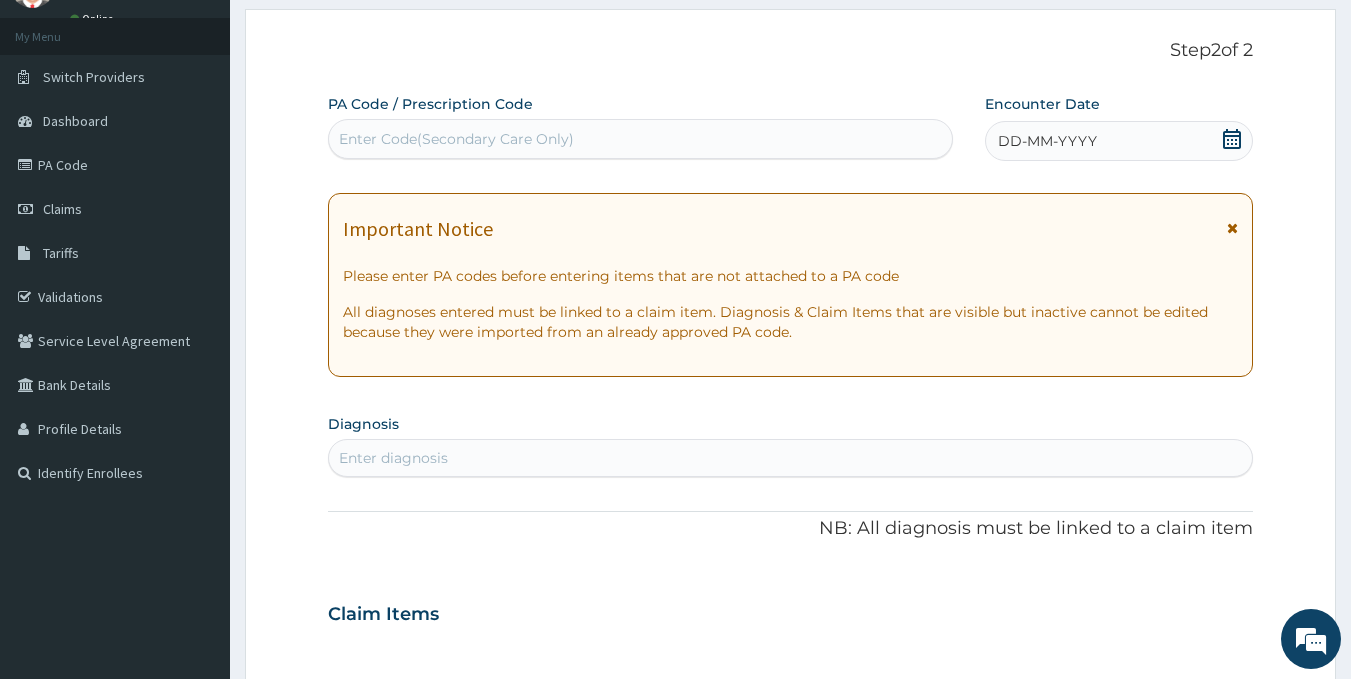 scroll, scrollTop: 0, scrollLeft: 0, axis: both 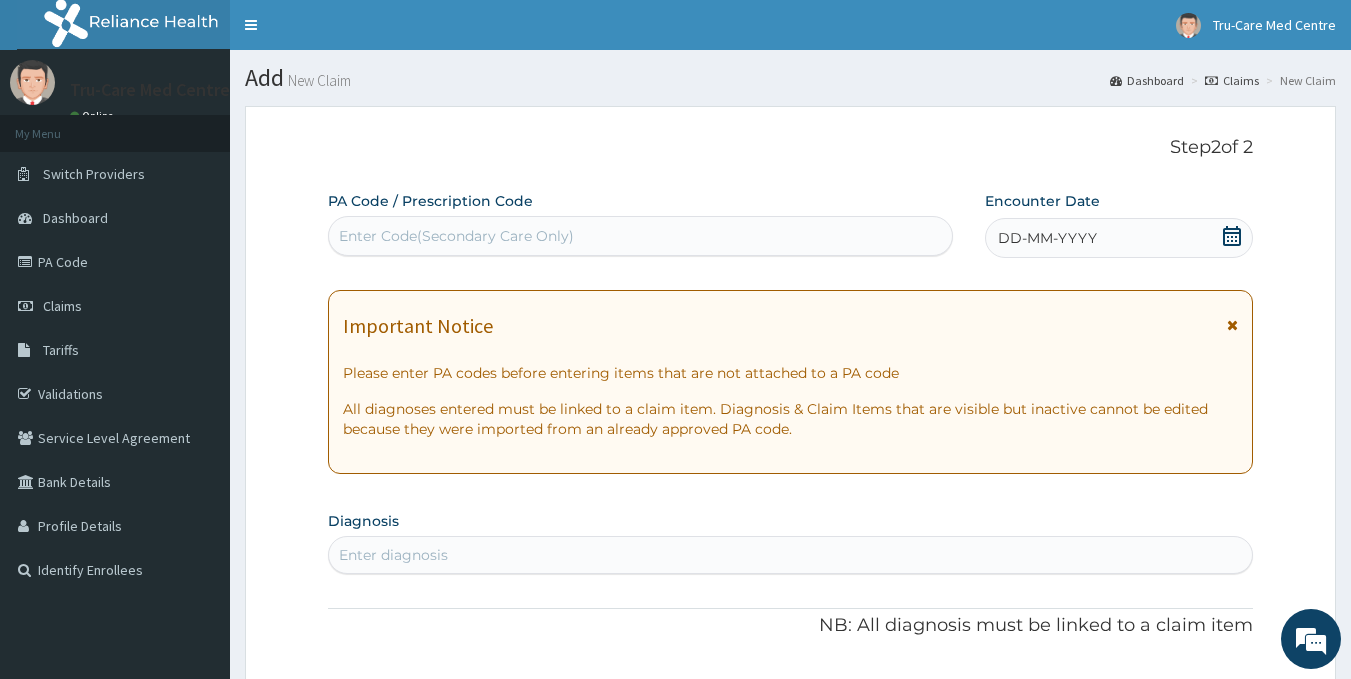 click on "Enter Code(Secondary Care Only)" at bounding box center [456, 236] 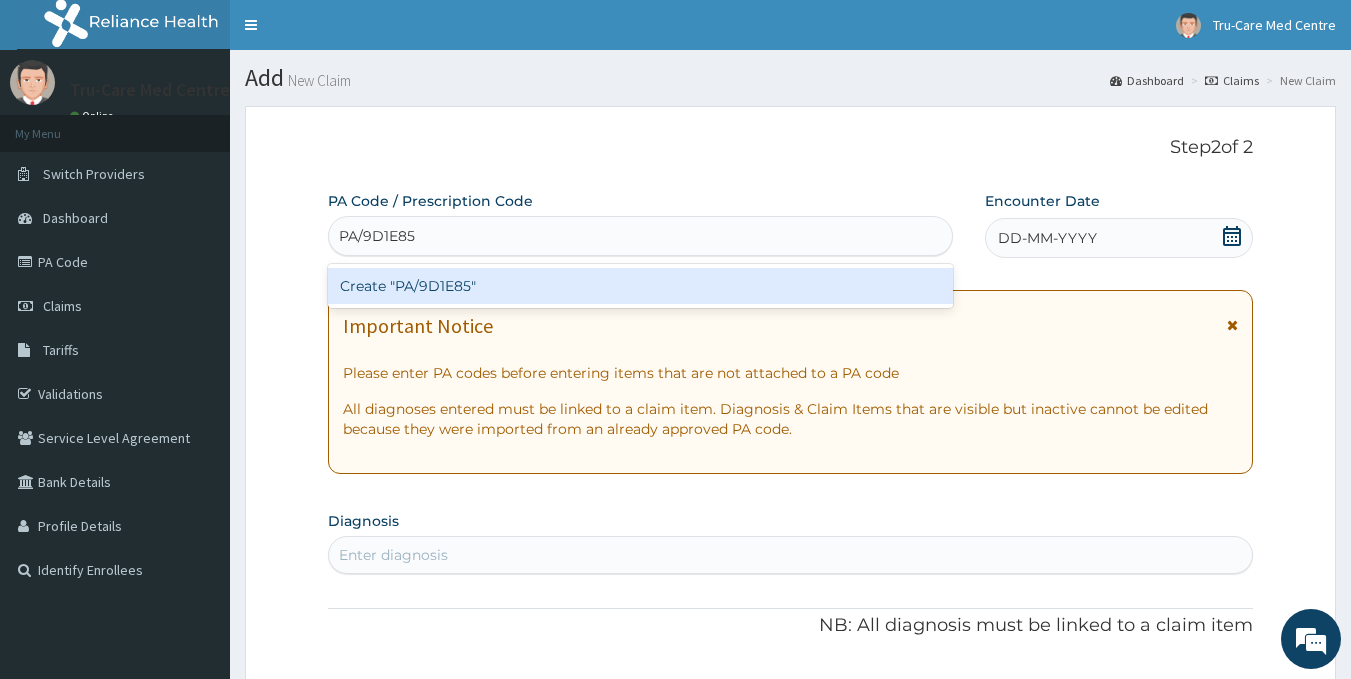 click on "Create "PA/9D1E85"" at bounding box center [641, 286] 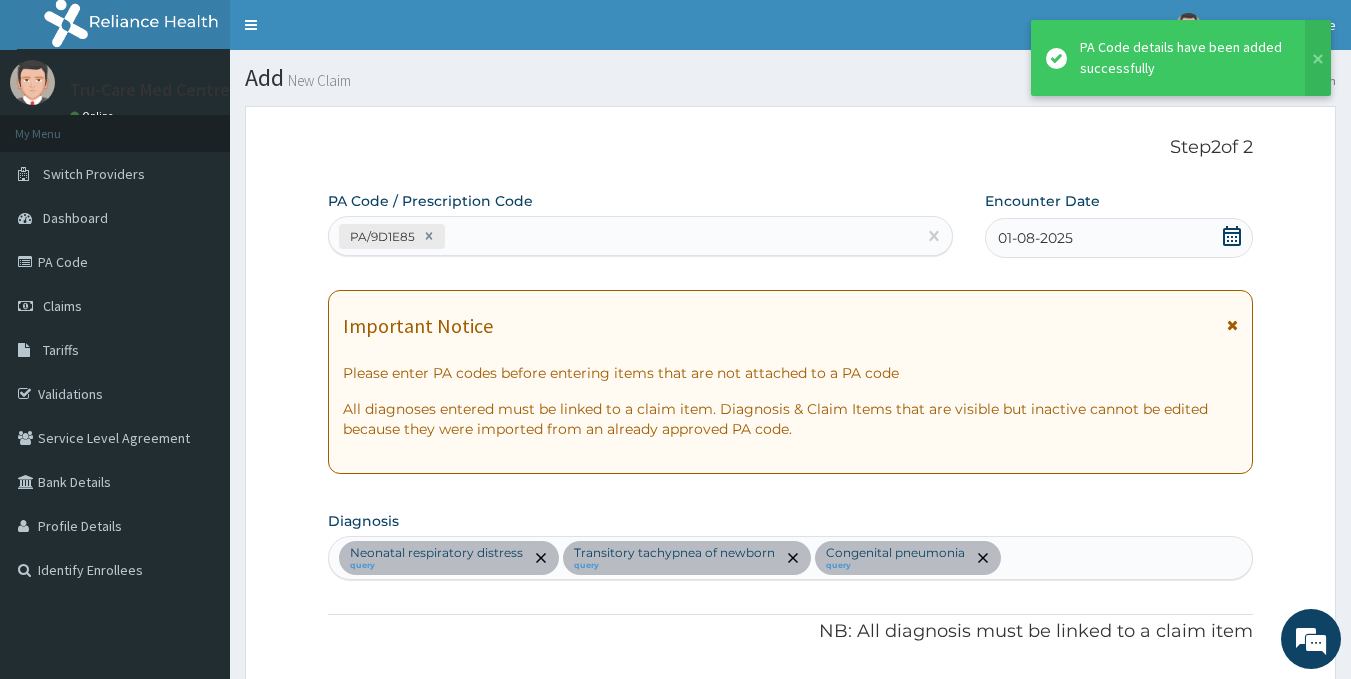 scroll, scrollTop: 574, scrollLeft: 0, axis: vertical 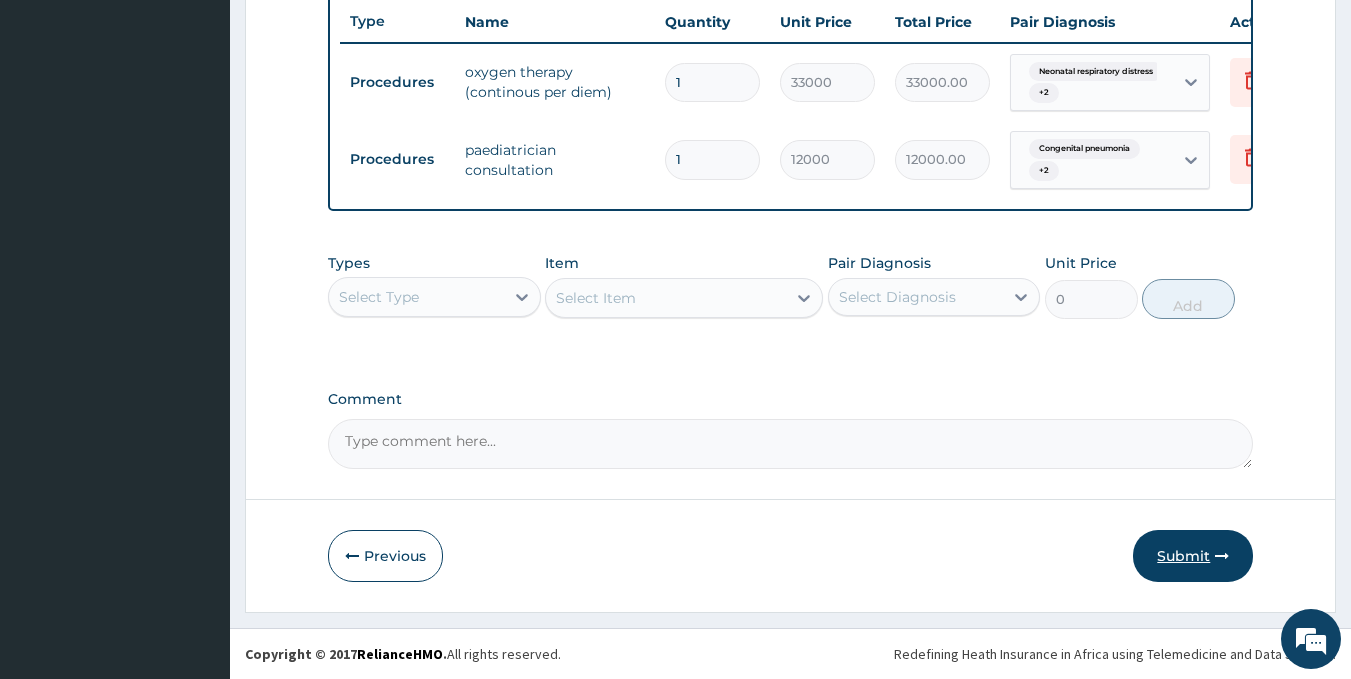 click on "Submit" at bounding box center [1193, 556] 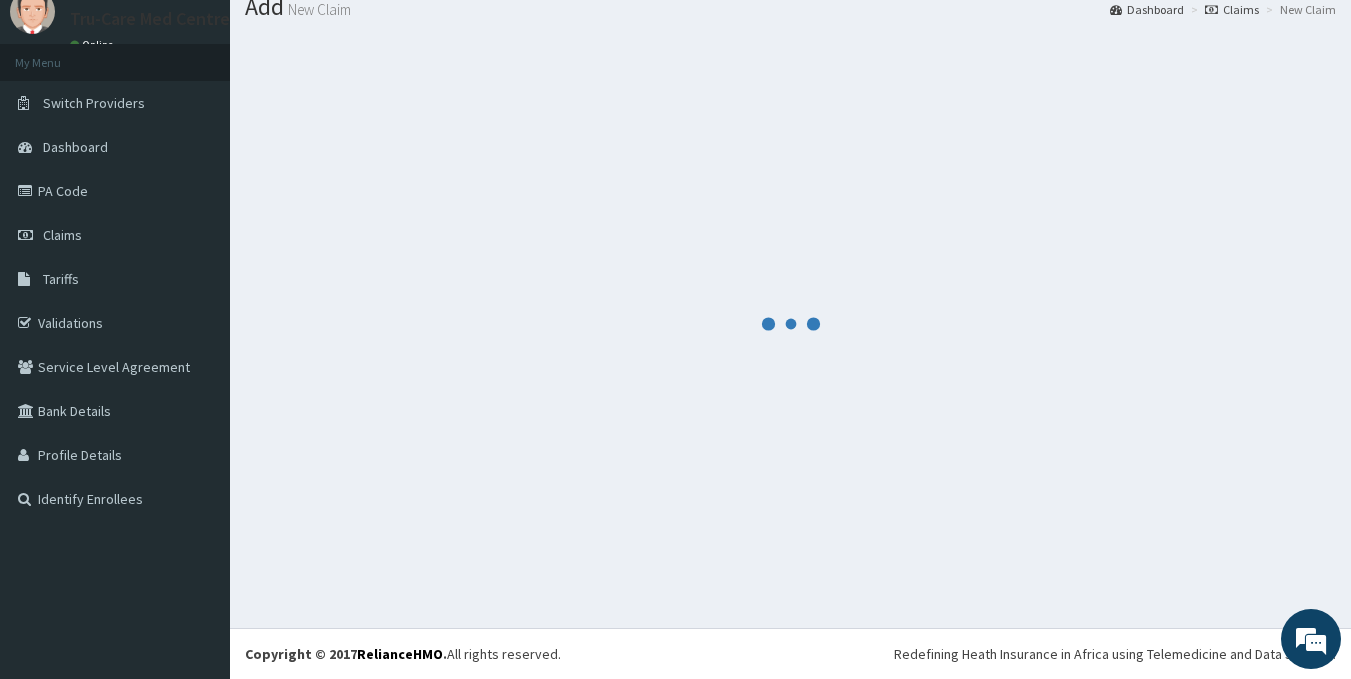 scroll, scrollTop: 769, scrollLeft: 0, axis: vertical 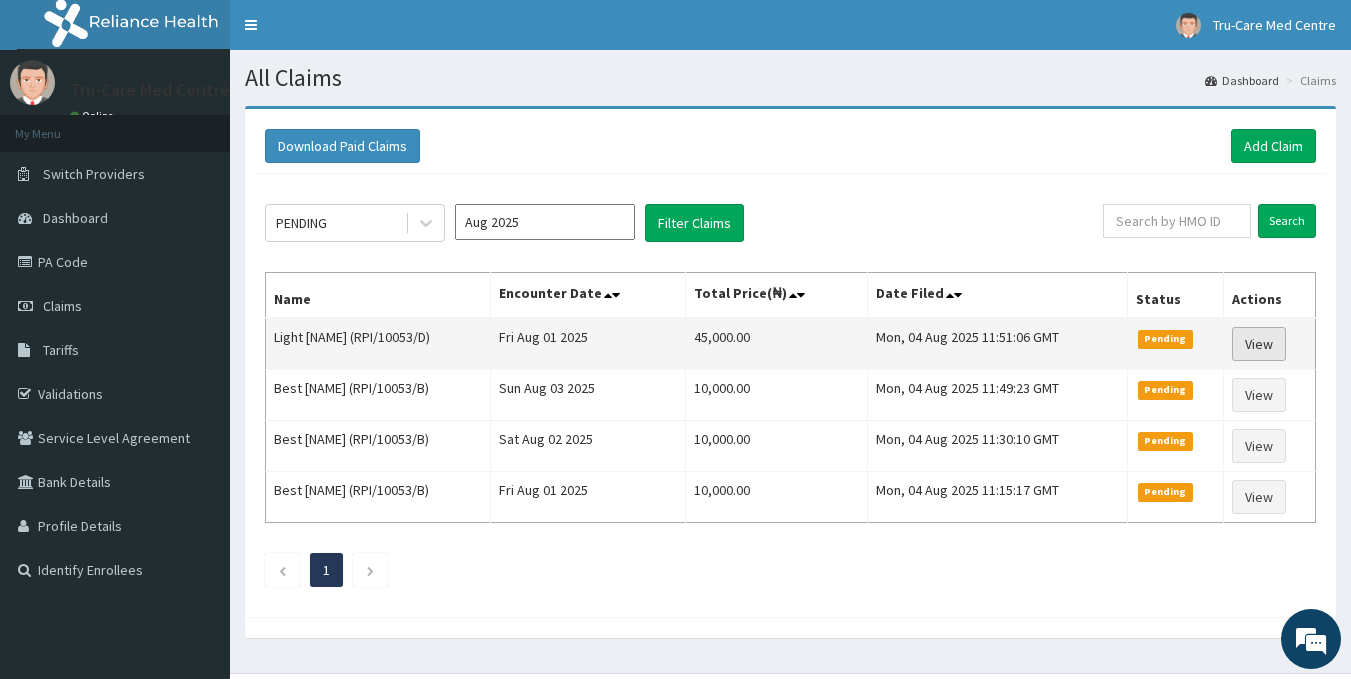click on "View" at bounding box center [1259, 344] 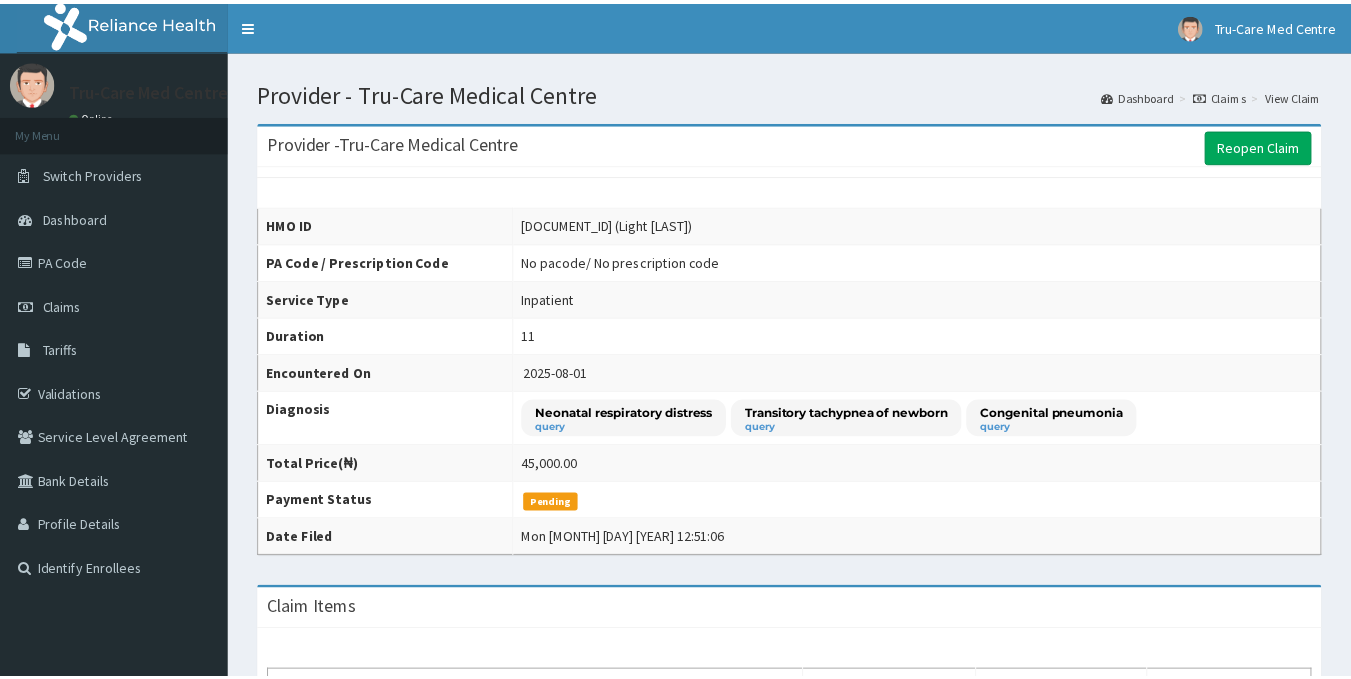 scroll, scrollTop: 0, scrollLeft: 0, axis: both 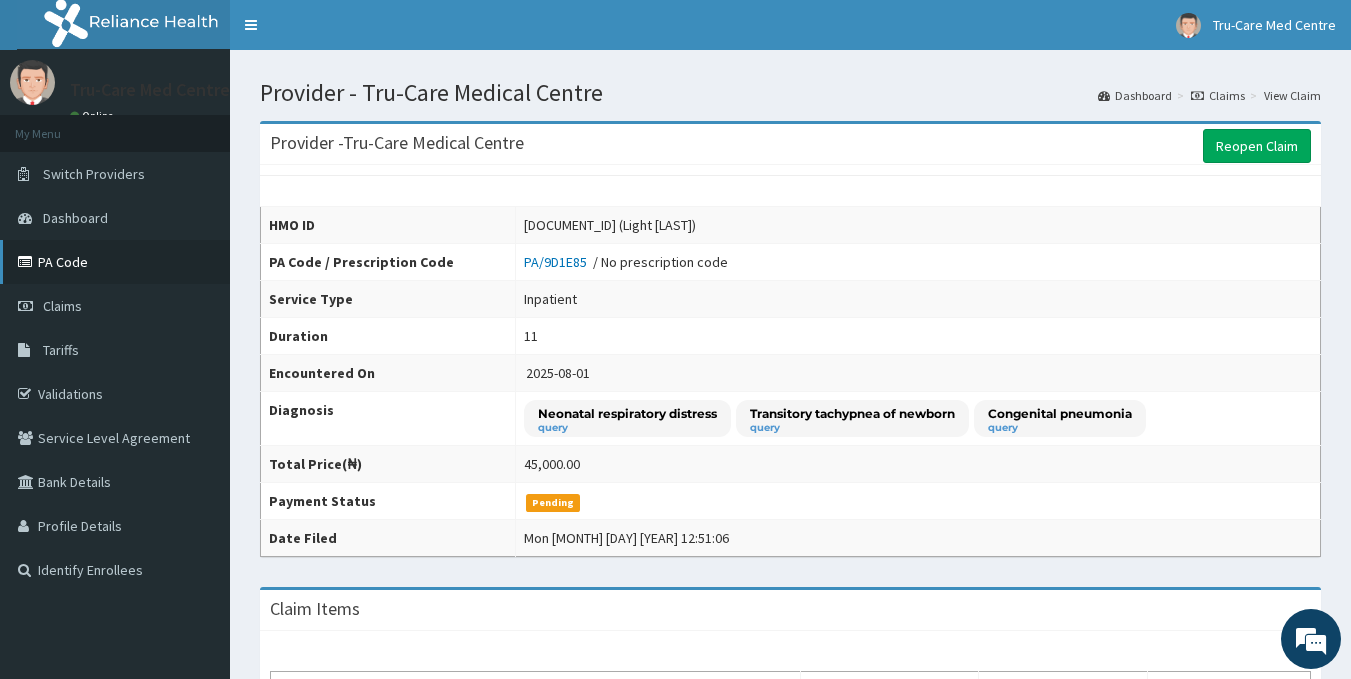 click on "PA Code" at bounding box center (115, 262) 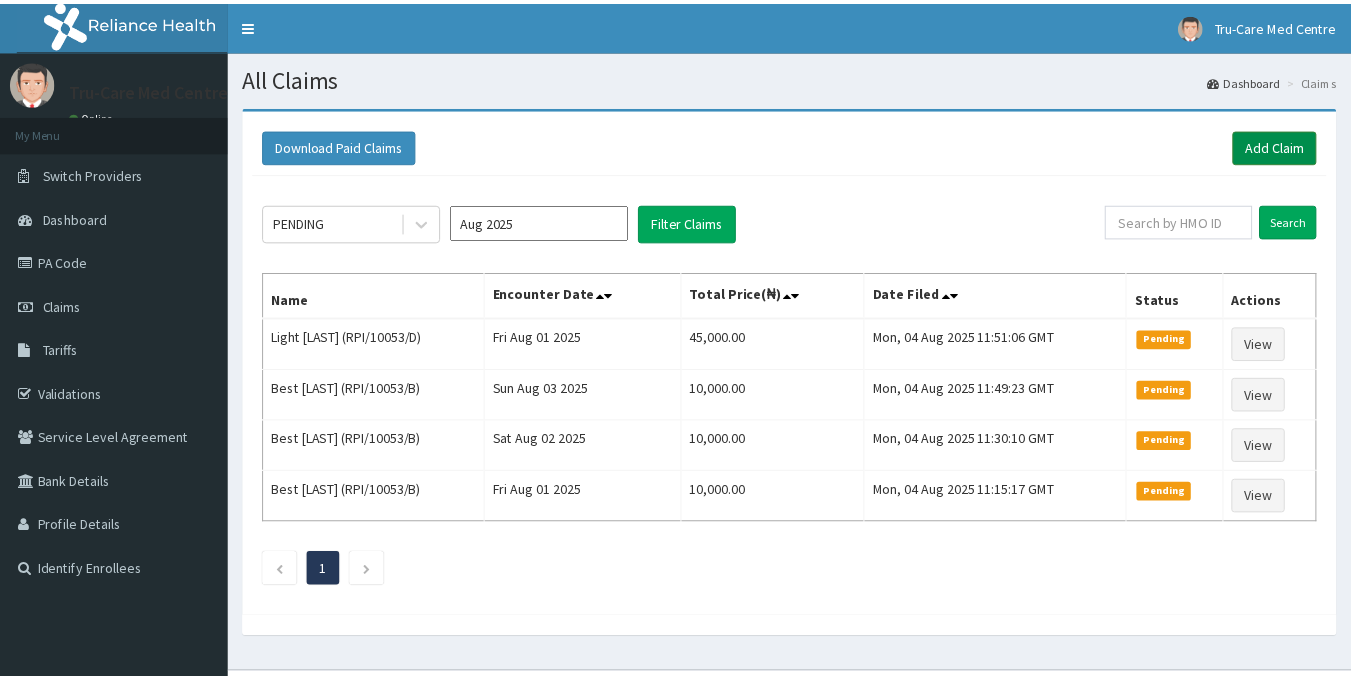 scroll, scrollTop: 0, scrollLeft: 0, axis: both 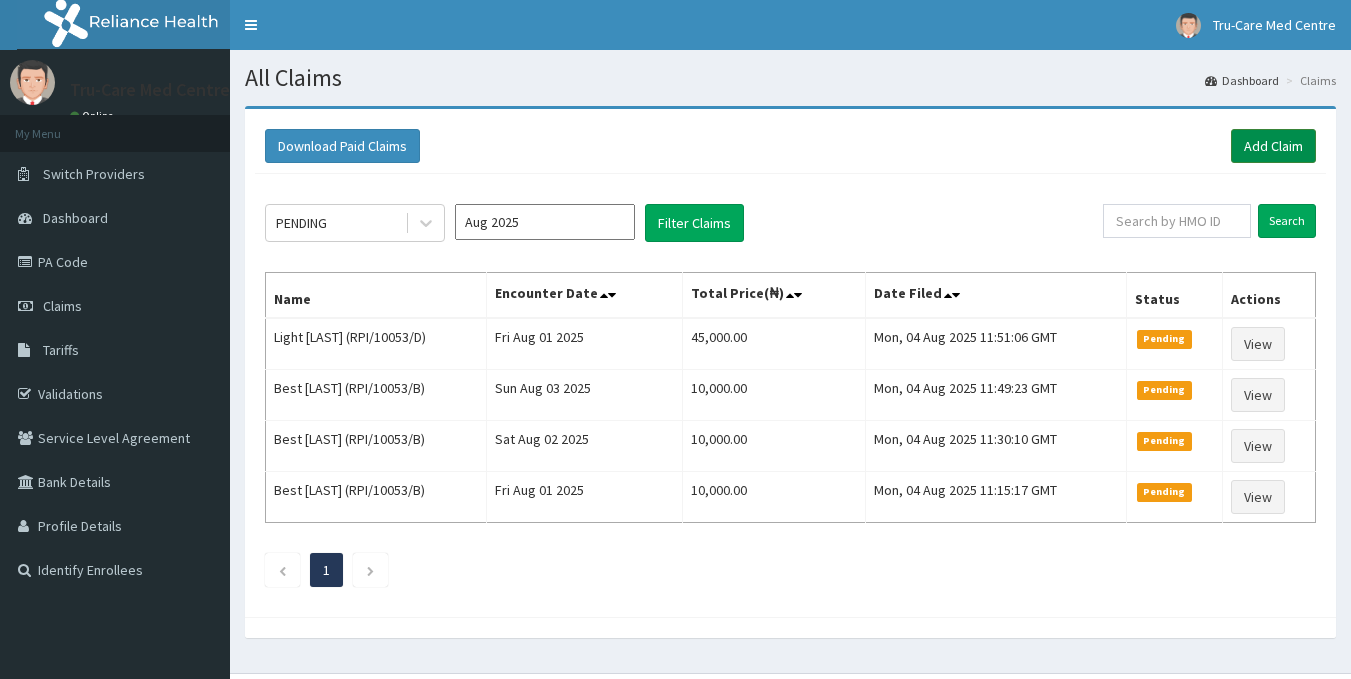 click on "Add Claim" at bounding box center (1273, 146) 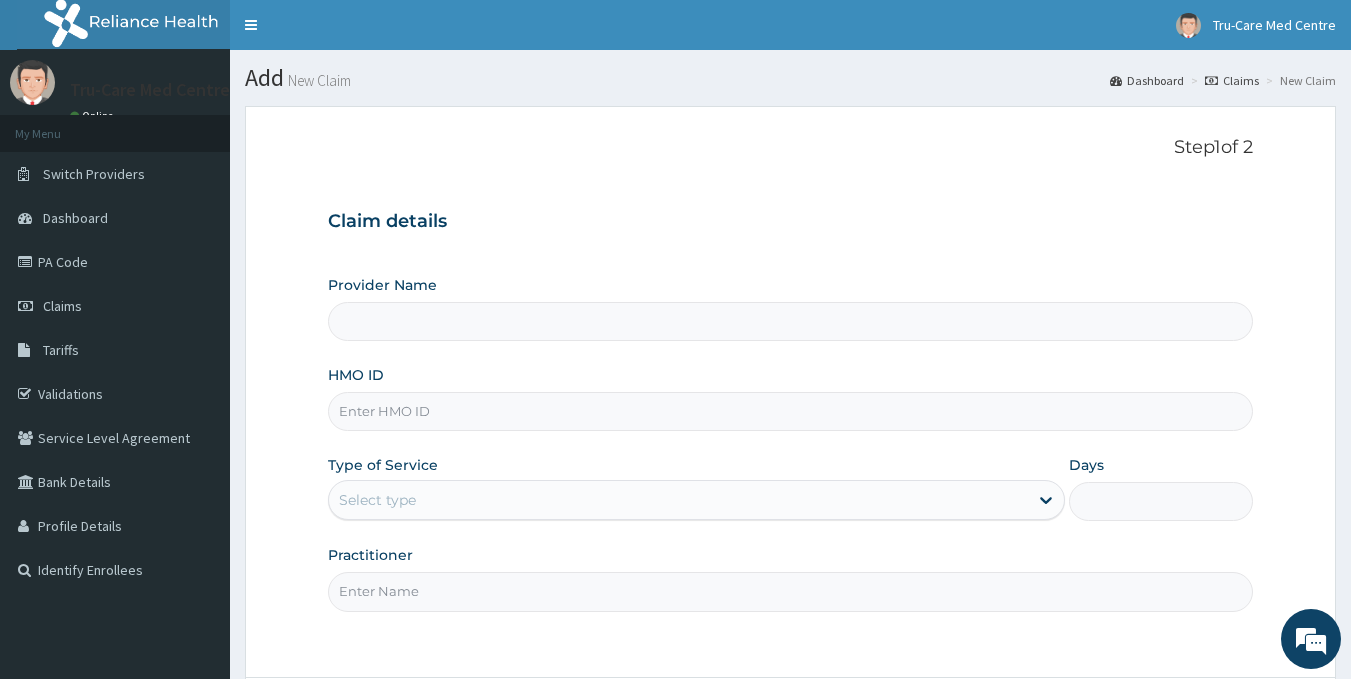 scroll, scrollTop: 0, scrollLeft: 0, axis: both 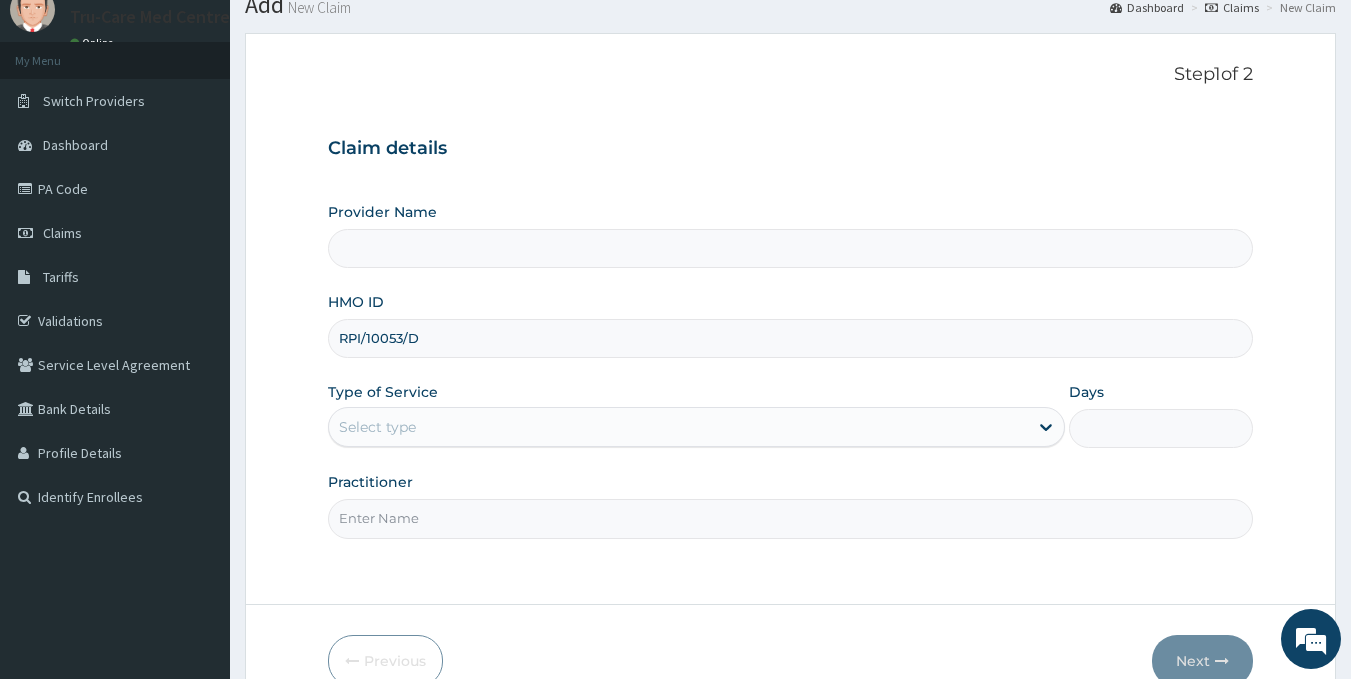 type on "Tru-Care Medical Centre" 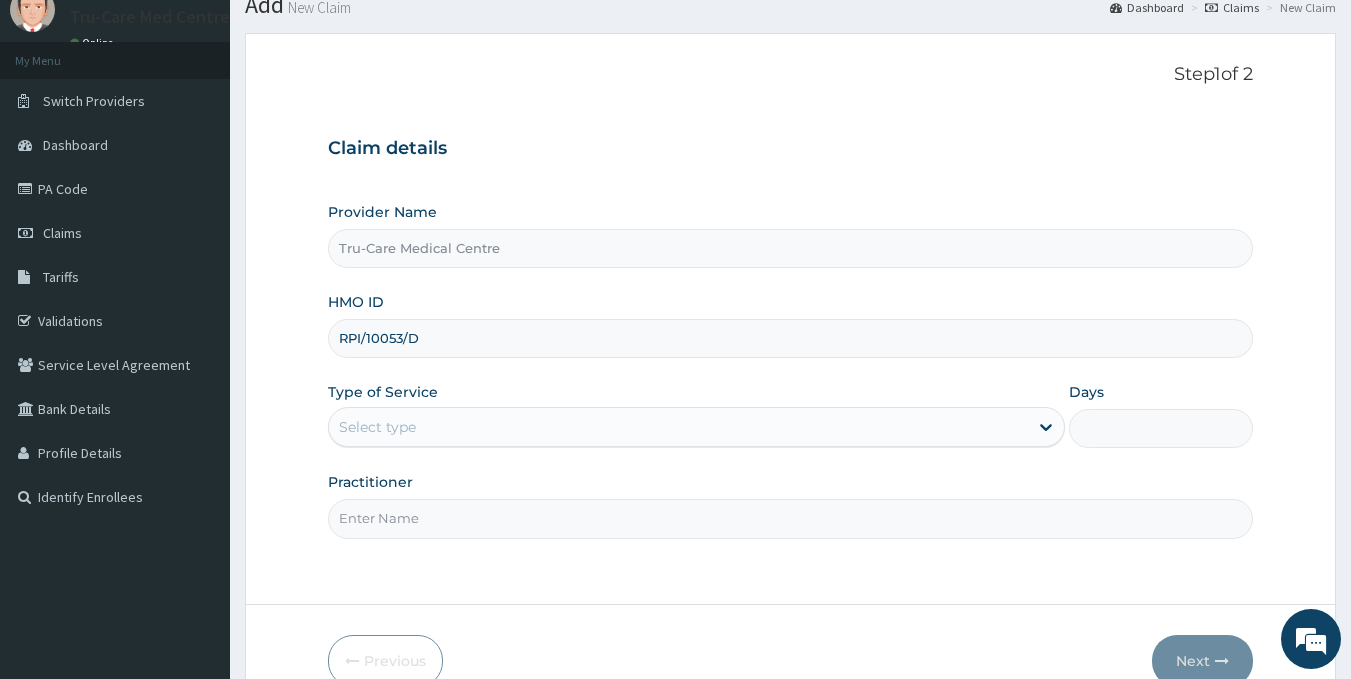 scroll, scrollTop: 178, scrollLeft: 0, axis: vertical 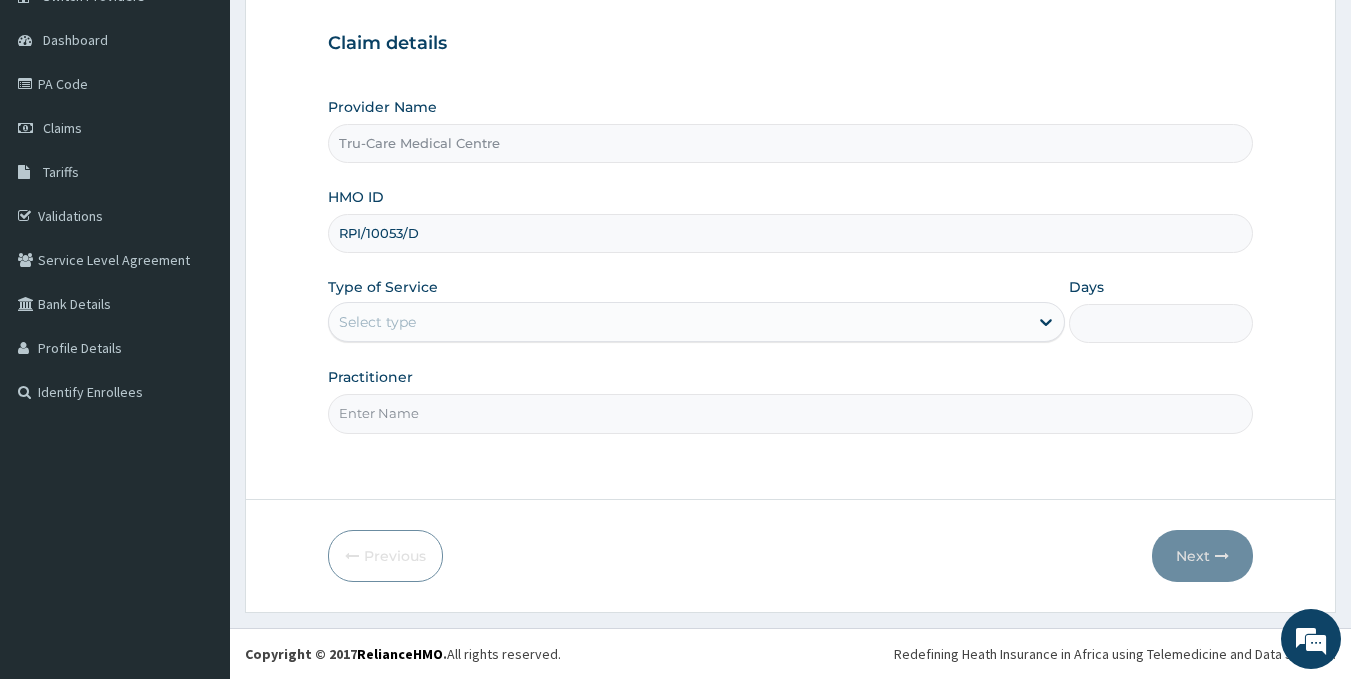 type on "RPI/10053/D" 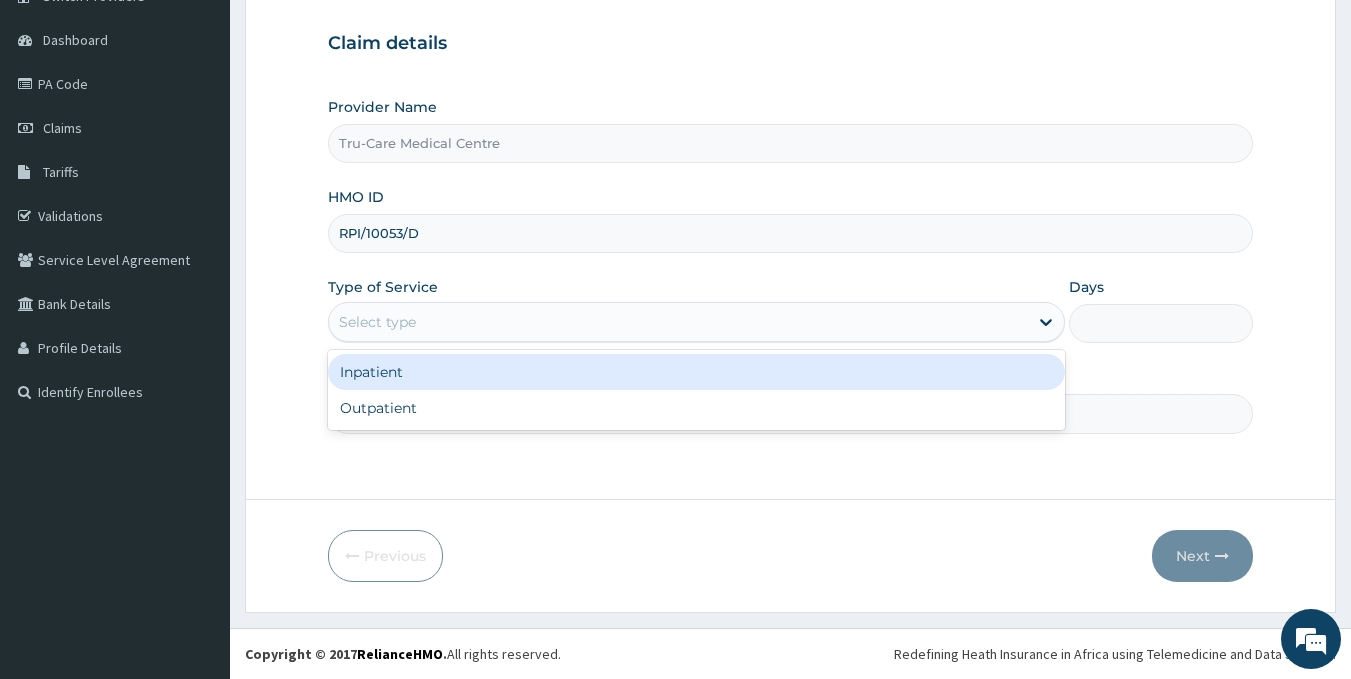 click on "Inpatient" at bounding box center [696, 372] 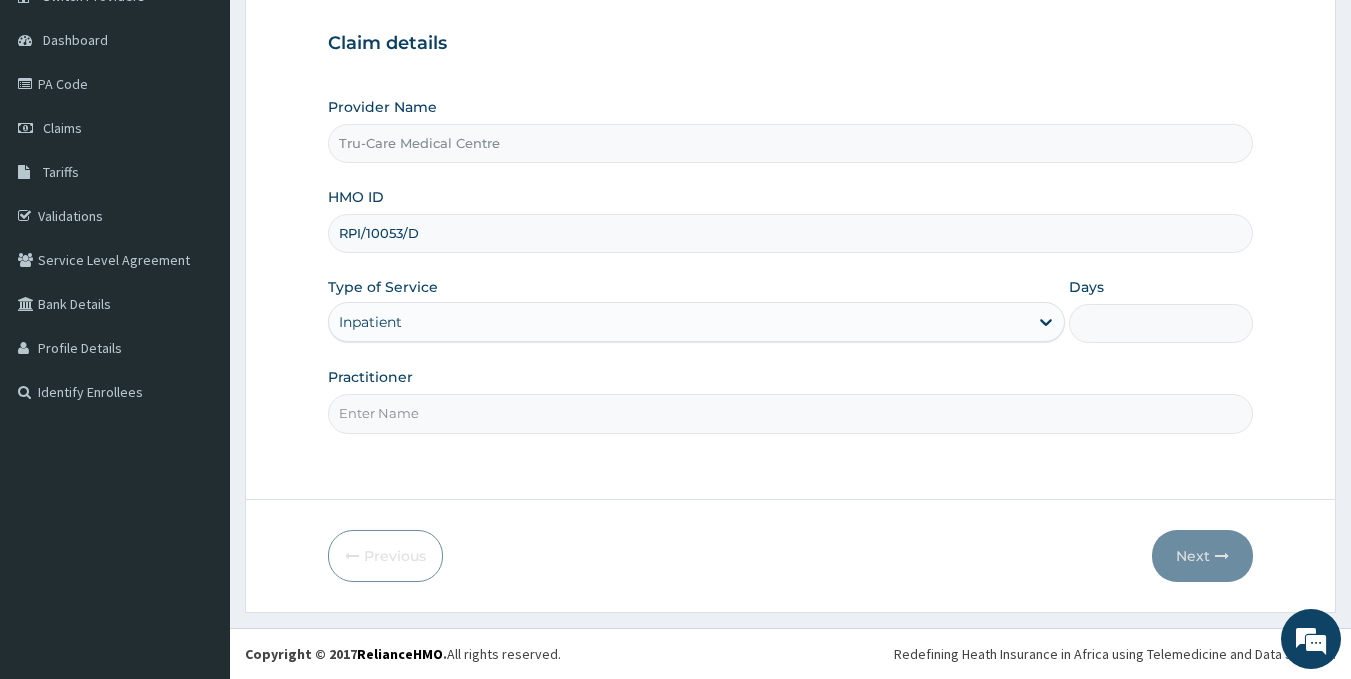 click on "Practitioner" at bounding box center [791, 413] 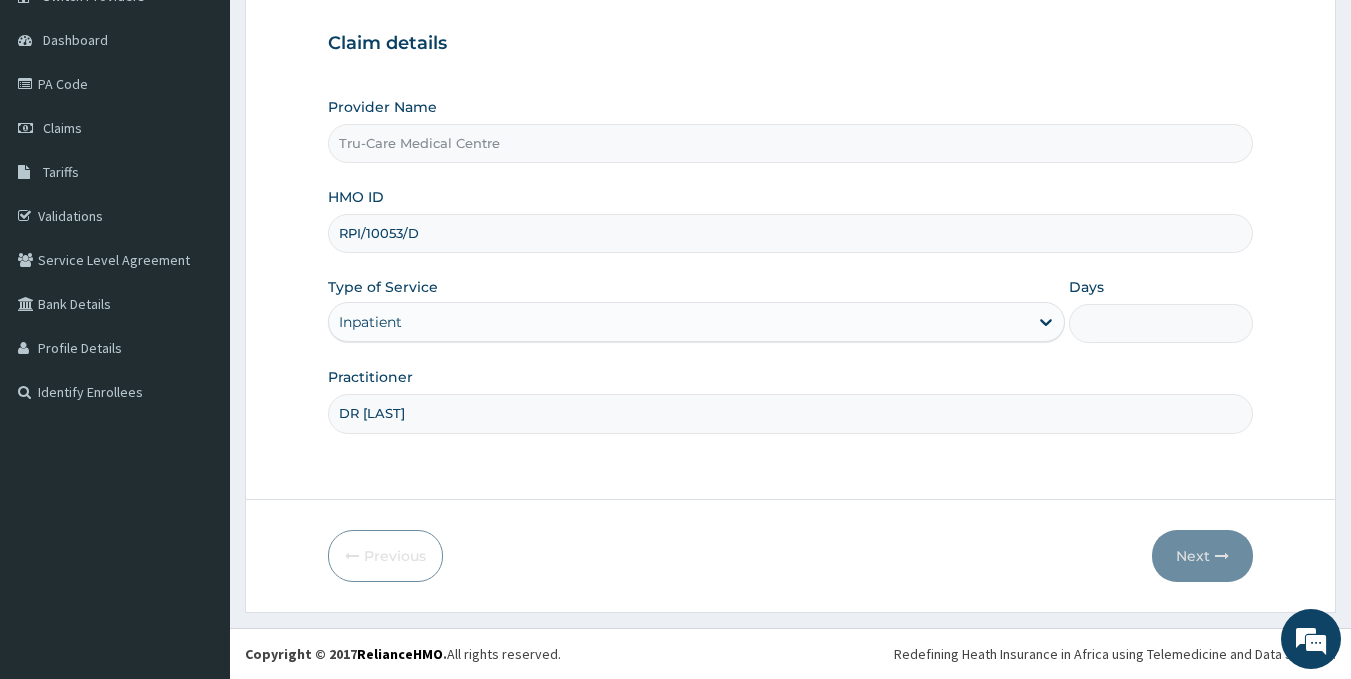 type on "DR [LAST]" 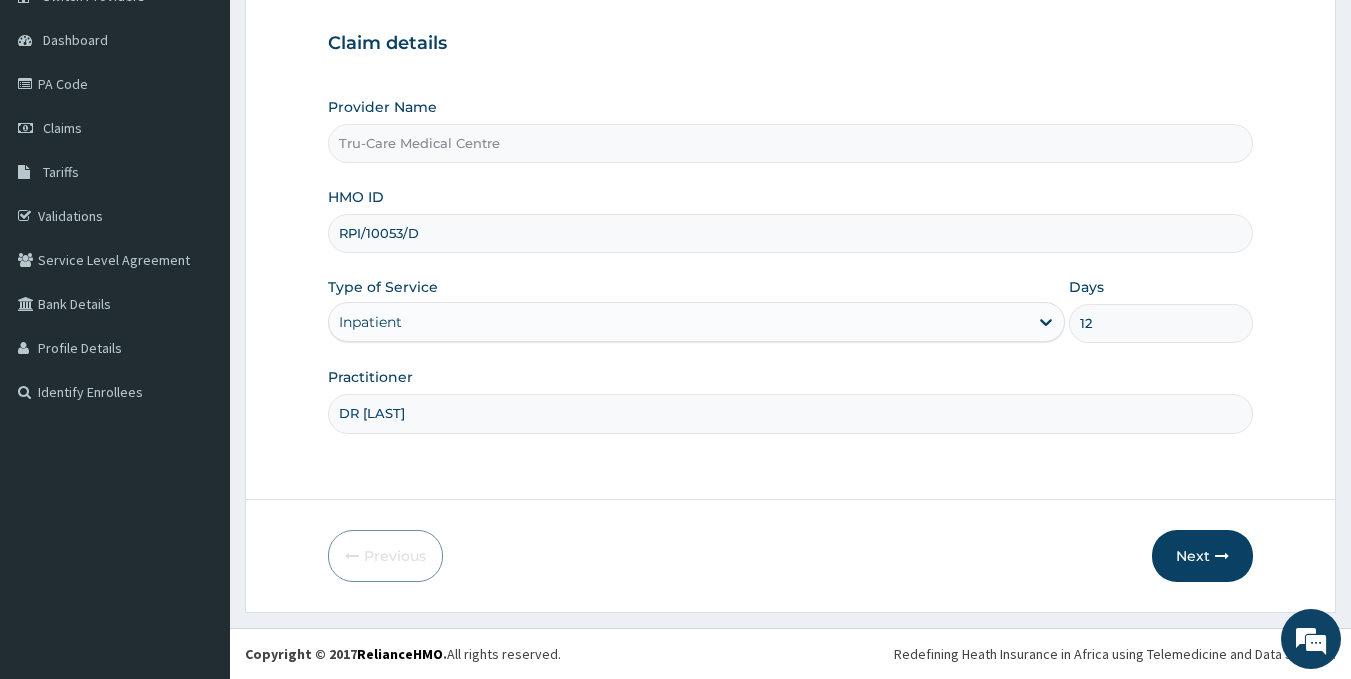 type on "12" 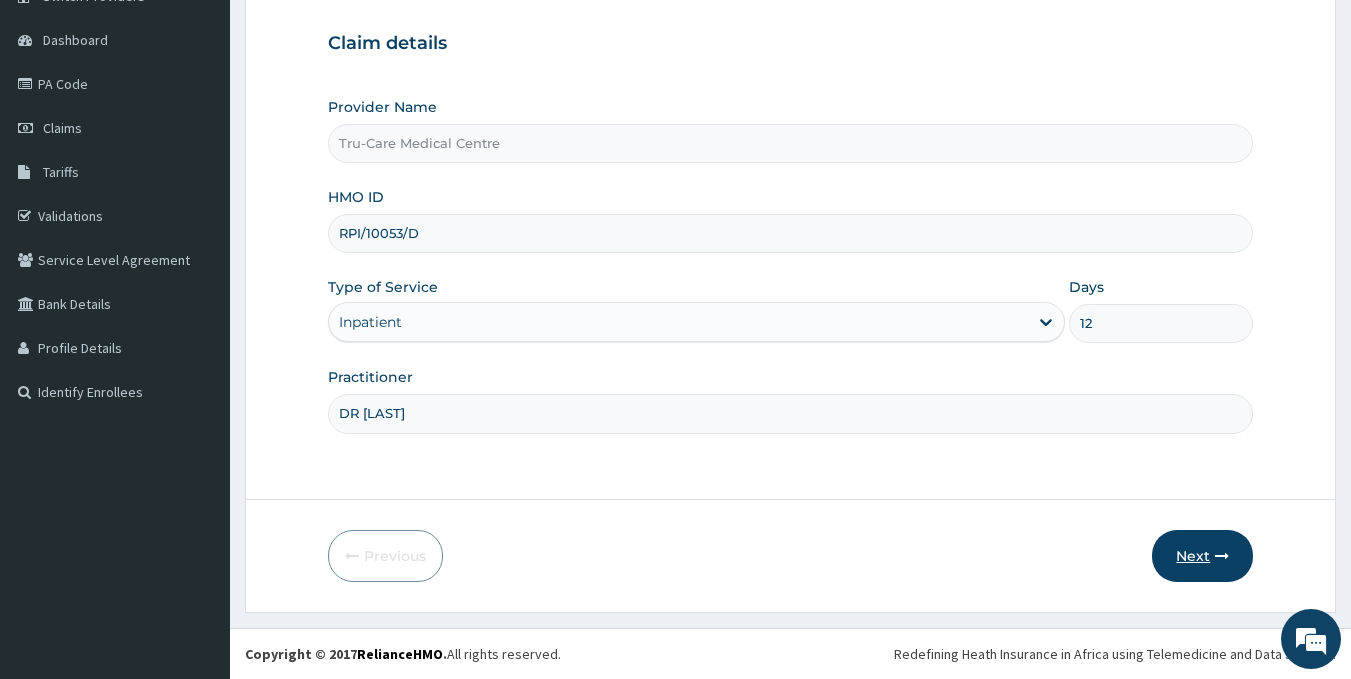 click on "Next" at bounding box center [1202, 556] 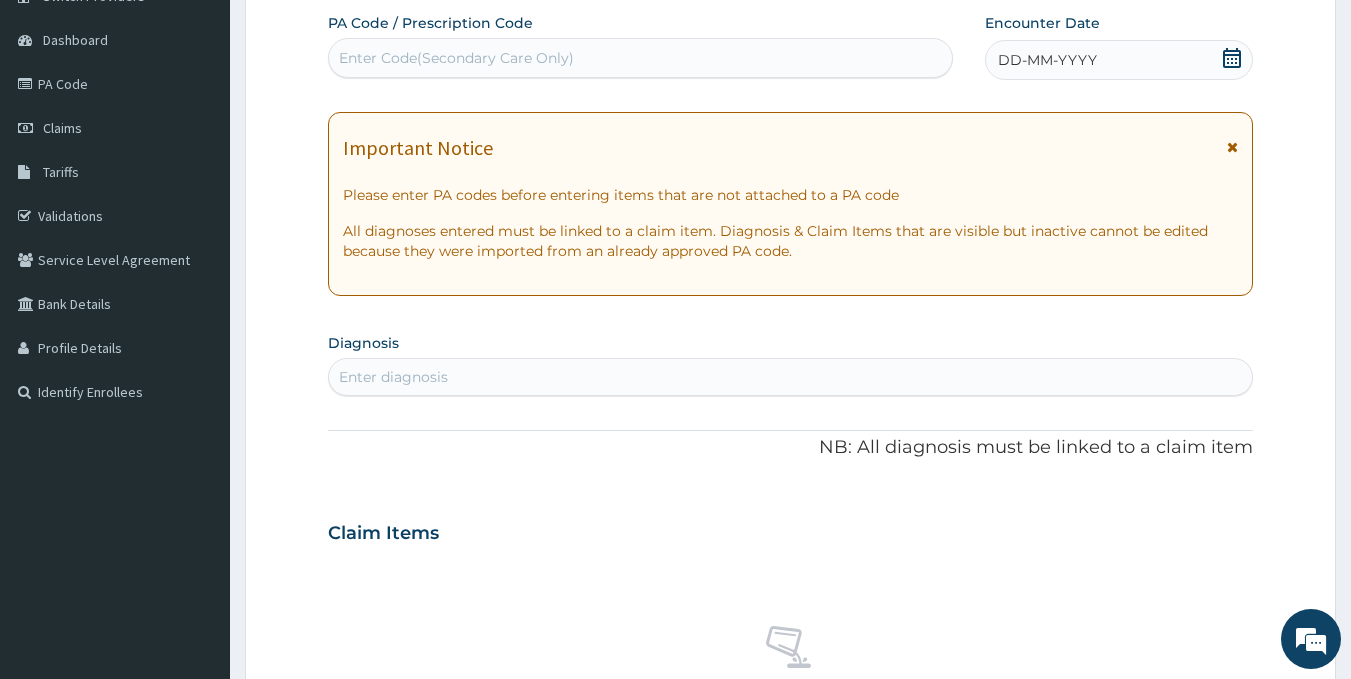 drag, startPoint x: 396, startPoint y: 60, endPoint x: 398, endPoint y: 1, distance: 59.03389 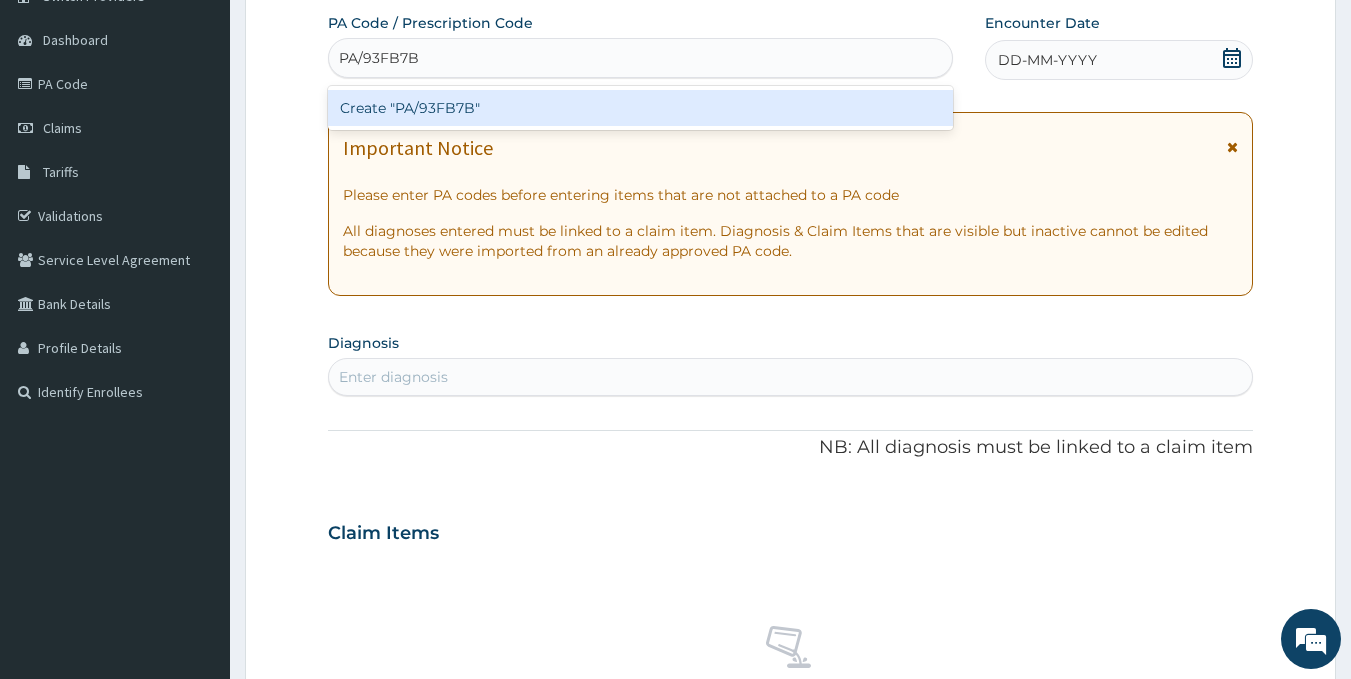 click on "Create "PA/93FB7B"" at bounding box center [641, 108] 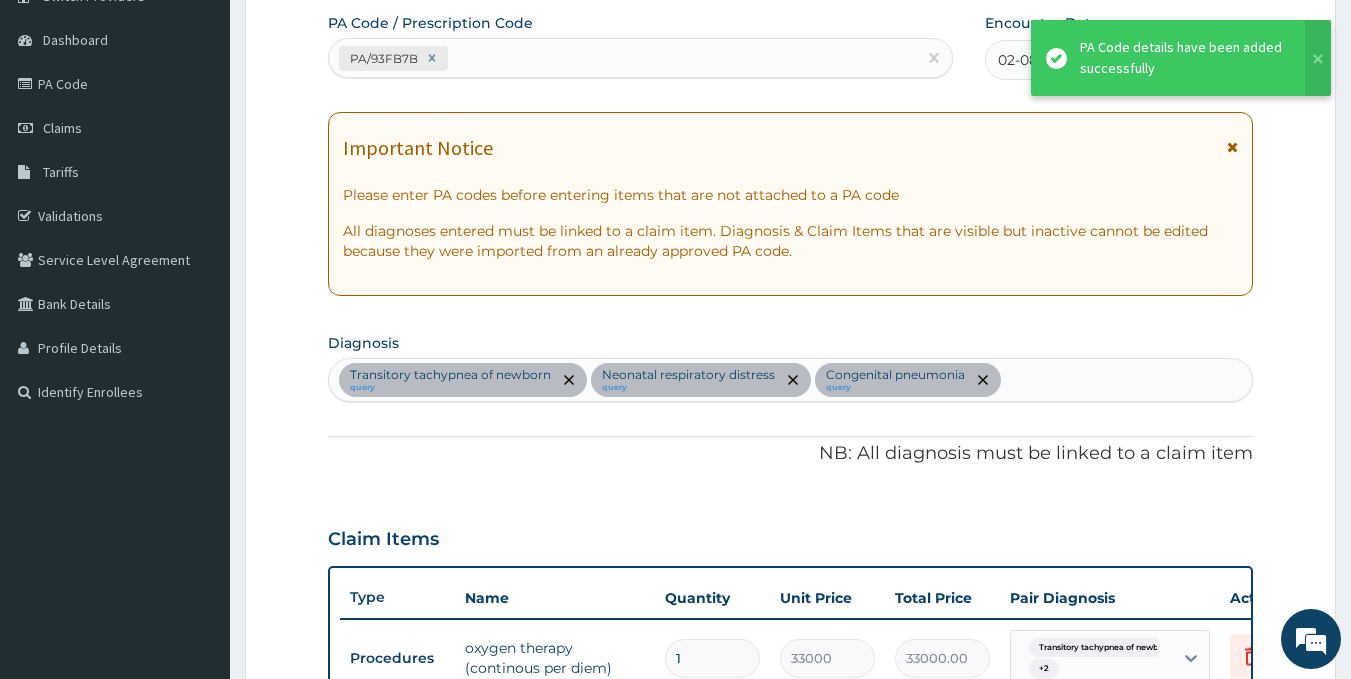scroll, scrollTop: 574, scrollLeft: 0, axis: vertical 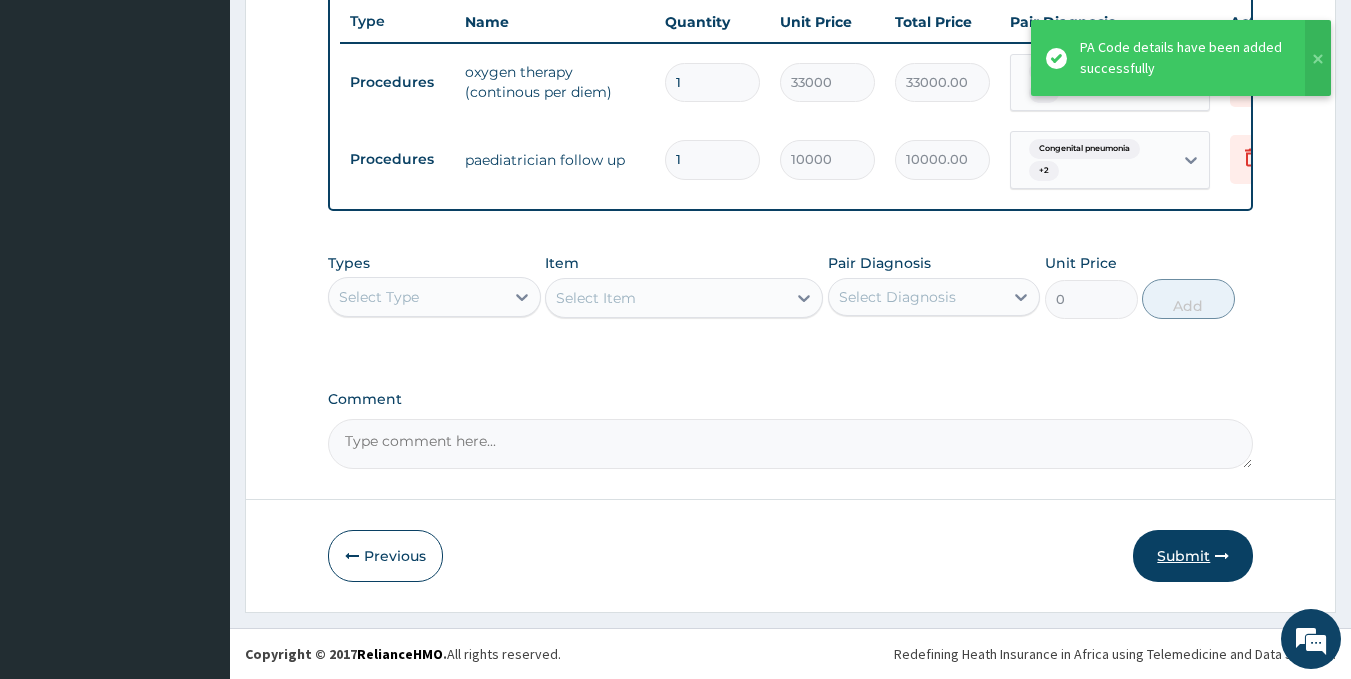 click on "Submit" at bounding box center (1193, 556) 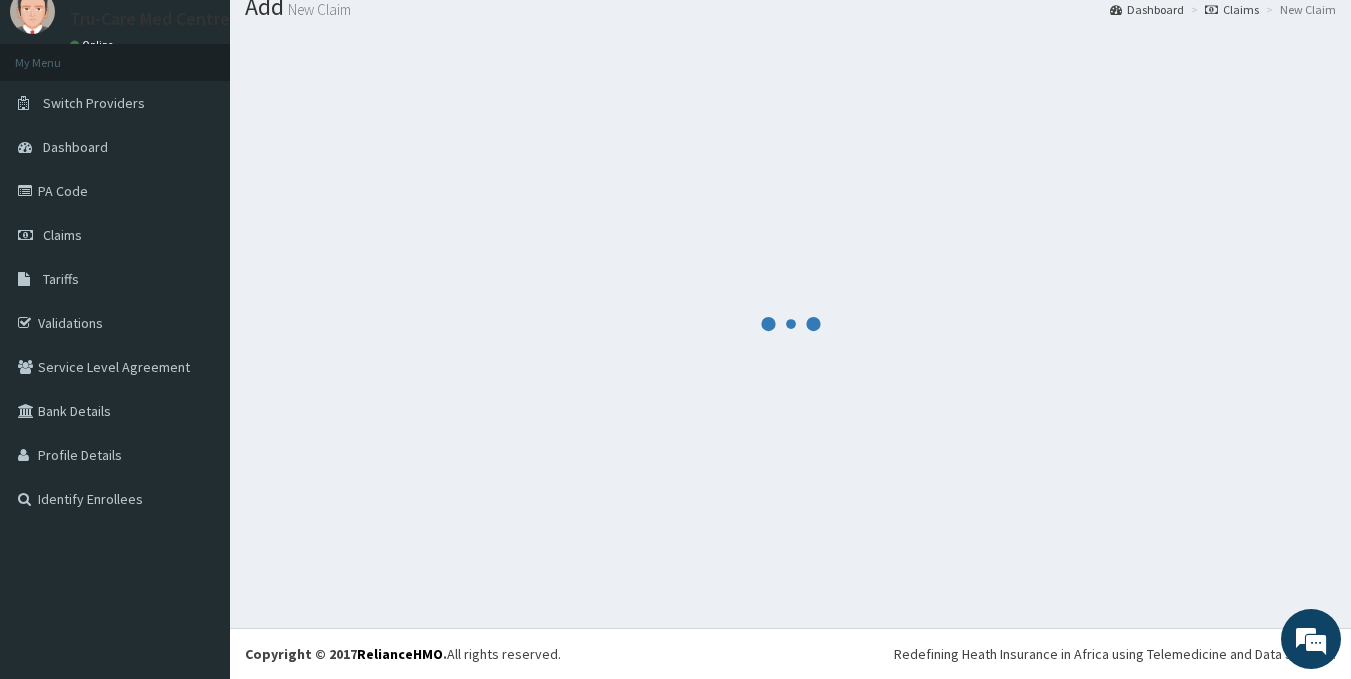 scroll, scrollTop: 769, scrollLeft: 0, axis: vertical 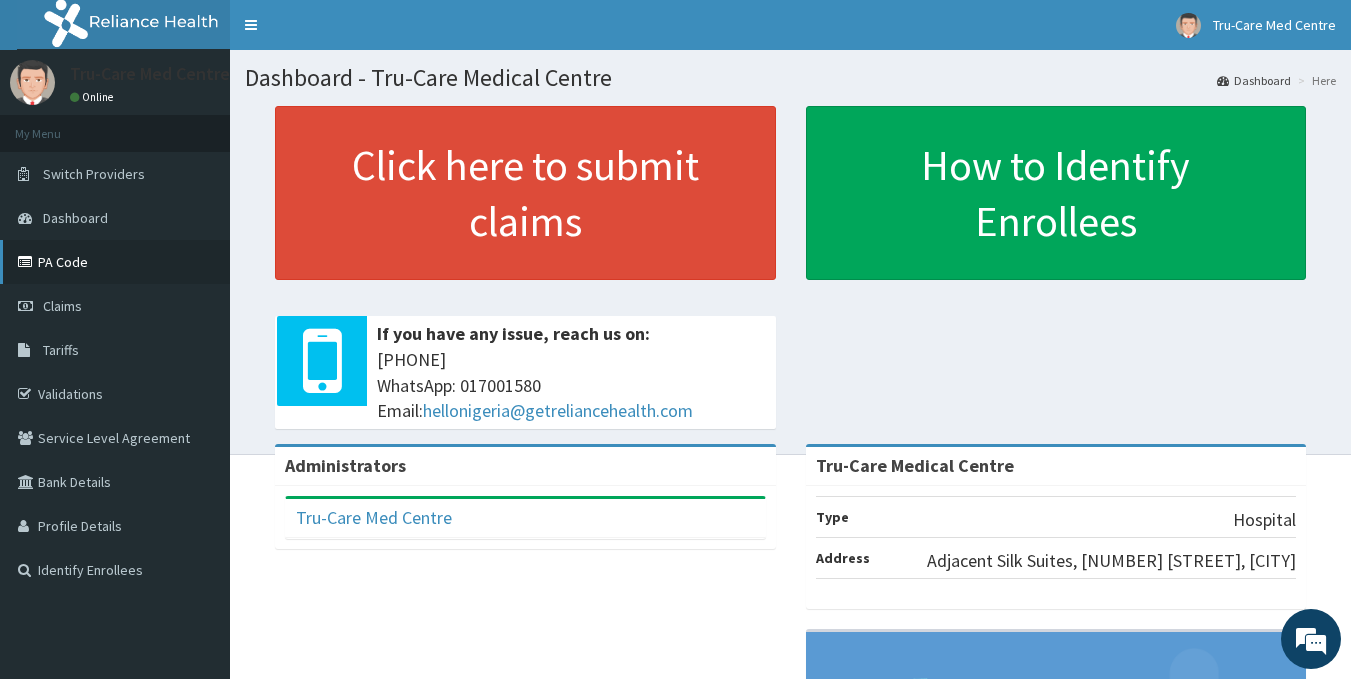 click on "PA Code" at bounding box center [115, 262] 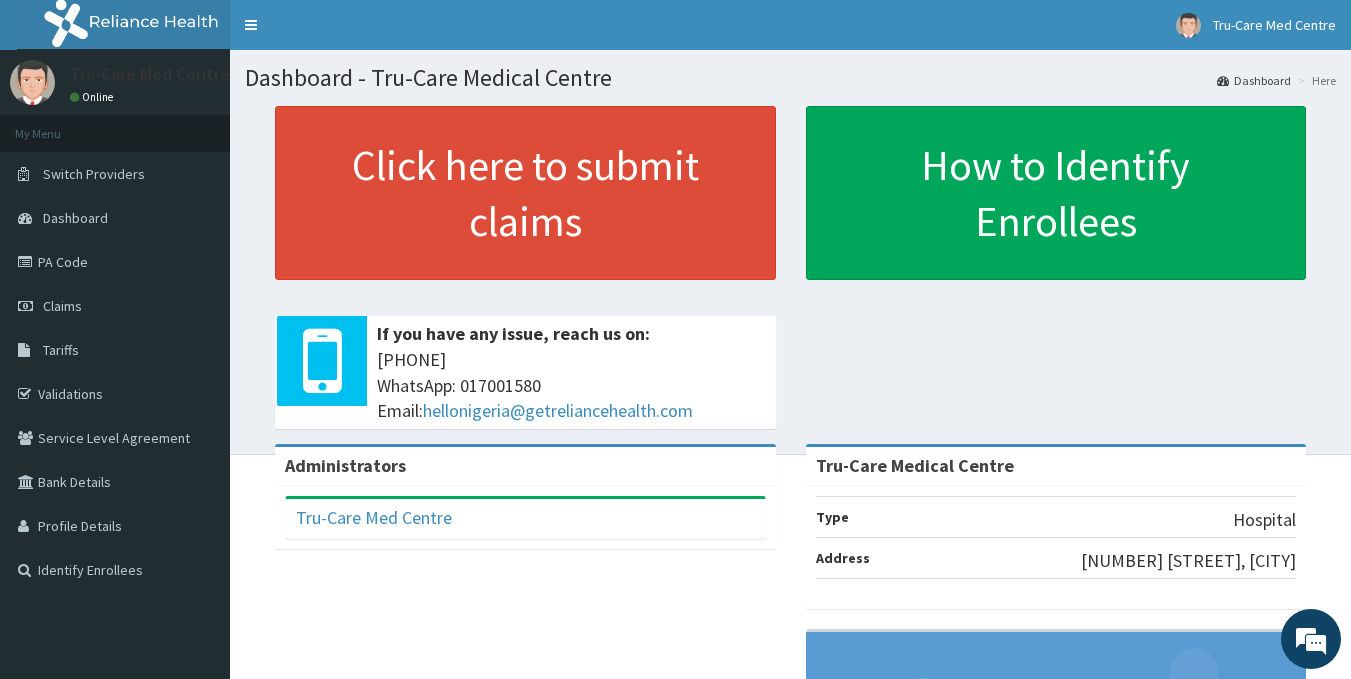 scroll, scrollTop: 0, scrollLeft: 0, axis: both 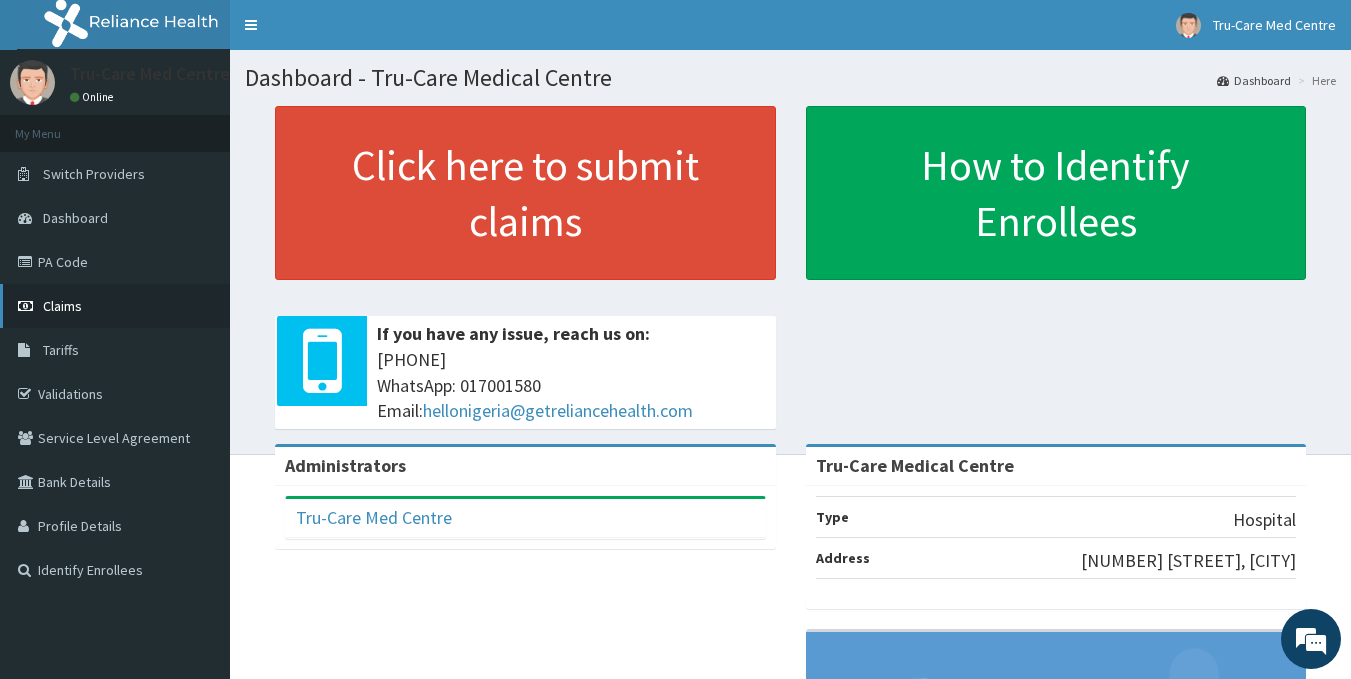 click on "Claims" at bounding box center [62, 306] 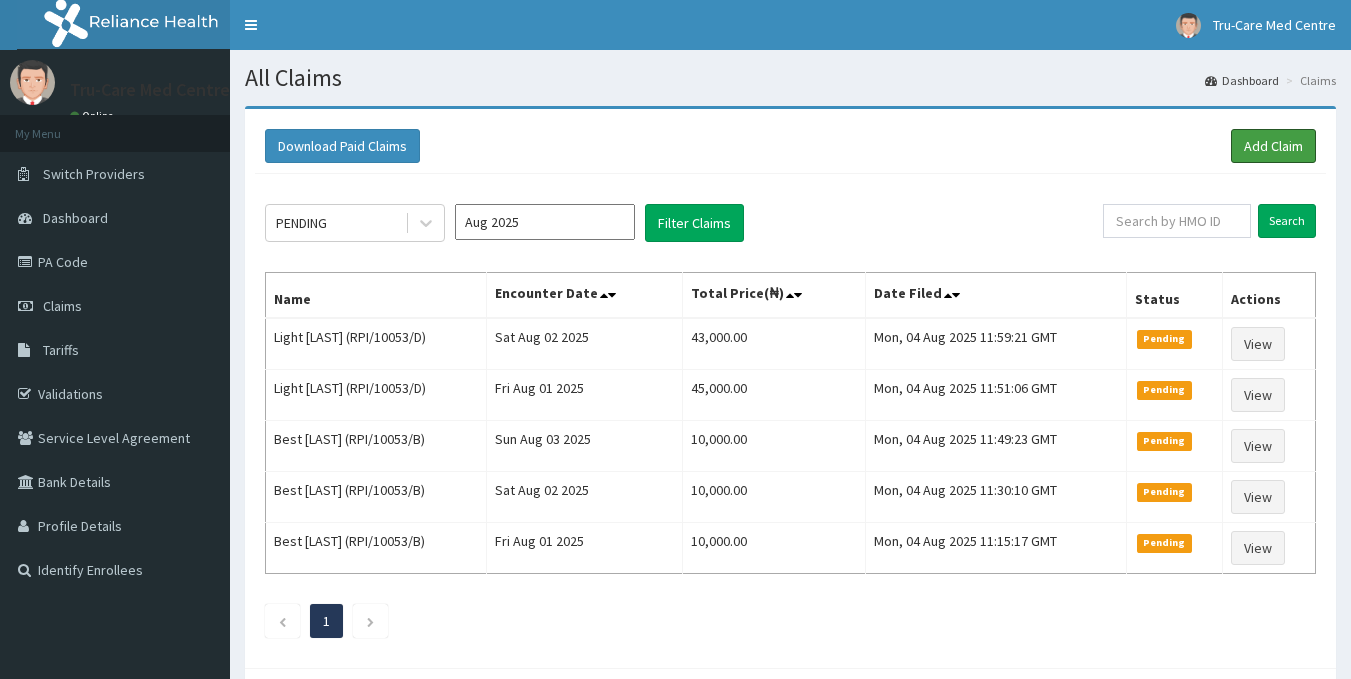 click on "Add Claim" at bounding box center [1273, 146] 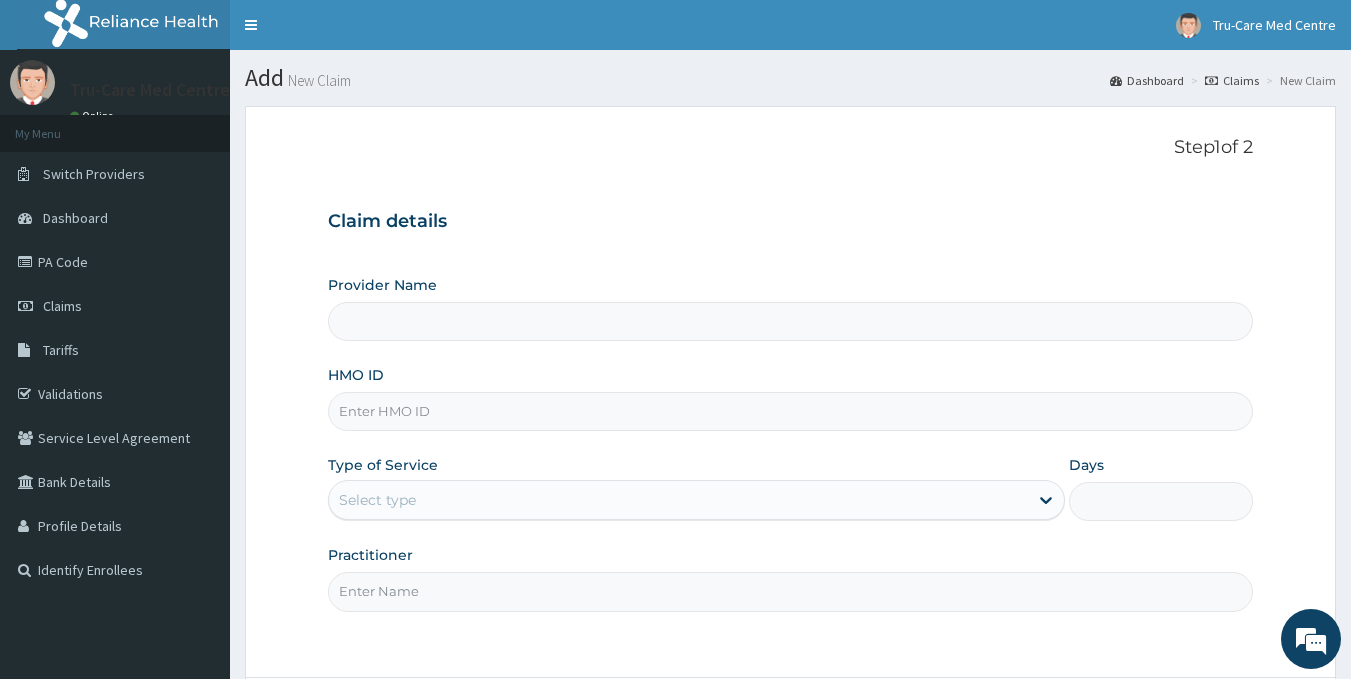 click on "HMO ID" at bounding box center (791, 411) 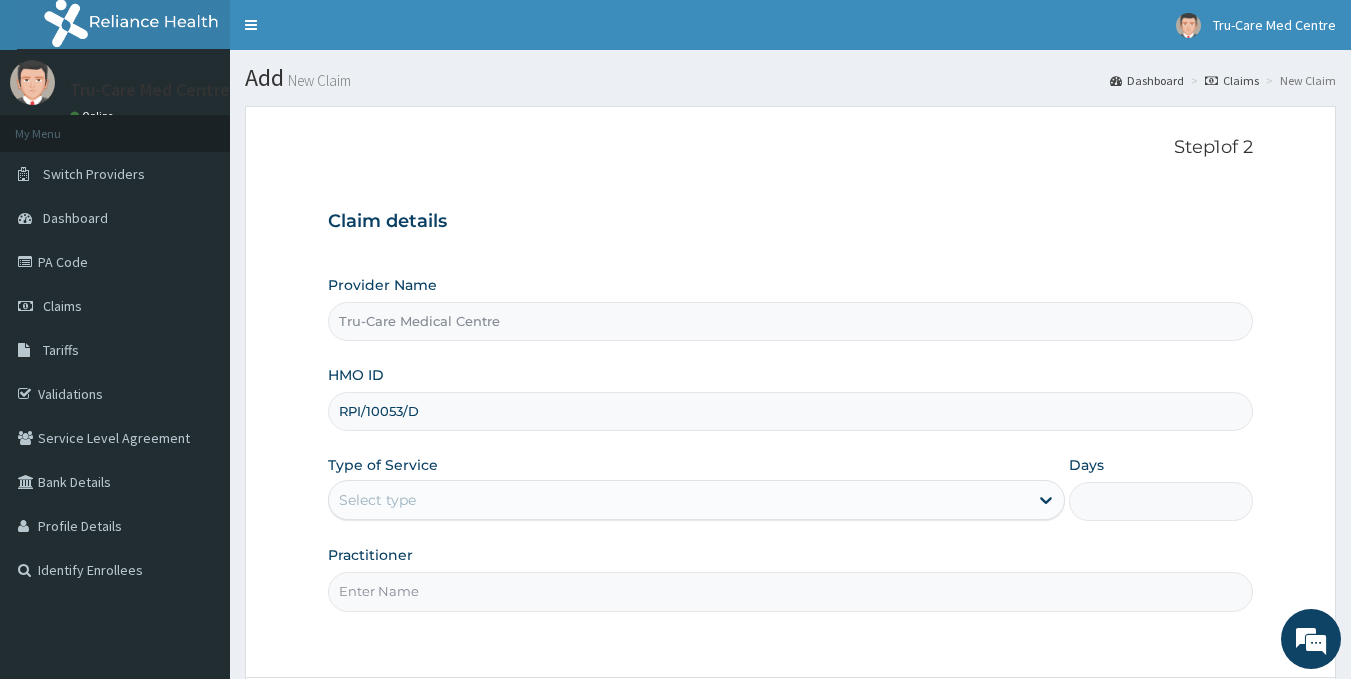 type on "RPI/10053/D" 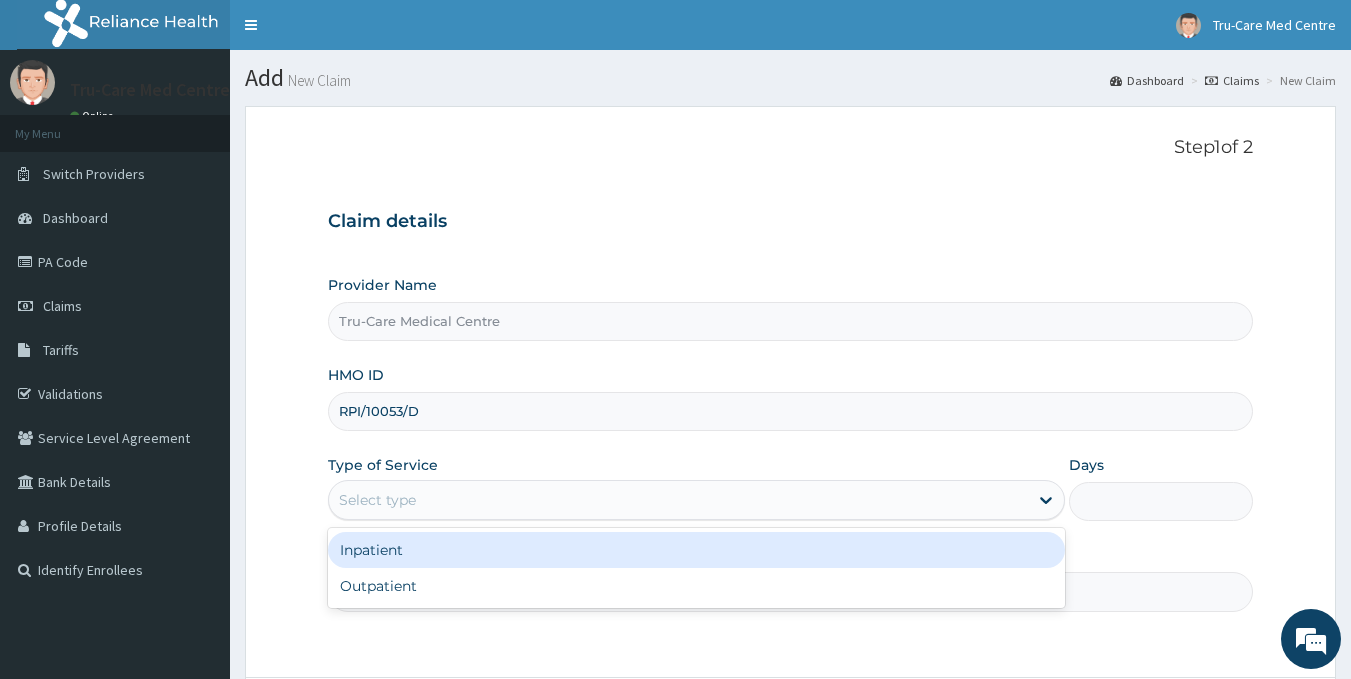 click on "Inpatient" at bounding box center [696, 550] 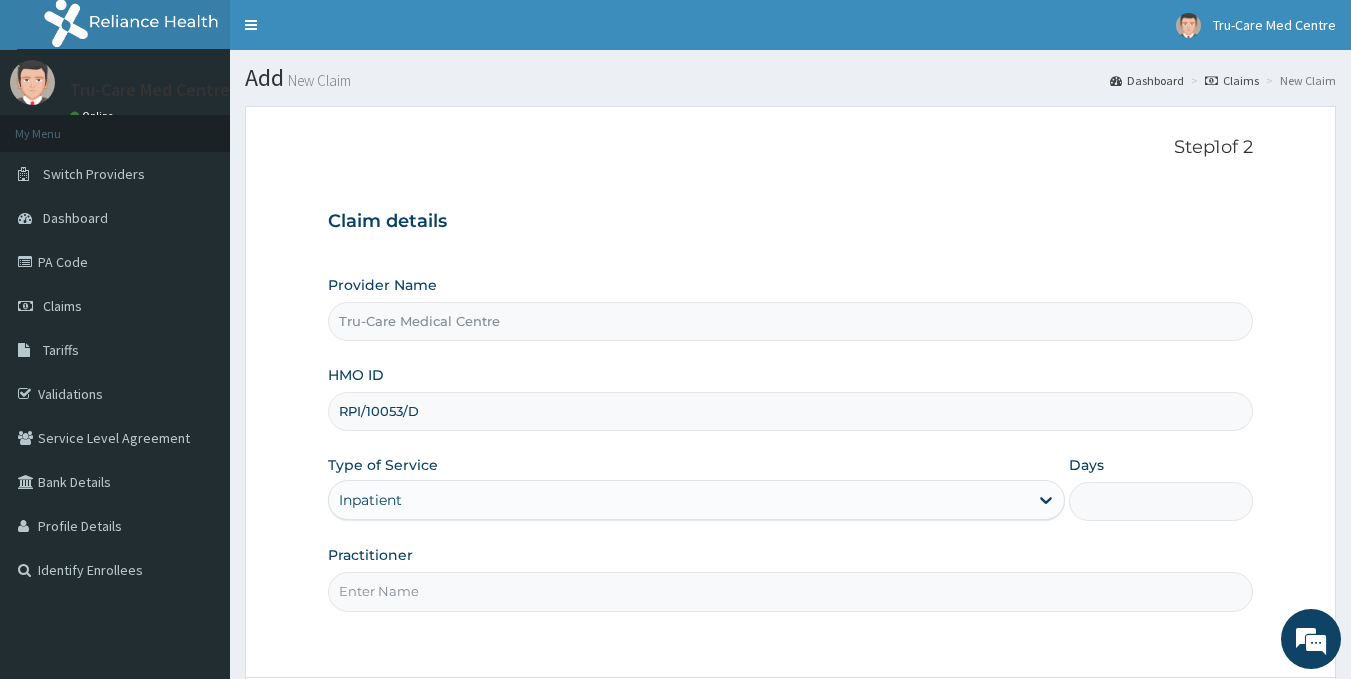 click on "Days" at bounding box center [1161, 501] 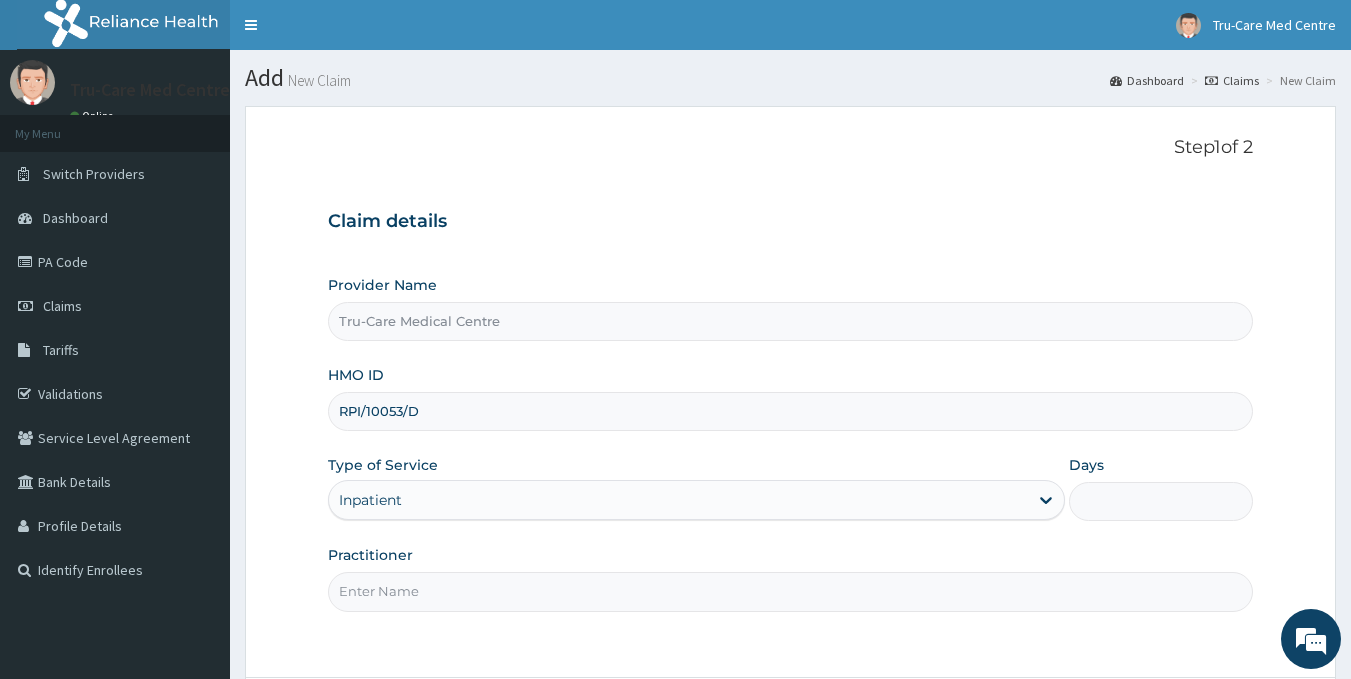 scroll, scrollTop: 0, scrollLeft: 0, axis: both 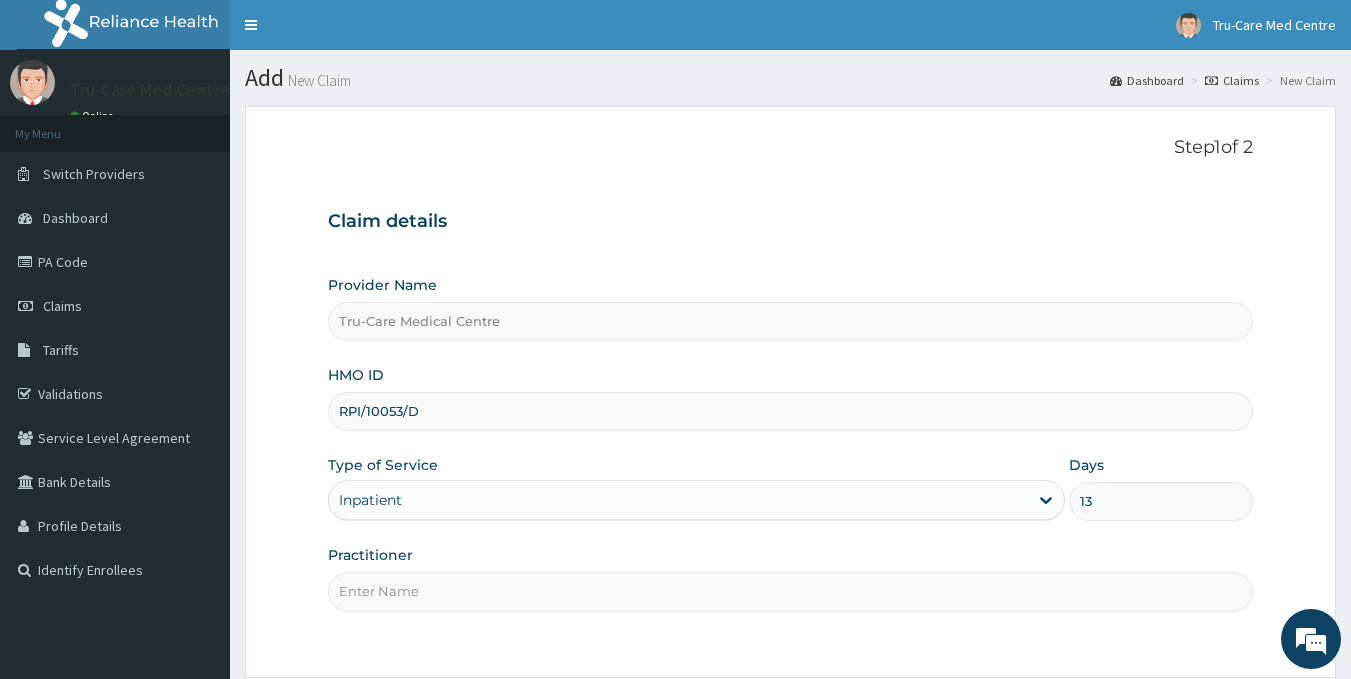 type on "13" 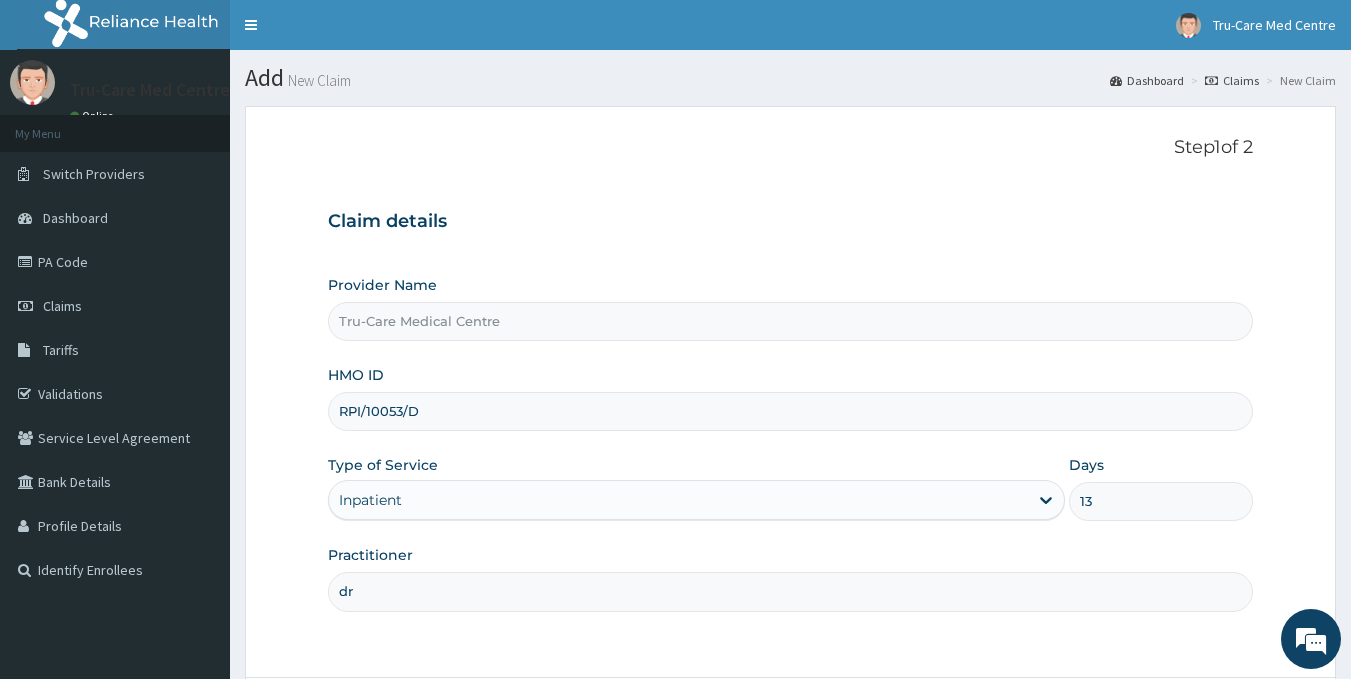 type on "d" 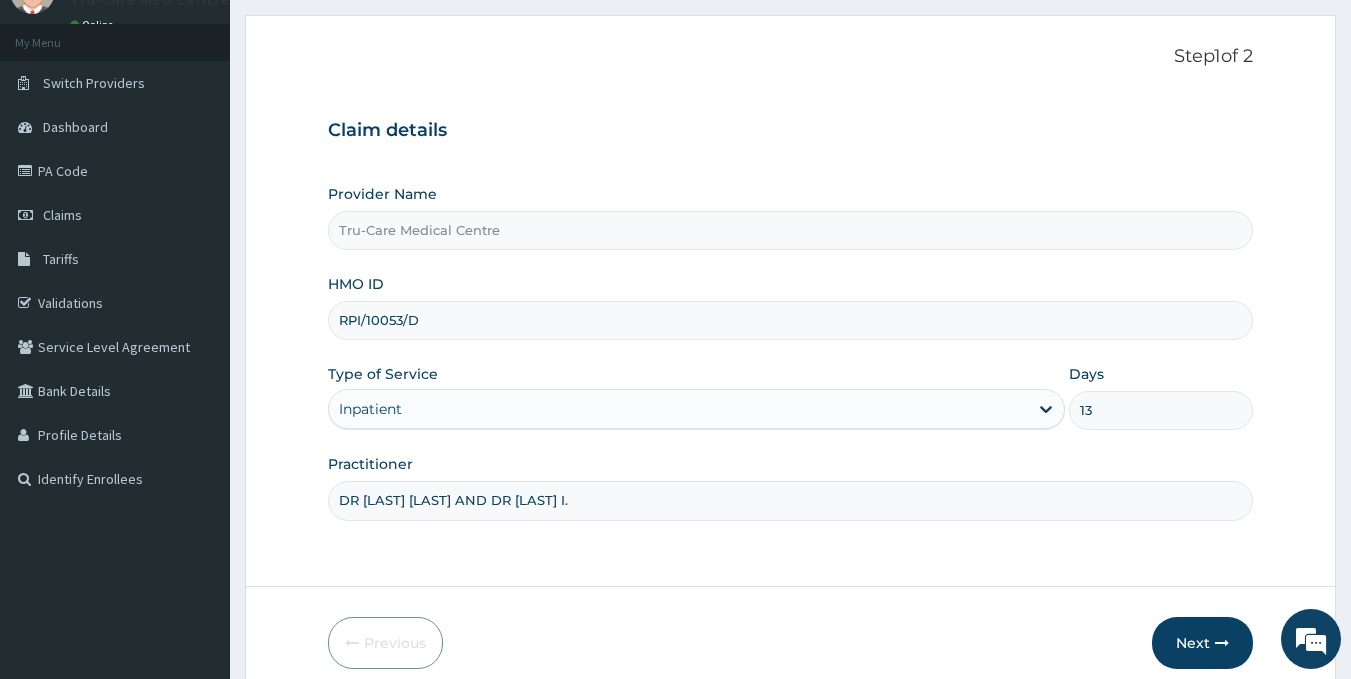 scroll, scrollTop: 178, scrollLeft: 0, axis: vertical 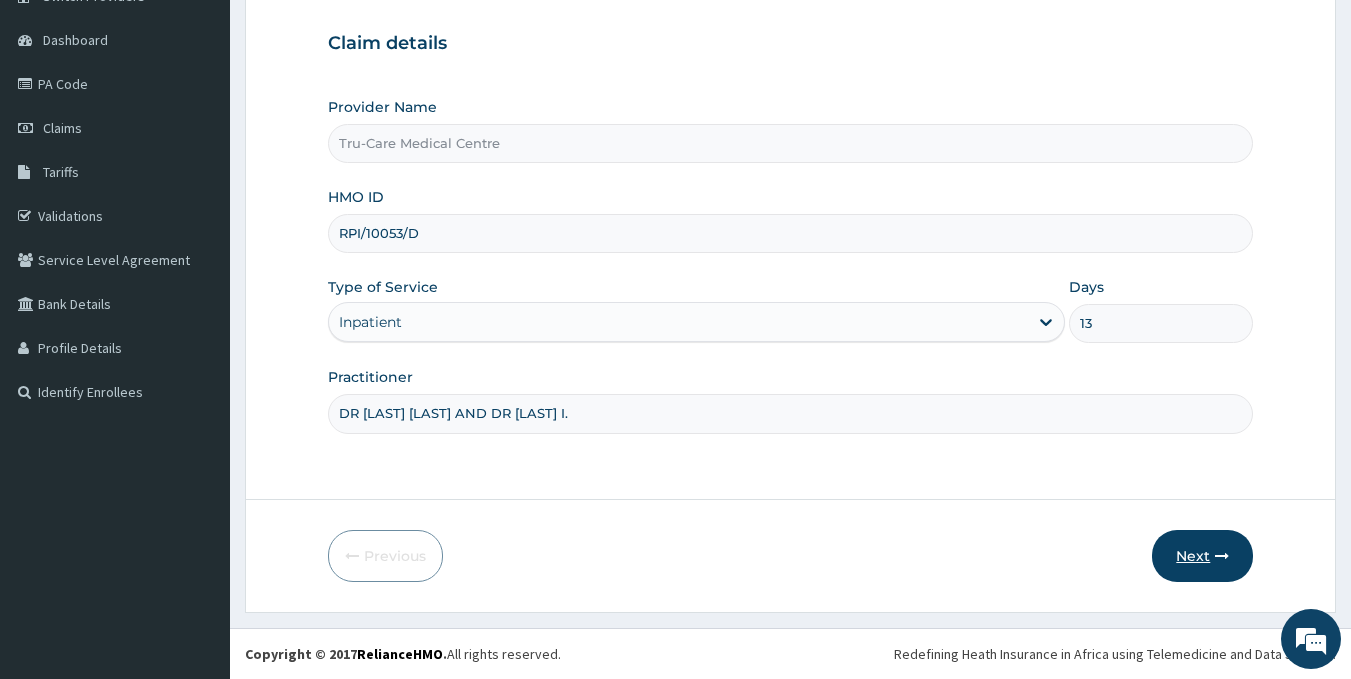 type on "DR [LAST] [LAST] AND DR [LAST] I." 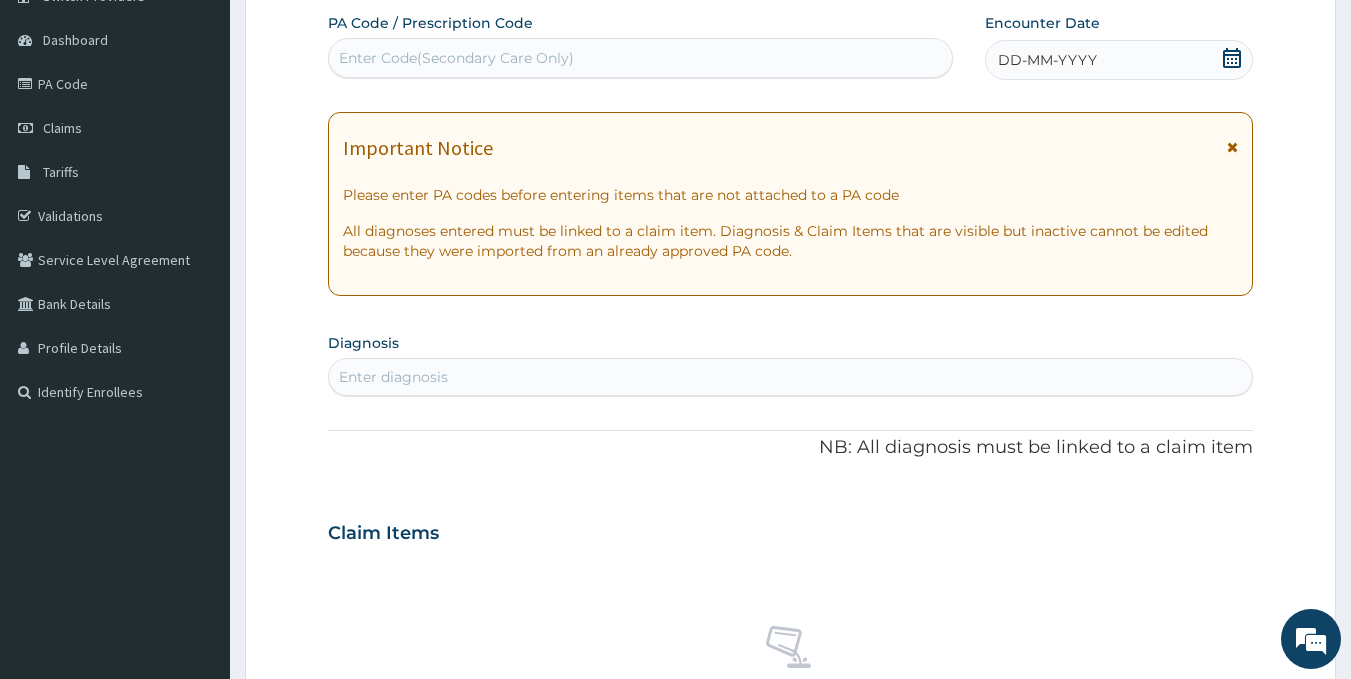 click on "Enter Code(Secondary Care Only)" at bounding box center (456, 58) 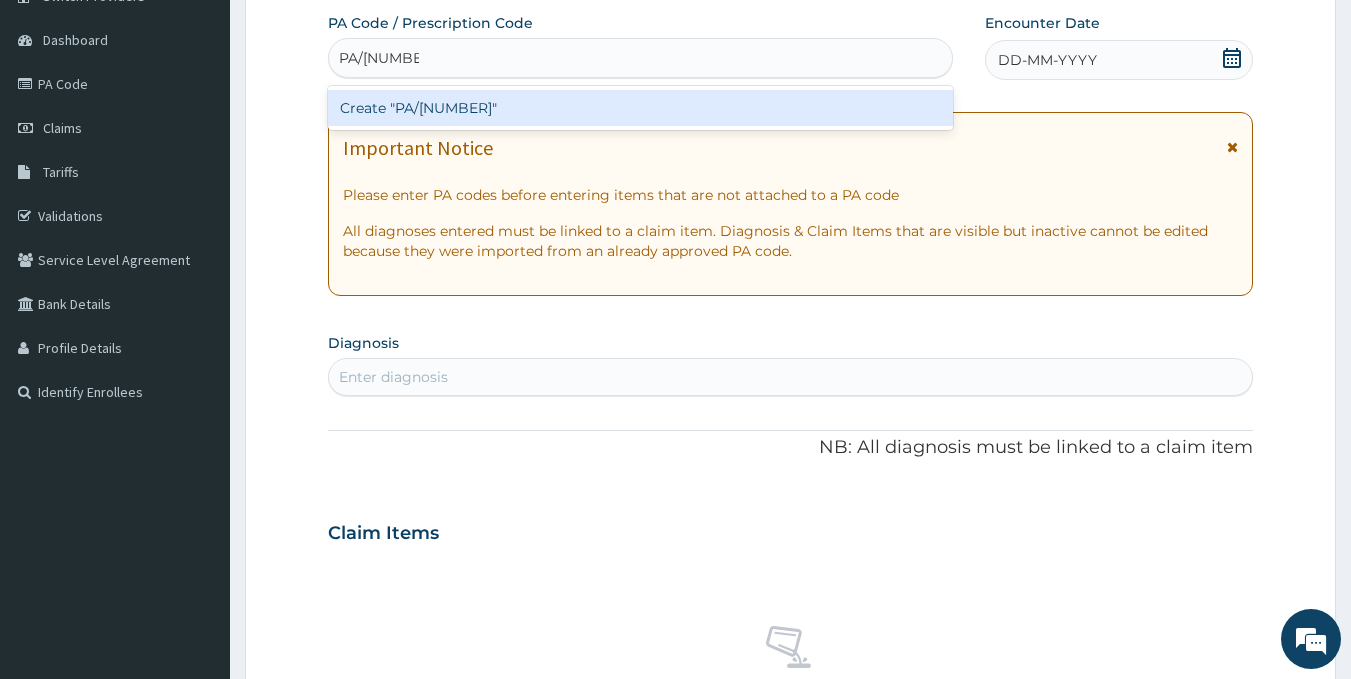 click on "Create "PA/[NUMBER]"" at bounding box center [641, 108] 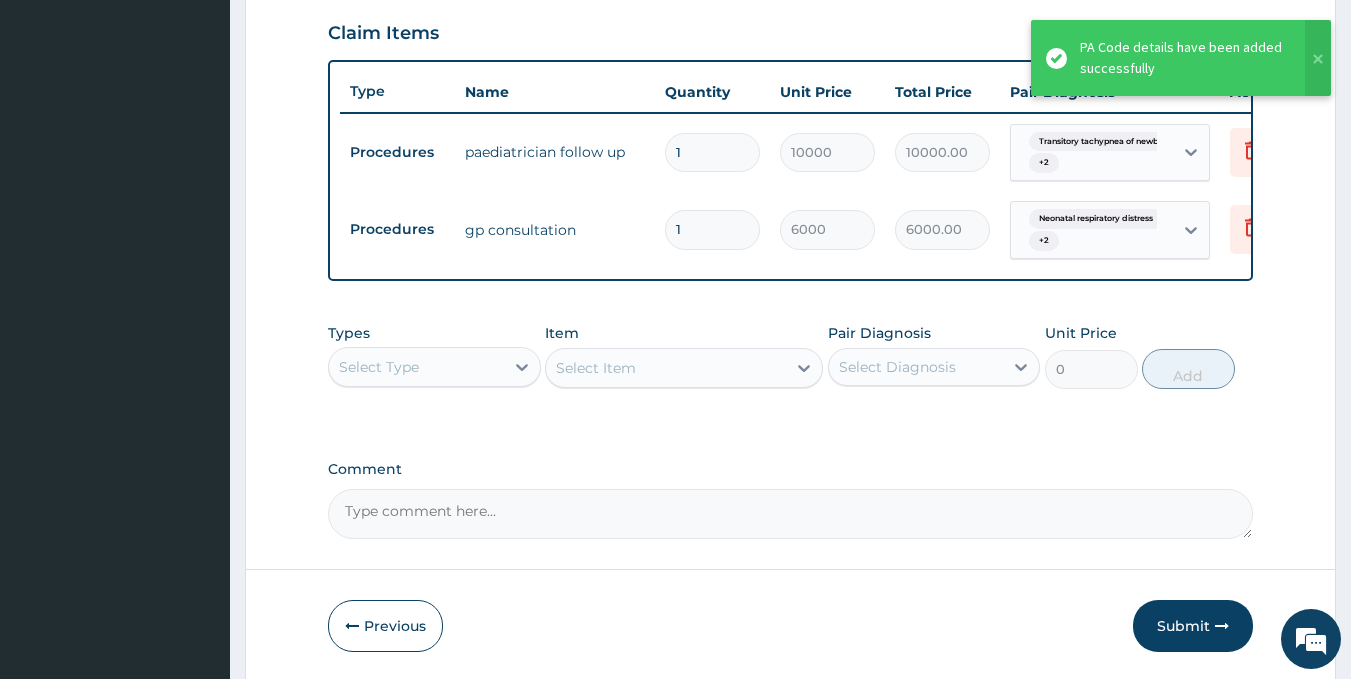 scroll, scrollTop: 769, scrollLeft: 0, axis: vertical 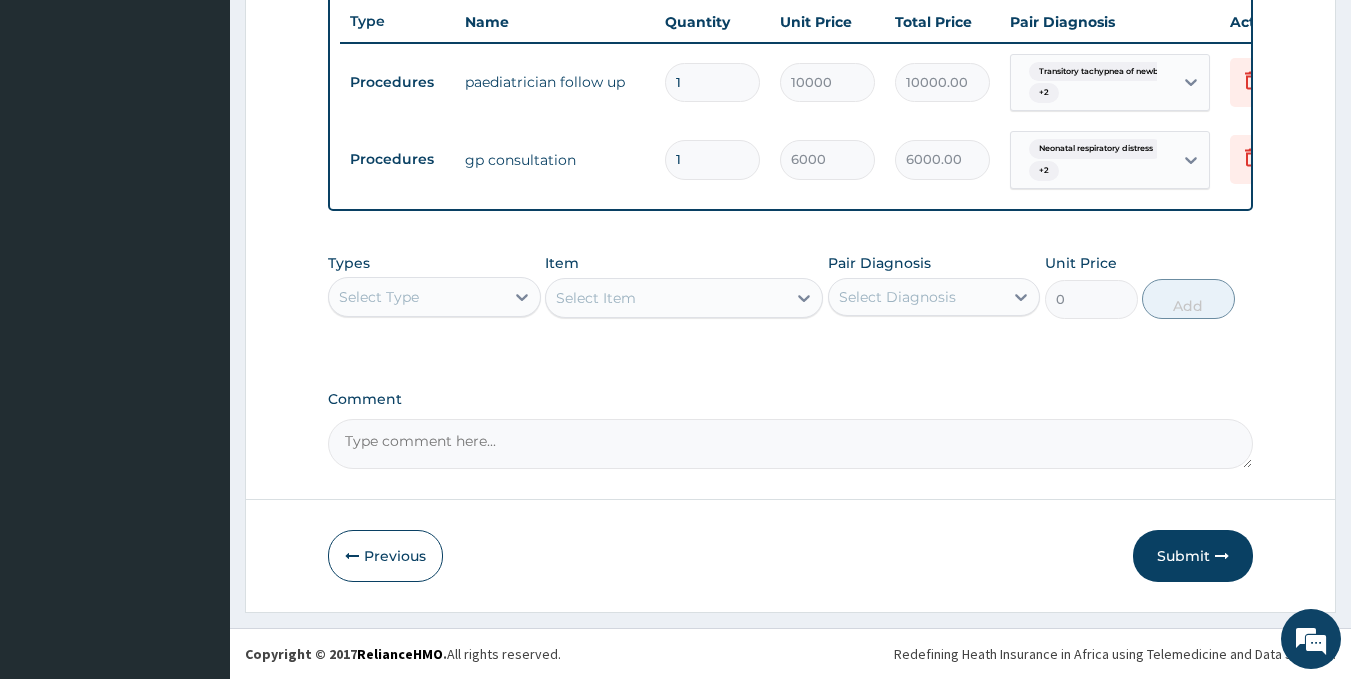 click on "Comment" at bounding box center [791, 444] 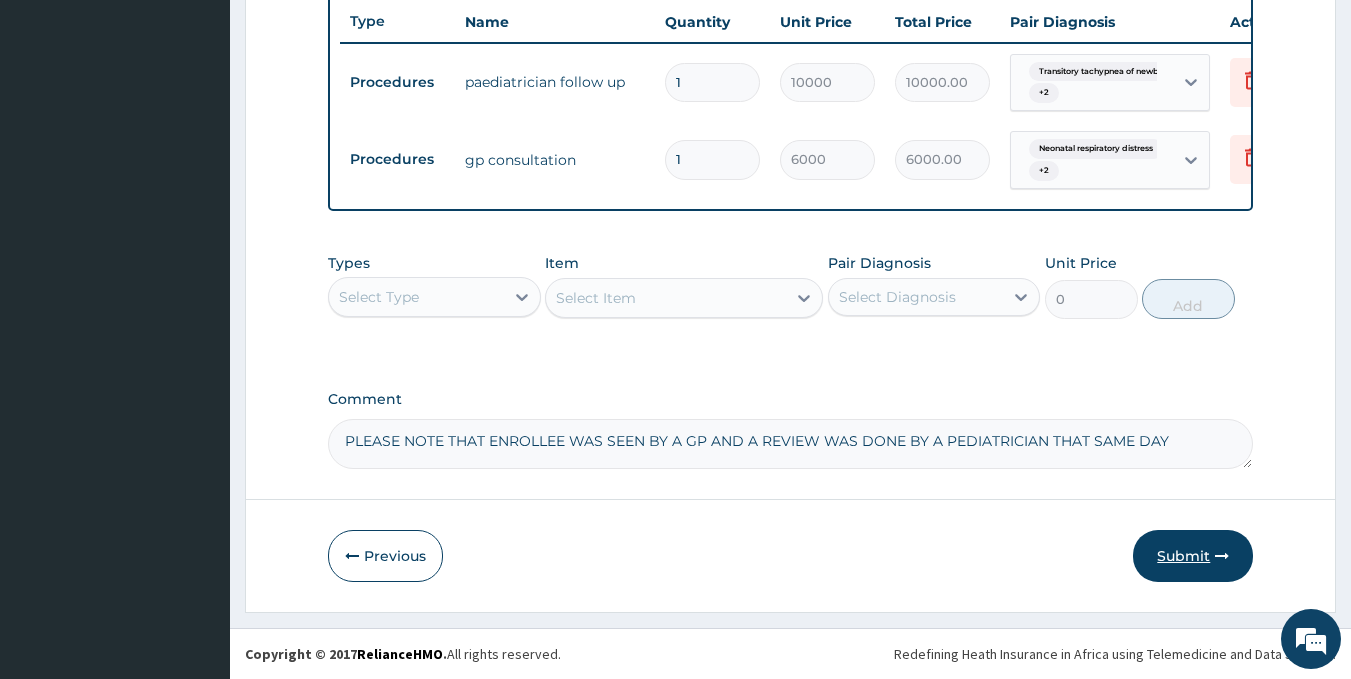 type on "PLEASE NOTE THAT ENROLLEE WAS SEEN BY A GP AND A REVIEW WAS DONE BY A PEDIATRICIAN THAT SAME DAY" 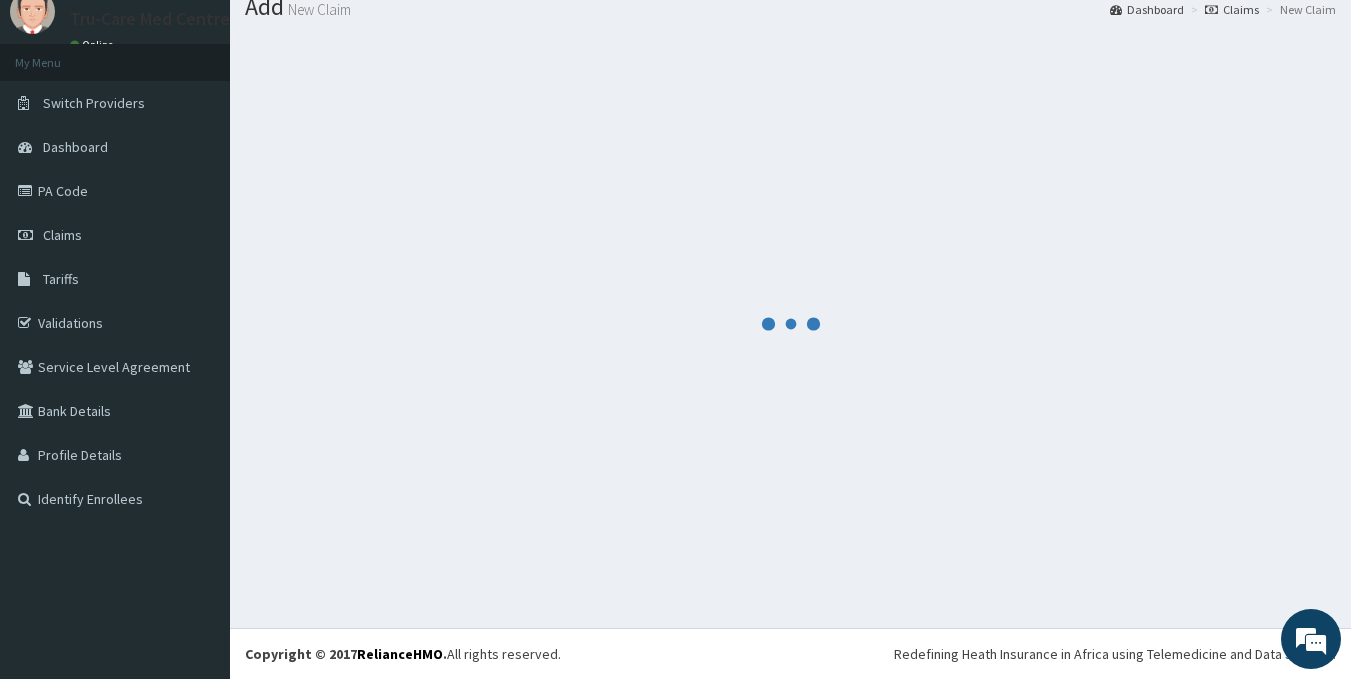 scroll, scrollTop: 769, scrollLeft: 0, axis: vertical 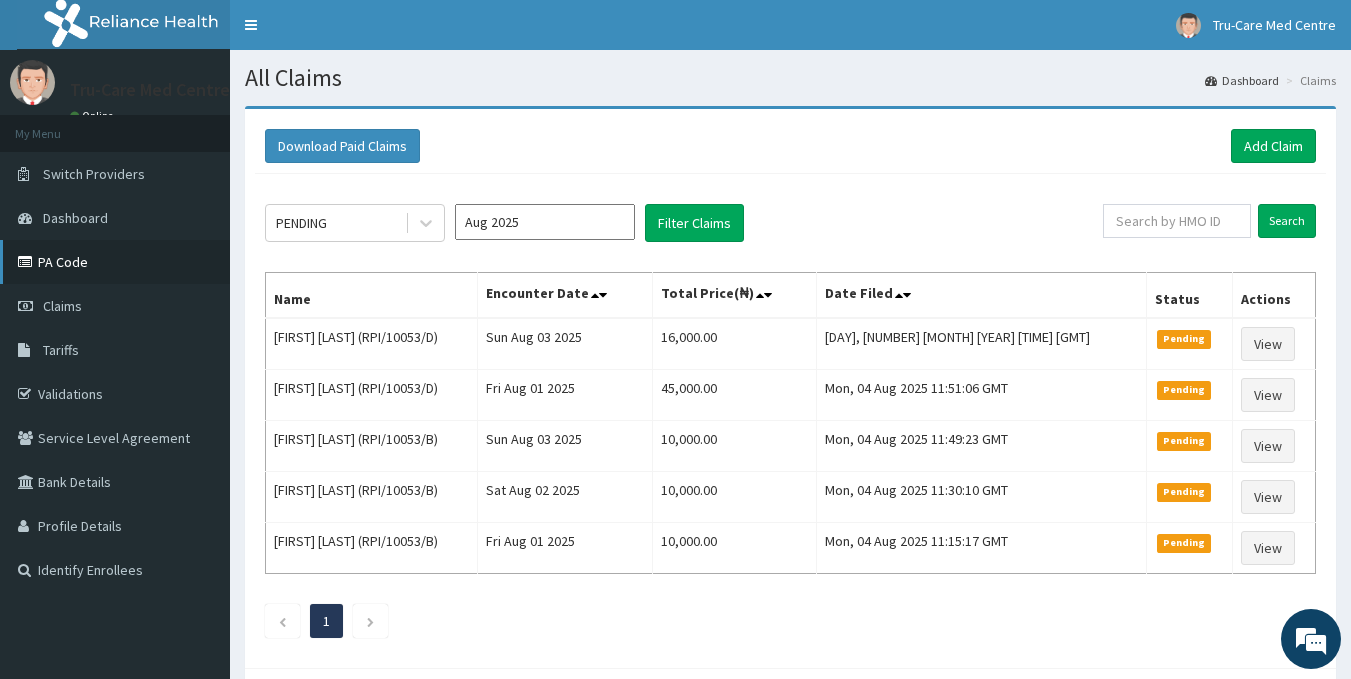 click on "PA Code" at bounding box center [115, 262] 